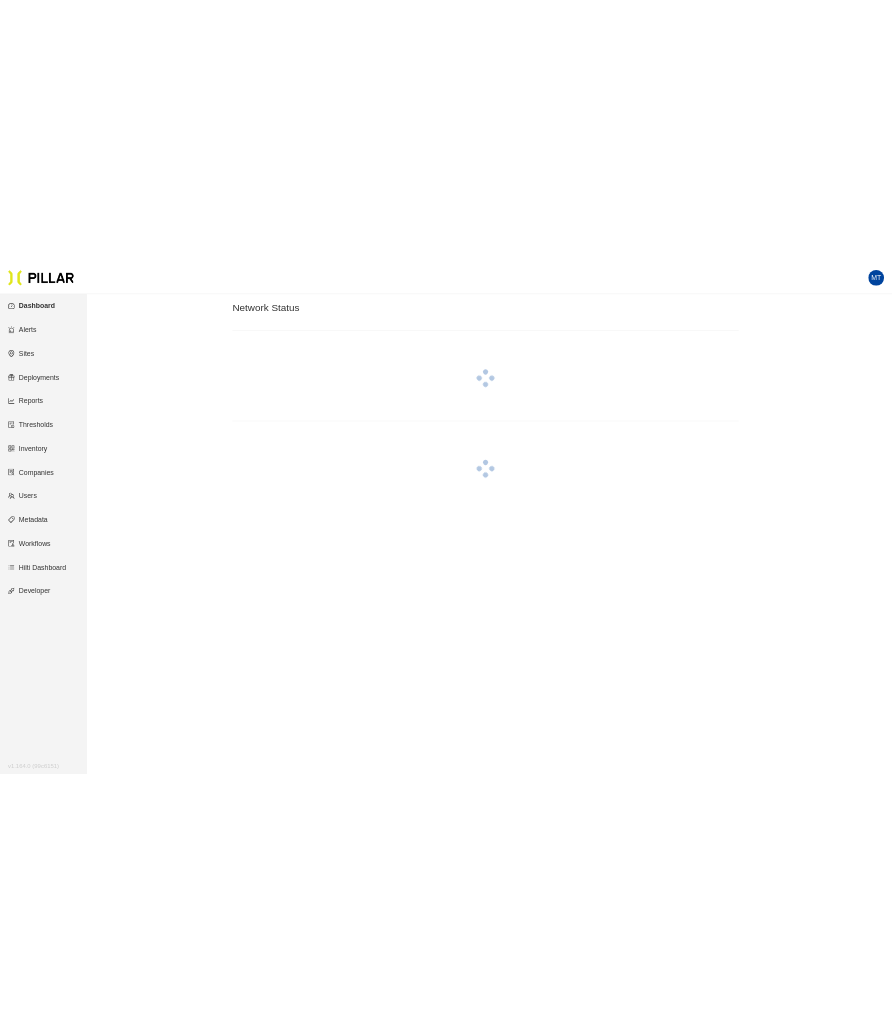 scroll, scrollTop: 0, scrollLeft: 0, axis: both 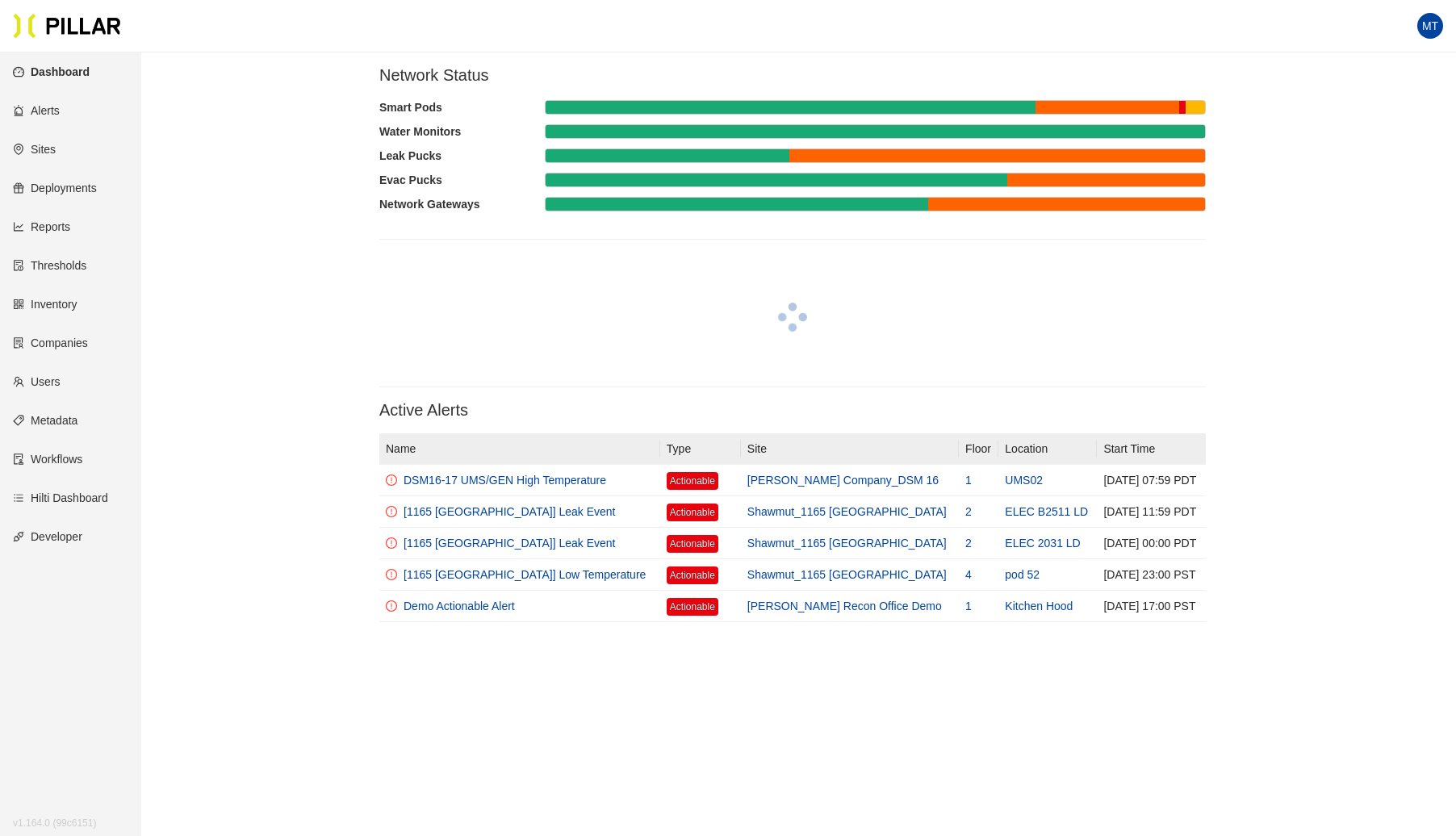 click on "Sites" at bounding box center (34, 149) 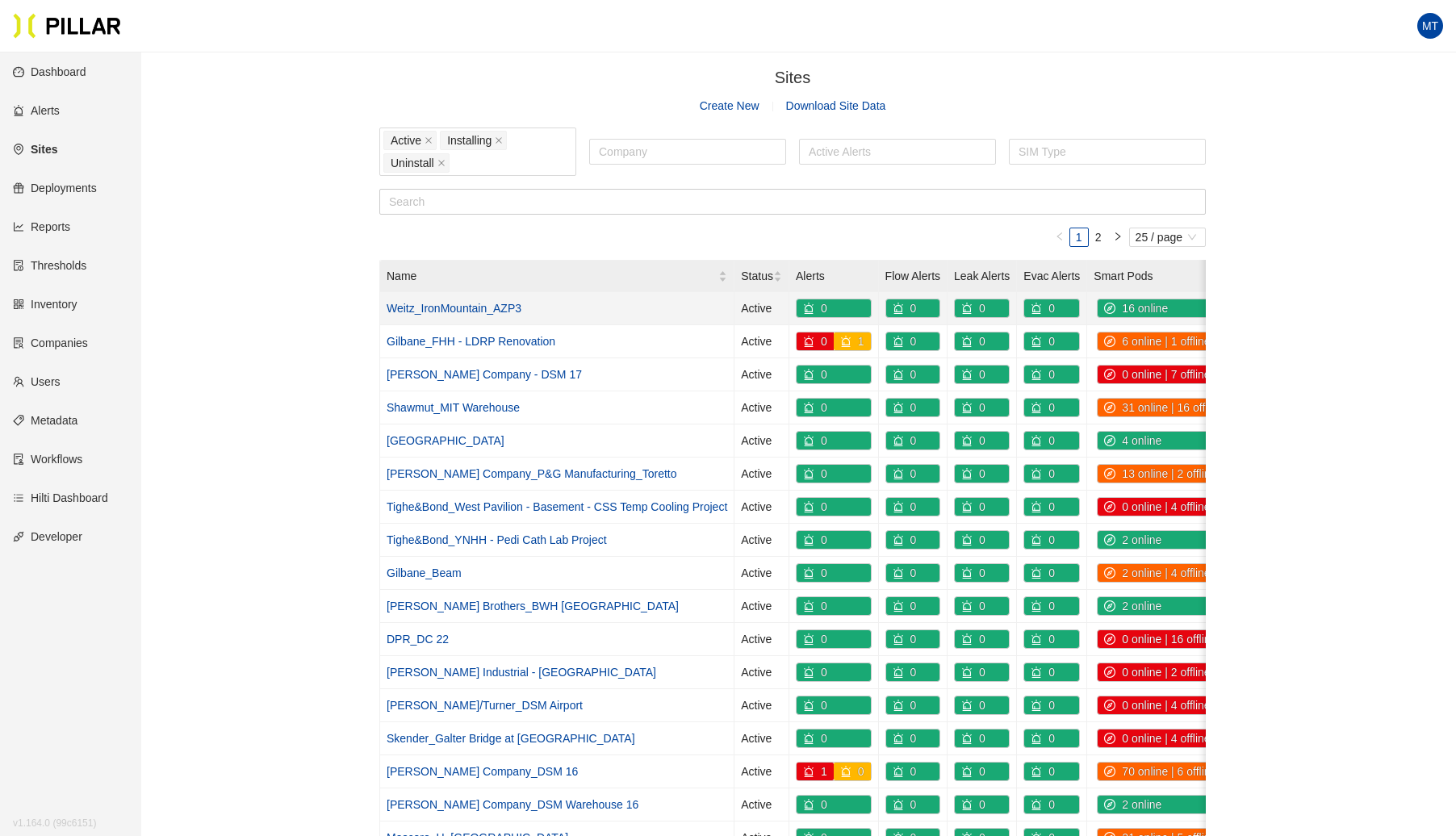 click on "Weitz_IronMountain_AZP3" at bounding box center (454, 308) 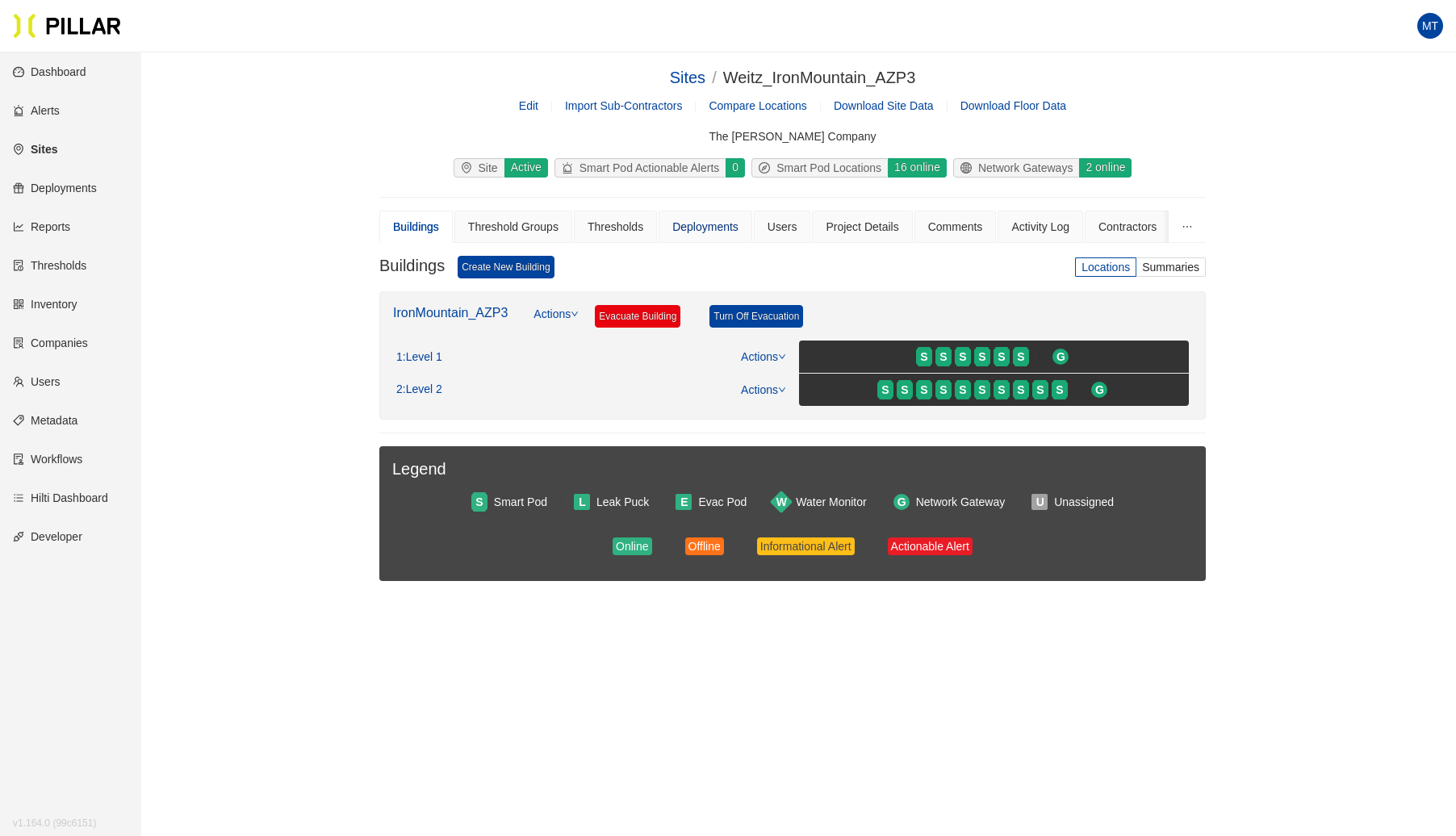 click on "Deployments" at bounding box center (705, 227) 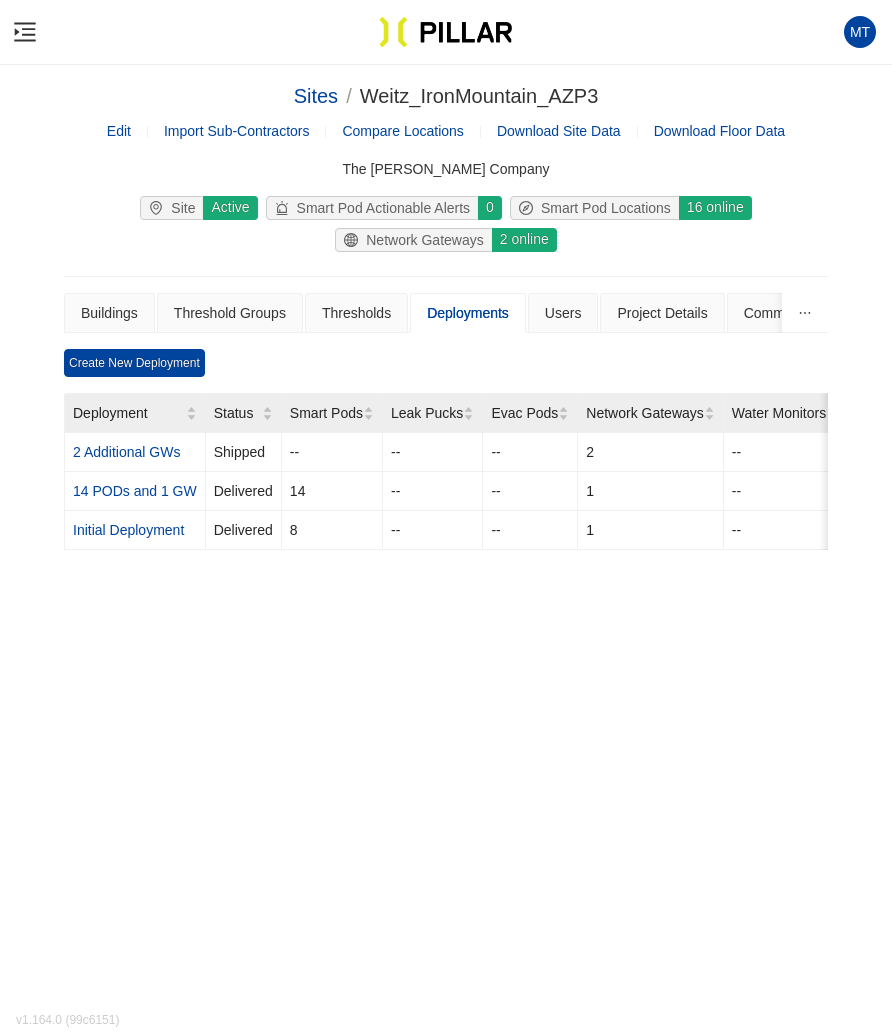 click 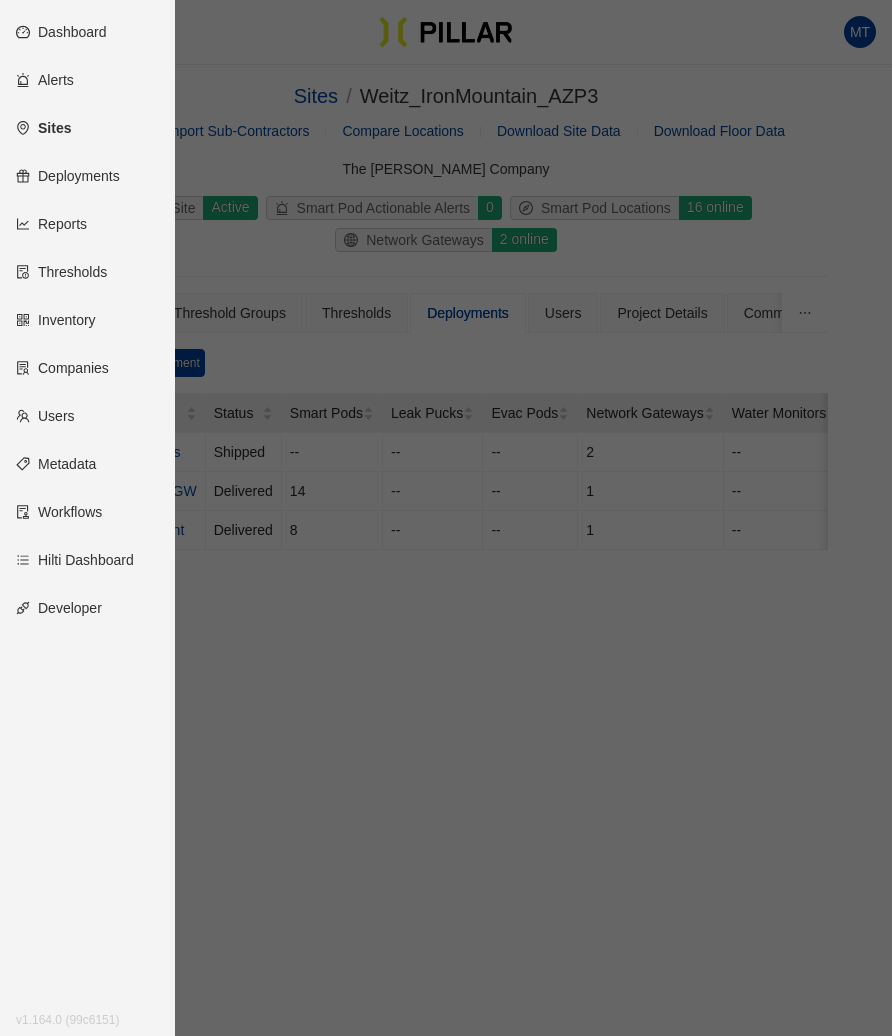 click on "Sites" at bounding box center (43, 128) 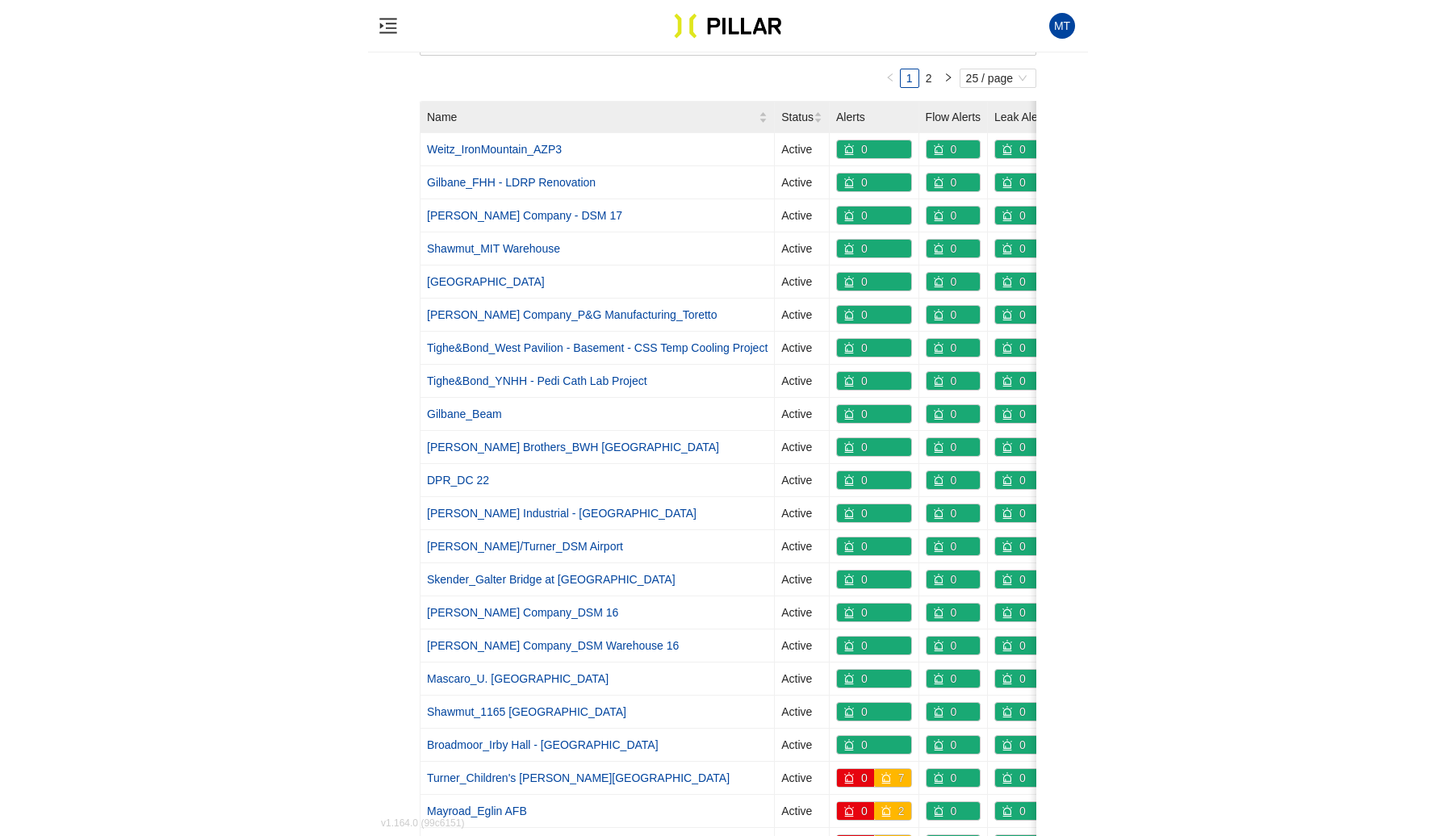 scroll, scrollTop: 257, scrollLeft: 0, axis: vertical 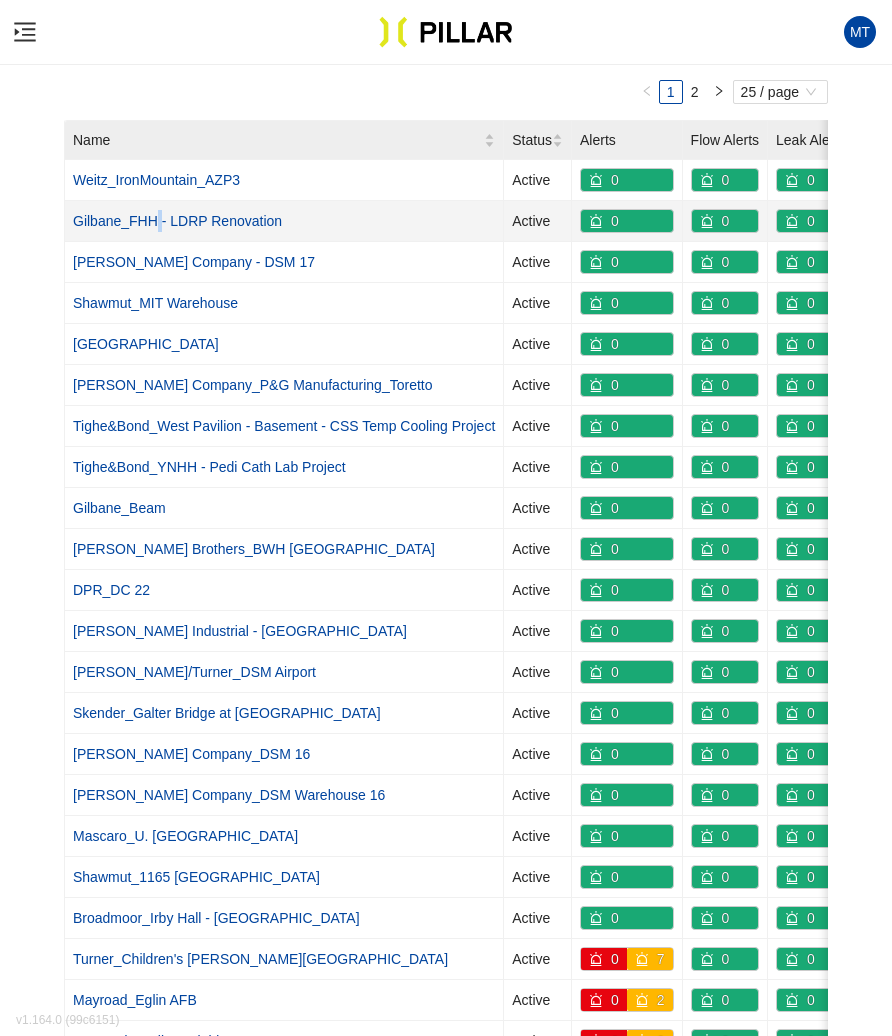 drag, startPoint x: 154, startPoint y: 206, endPoint x: 167, endPoint y: 208, distance: 13.152946 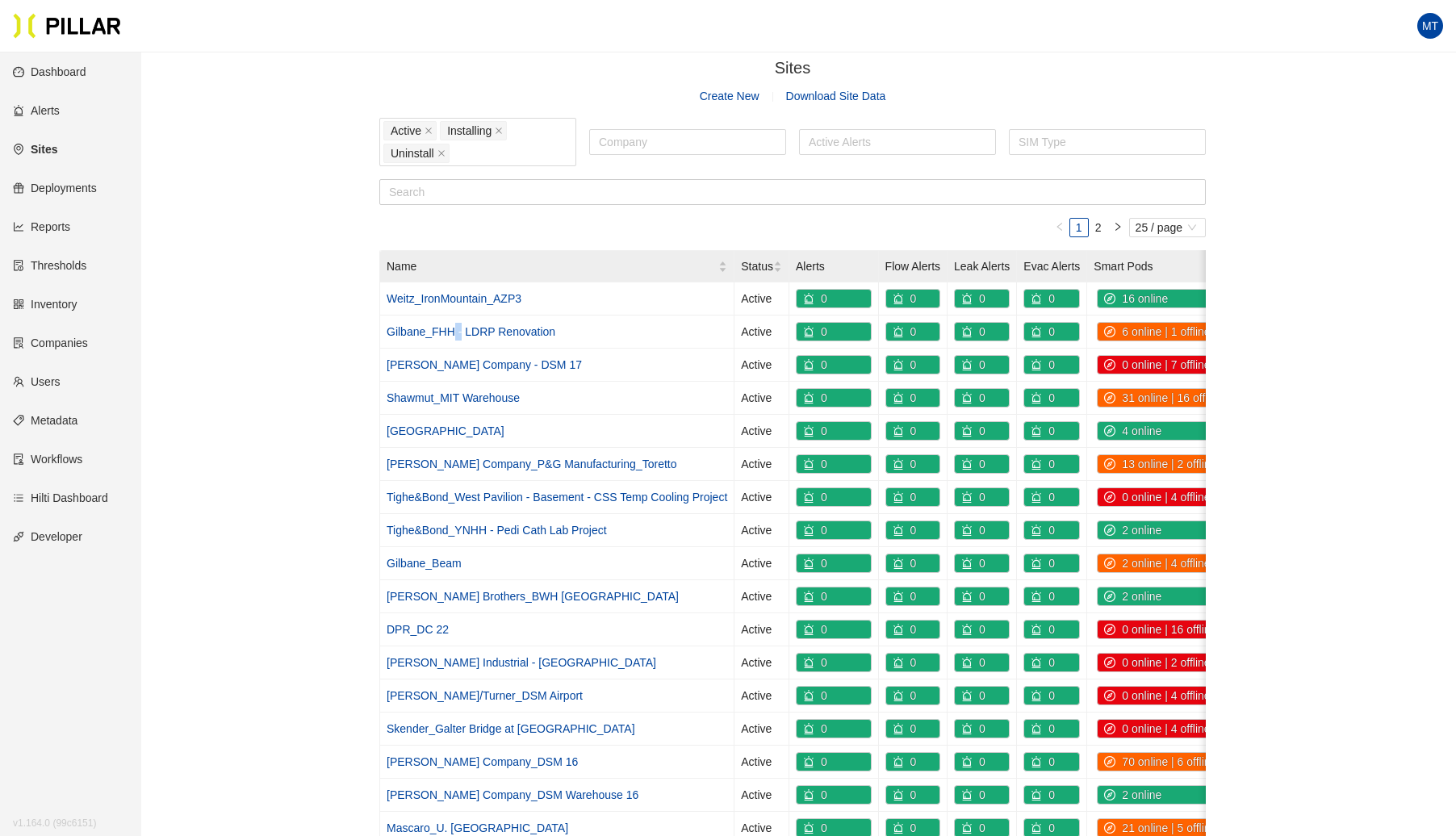 scroll, scrollTop: 5, scrollLeft: 0, axis: vertical 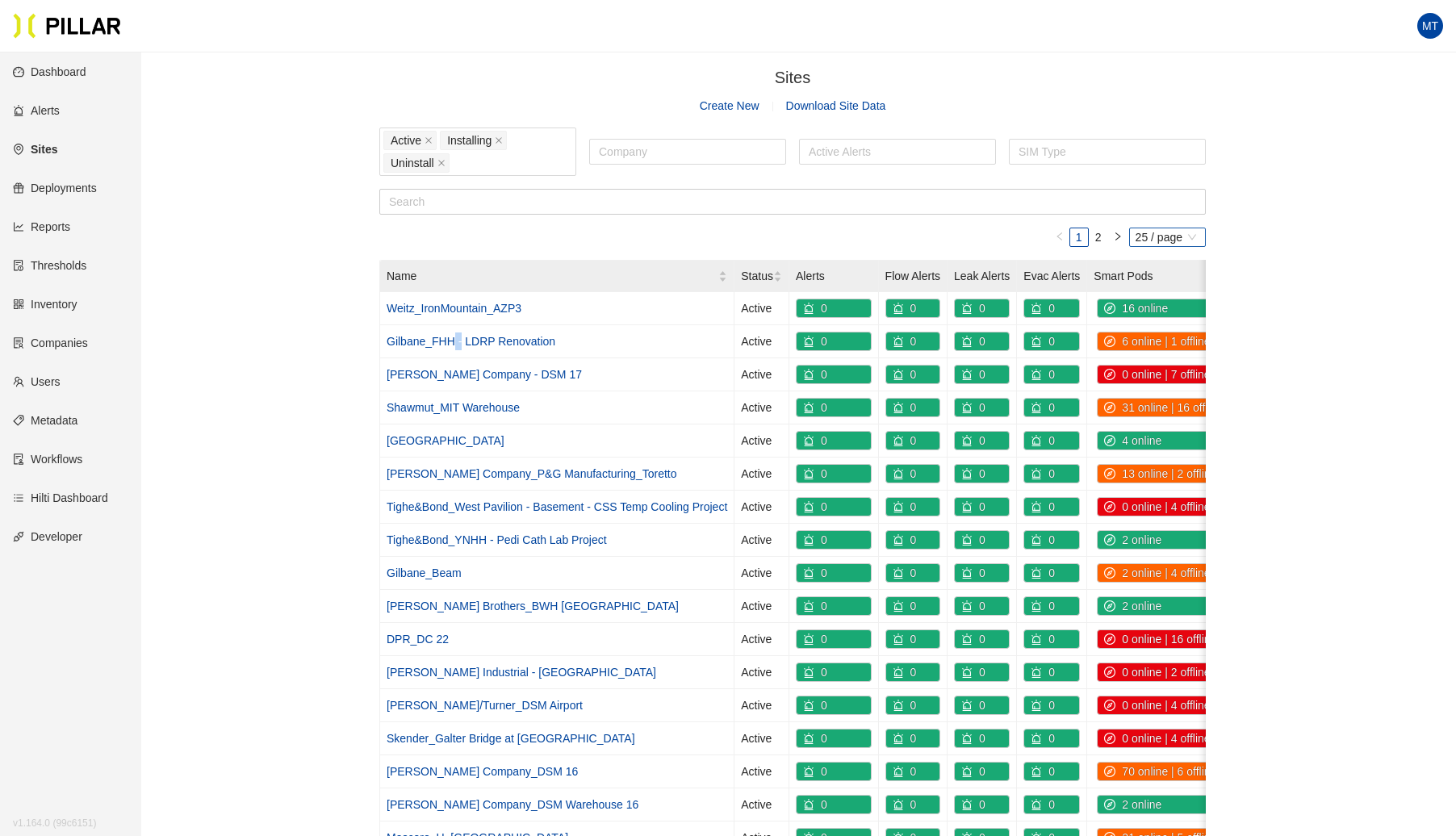 click on "25 / page" at bounding box center (1167, 237) 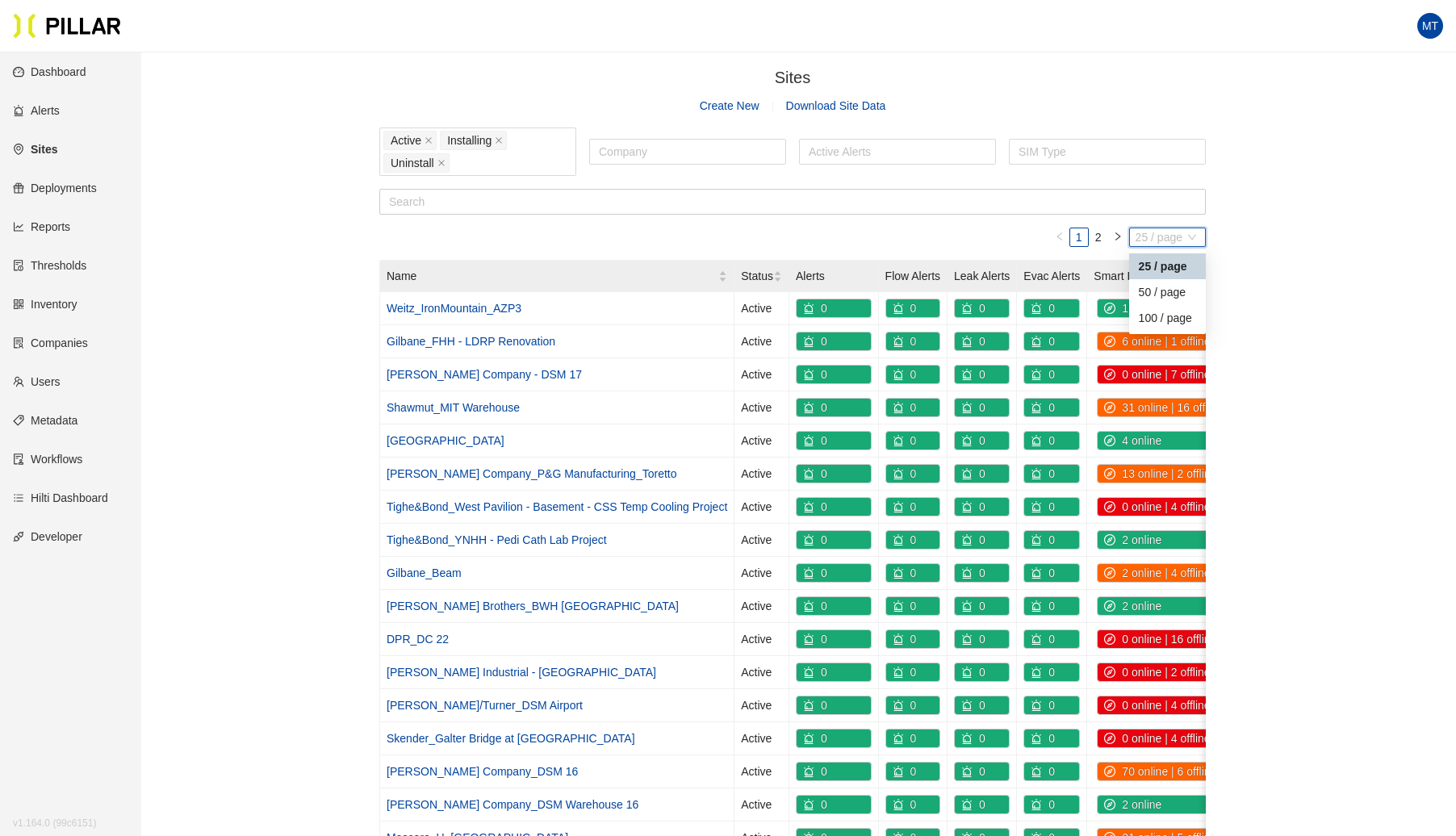 click on "Sites / Create New Download Site Data Active Installing Uninstall     Company   Active Alerts   SIM Type 1 2 25 / page 25 50 25 / page 50 / page 100 / page Name Status Alerts Flow Alerts Leak Alerts Evac Alerts Smart Pods Water Monitors Leak Pucks Evac Pods Network Gateways Offline SIM Type Floors Company                               Weitz_IronMountain_AZP3 Active 0 0 0 0 16 online -- -- -- 2 online – – 2 The [PERSON_NAME] Company Actions  Gilbane_FHH -  LDRP Renovation Active 0 0 0 0 6 online | 1 offline -- -- -- 1 online – – 1 Gilbane Building Company Actions  [PERSON_NAME] Company - DSM 17 Active 0 0 0 0 0 online | 7 offline -- -- -- 0 online | 2 offline (2/2) 1 The [PERSON_NAME] Company Actions  Shawmut_MIT Warehouse Active 0 0 0 0 31 online | 16 offline -- -- -- 4 online | 1 offline (1/5) 6 Shawmut Actions  Gilbane_Mercy Medical Center Active 0 0 0 0 4 online -- -- -- 1 online – – 2 Gilbane Building Company Actions  [PERSON_NAME] Company_P&G Manufacturing_Toretto Active 0 0 0 0 13 online | 2 offline -- 2" at bounding box center (793, 615) 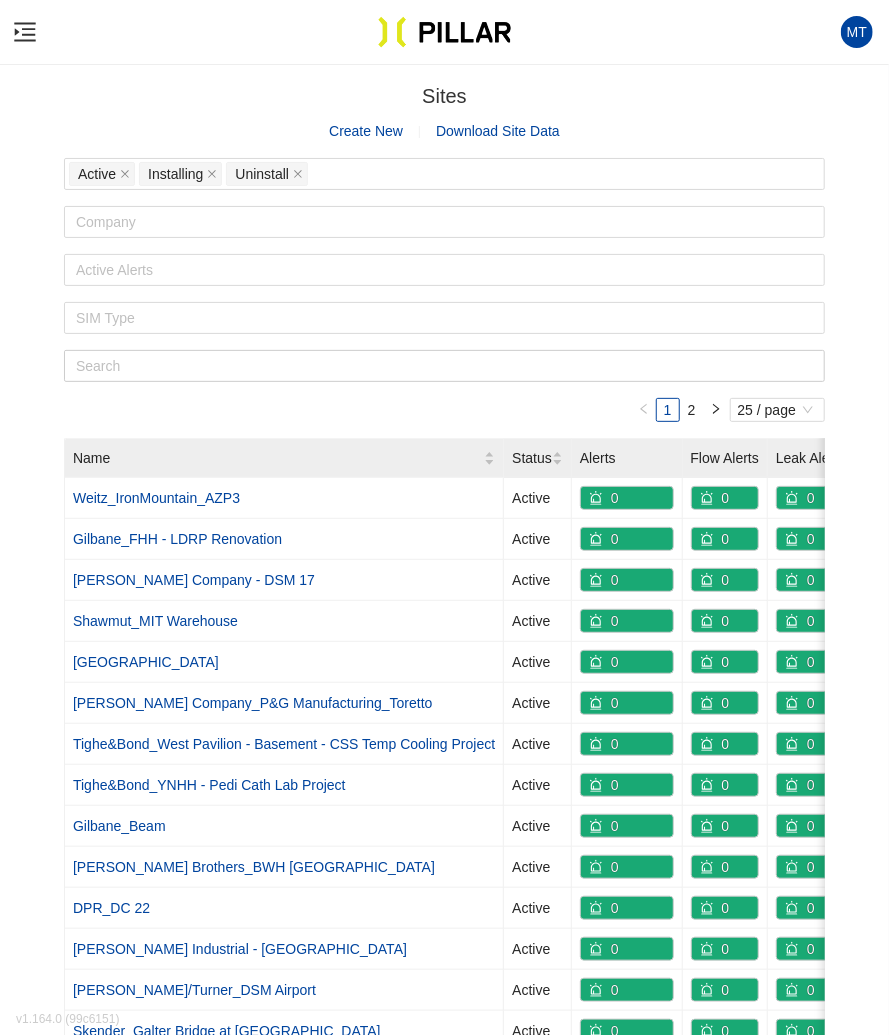 click on "Download Site Data" at bounding box center (498, 131) 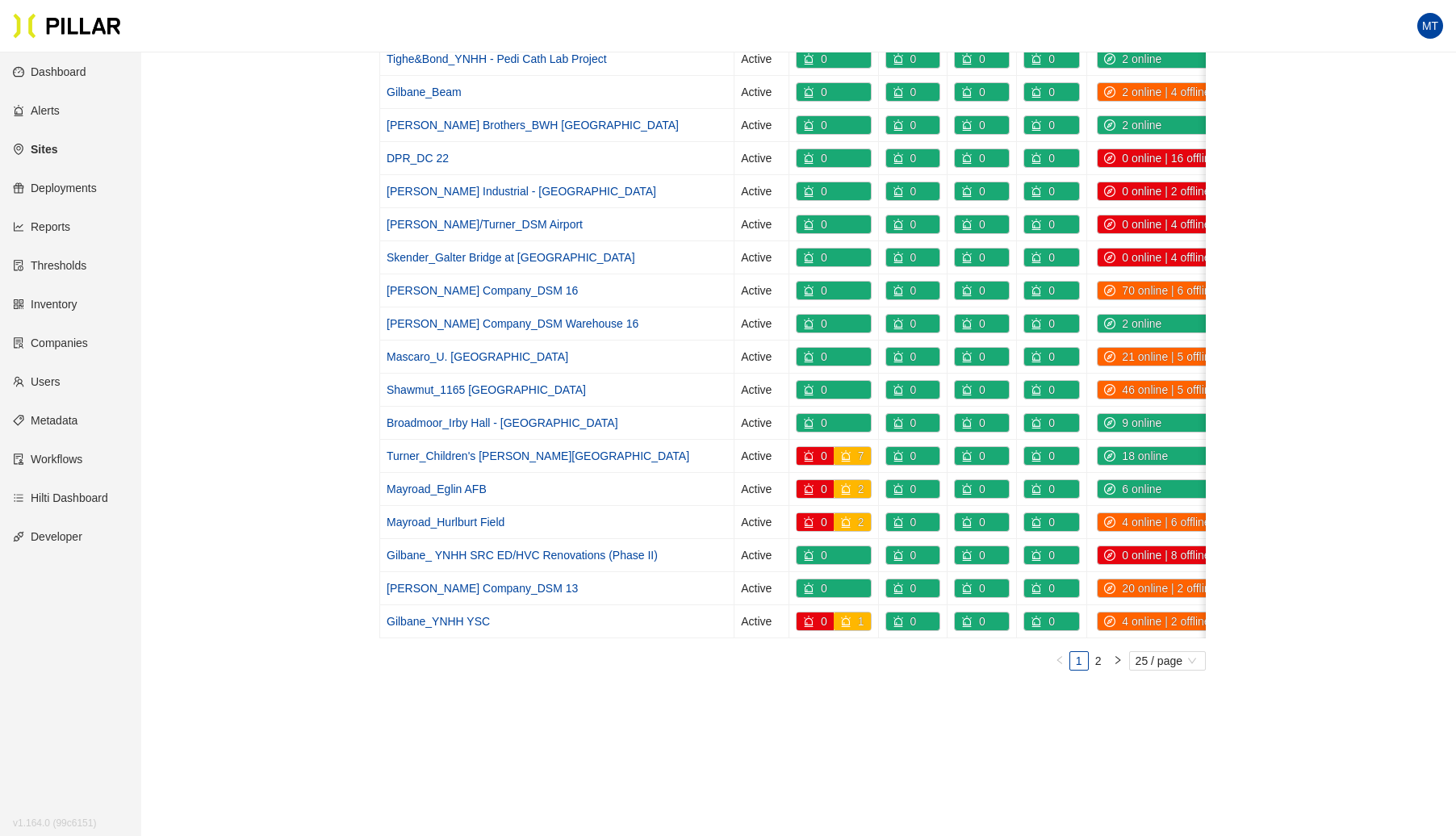 scroll, scrollTop: 483, scrollLeft: 0, axis: vertical 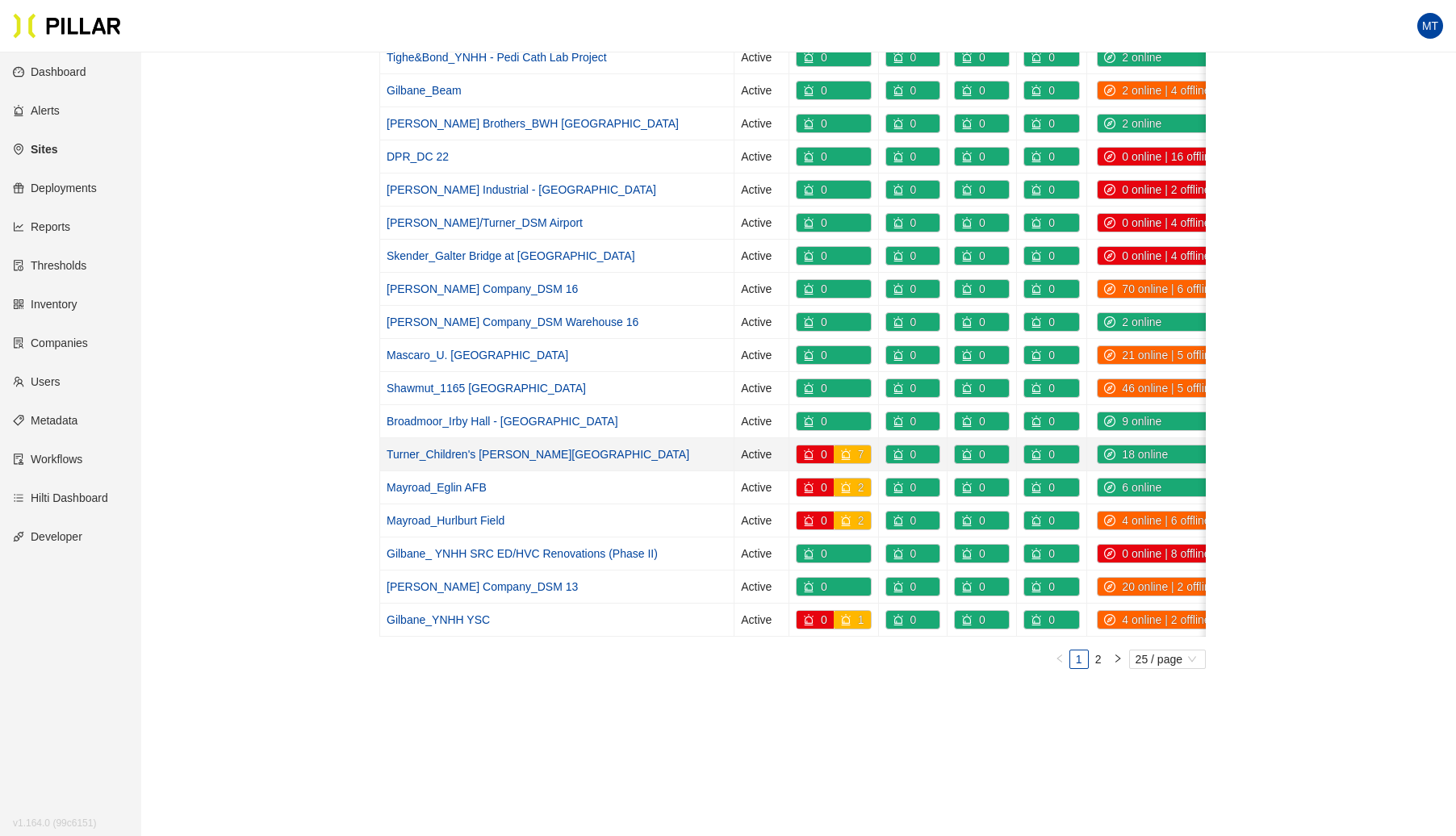 click on "Turner_Children's [PERSON_NAME][GEOGRAPHIC_DATA]" at bounding box center (557, 454) 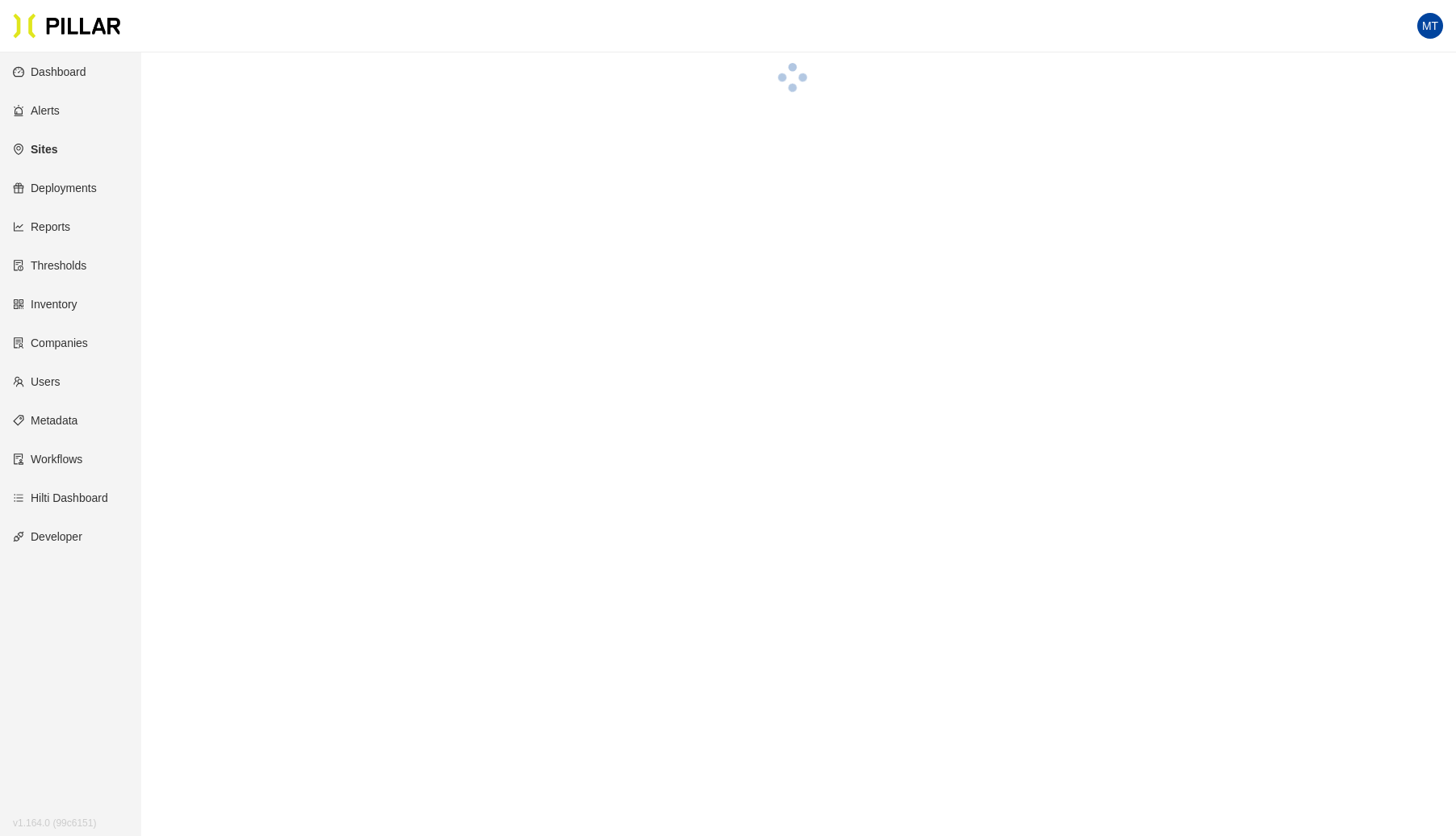 scroll, scrollTop: 0, scrollLeft: 0, axis: both 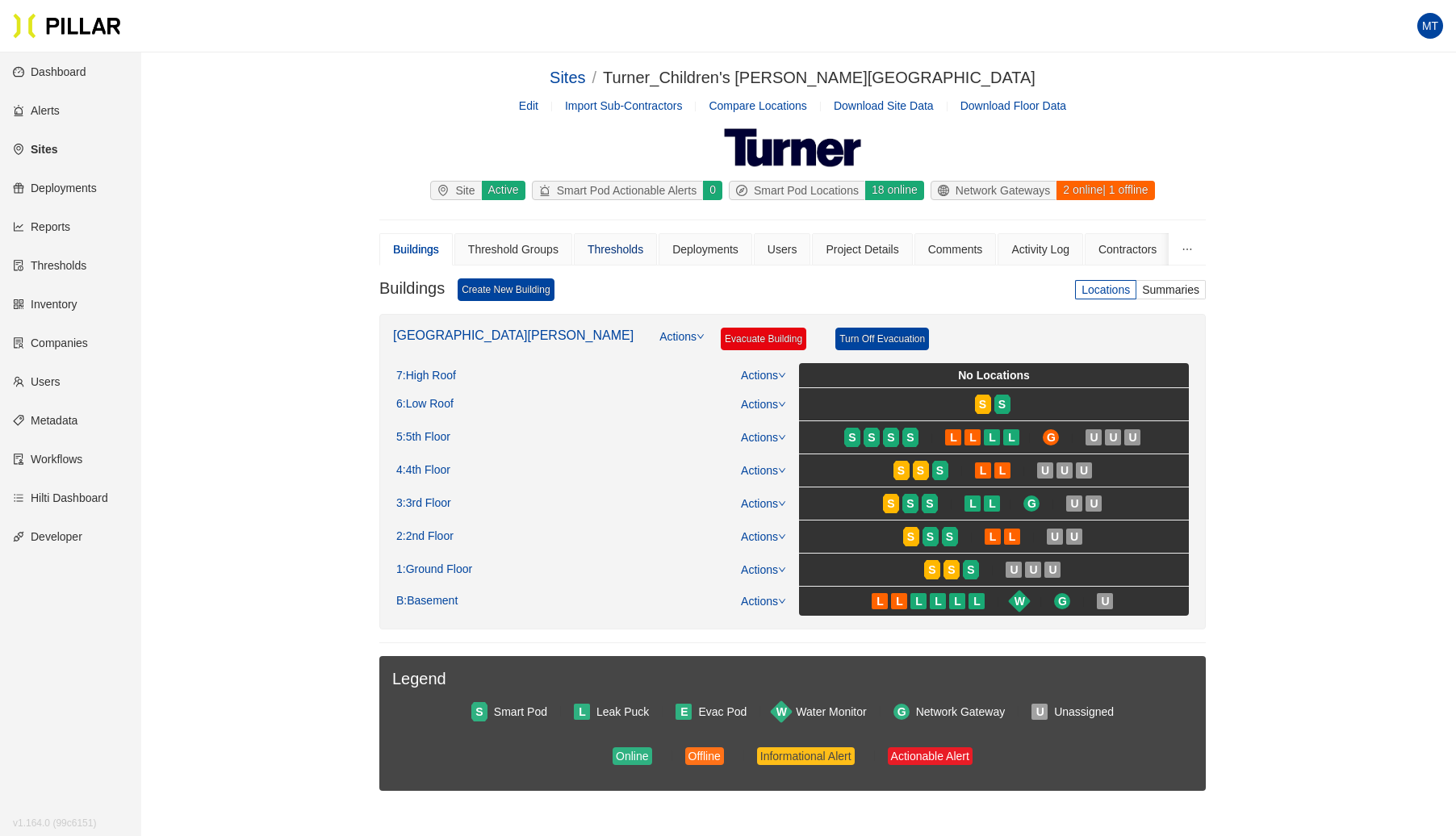 click on "Thresholds" at bounding box center [615, 249] 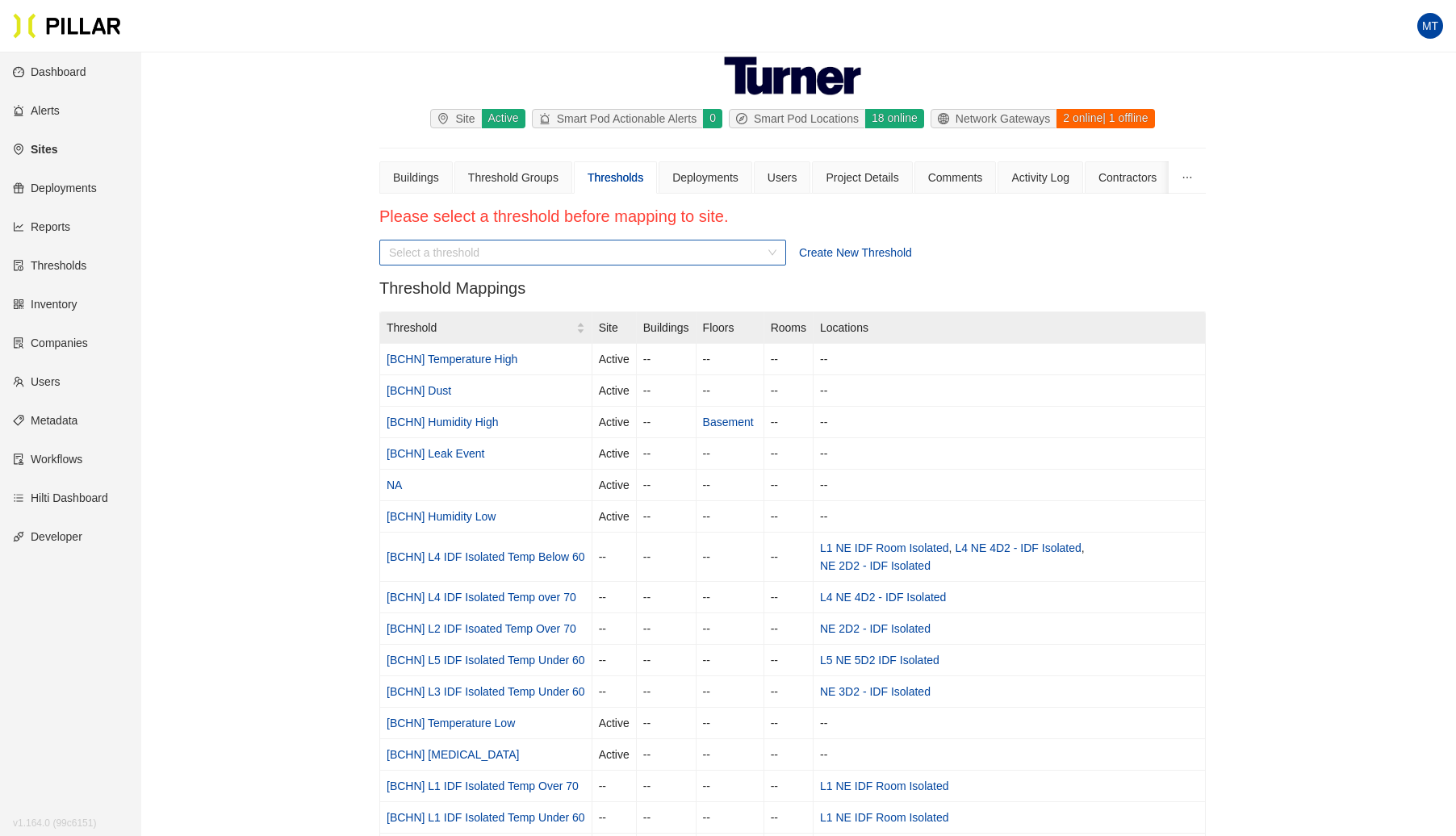 scroll, scrollTop: 71, scrollLeft: 0, axis: vertical 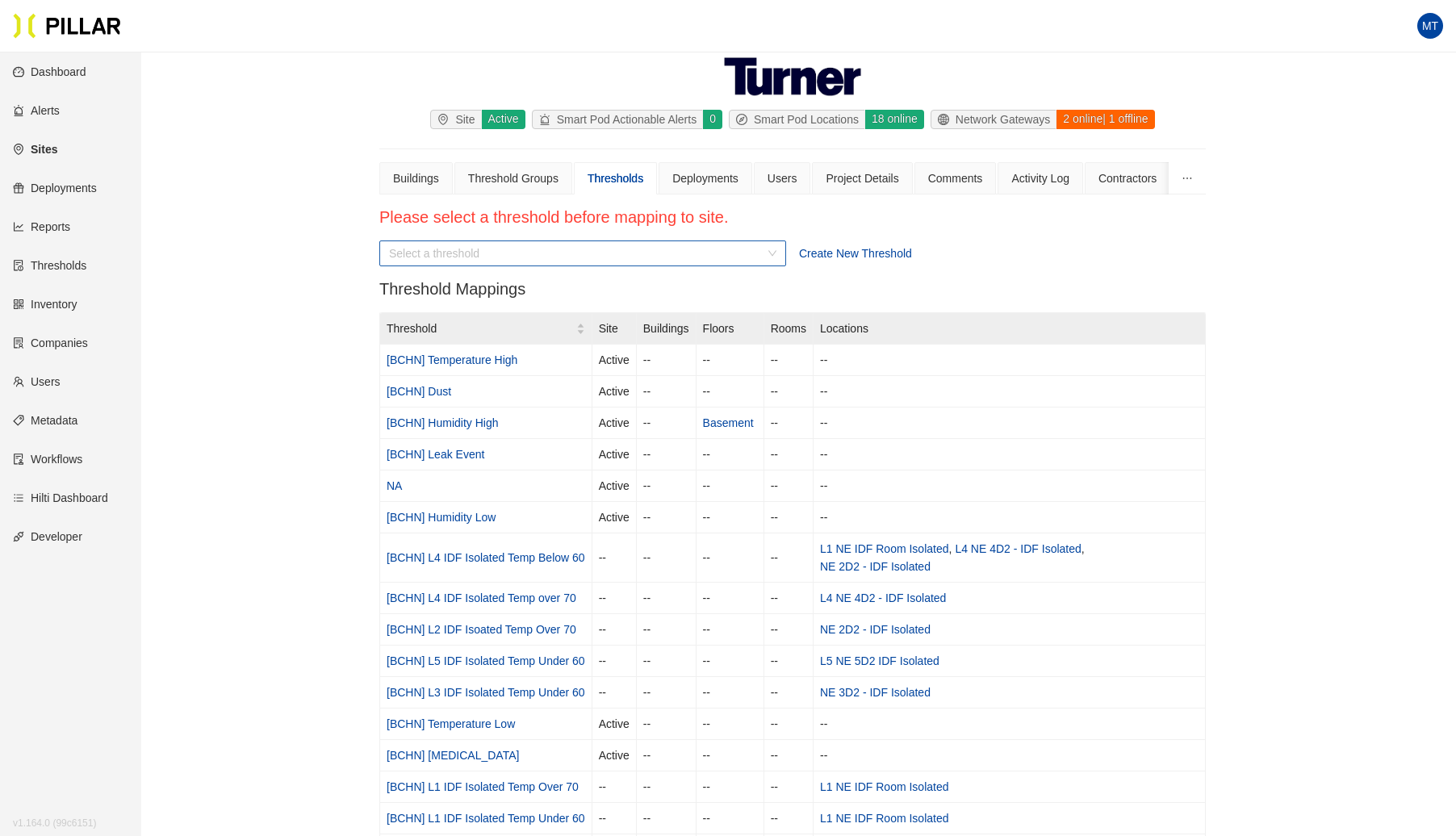 click at bounding box center (577, 253) 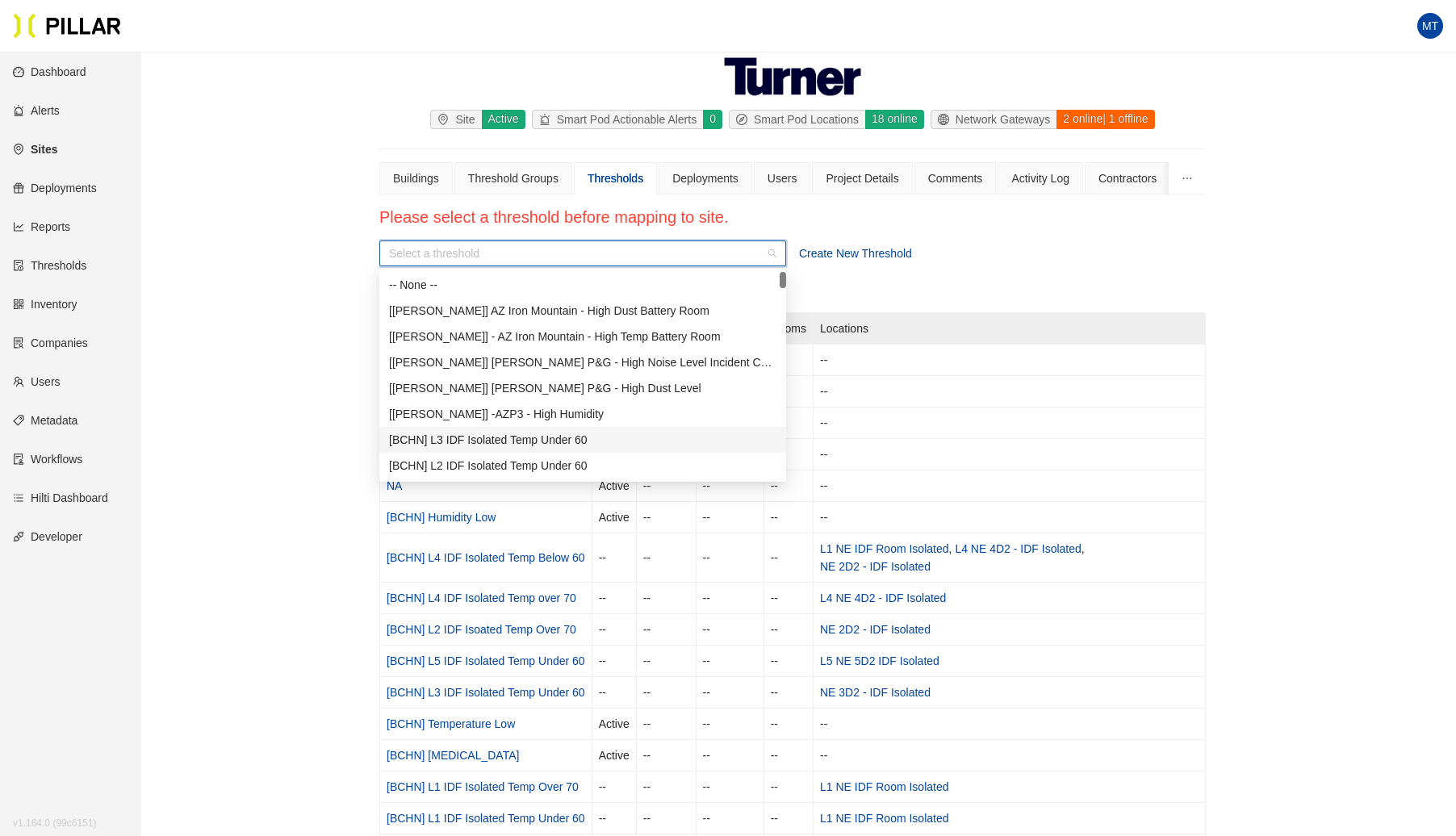 click on "[BCHN] L3 IDF Isolated Temp Under 60" at bounding box center [583, 440] 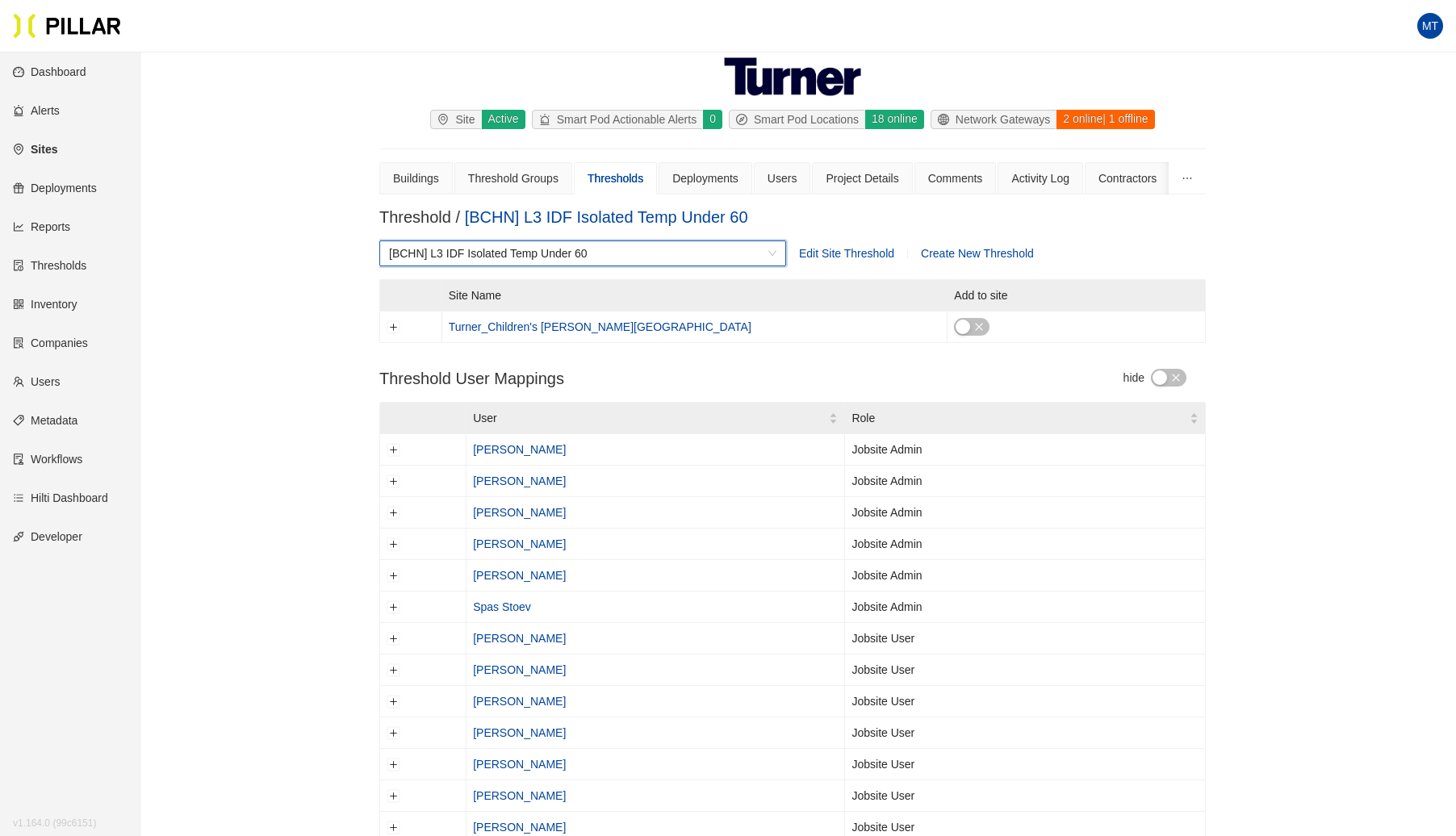 click on "Edit Site Threshold" at bounding box center [847, 253] 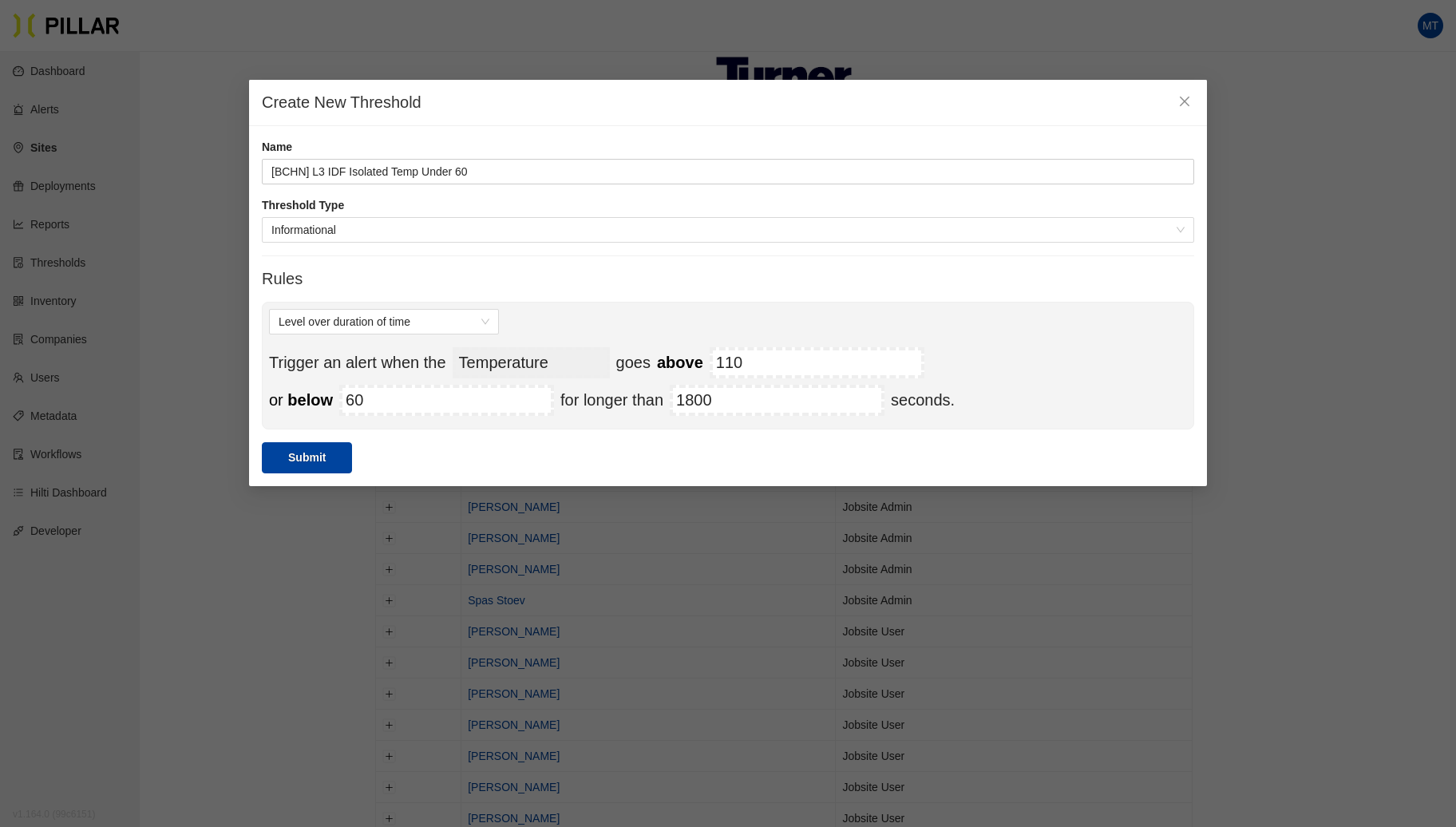 type on "[BCHN] L3 IDF Isolated Temp Under 60" 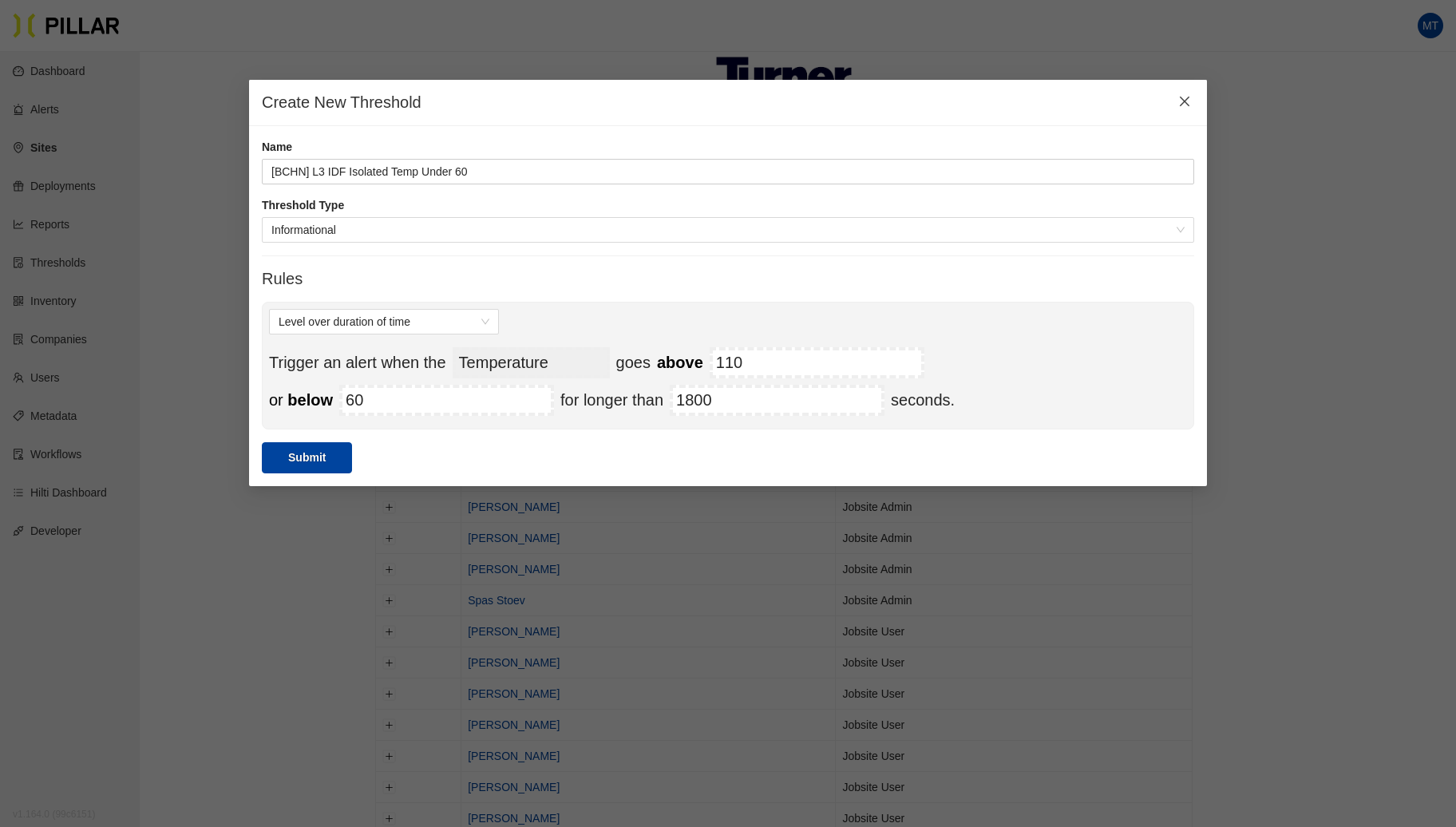 click at bounding box center [1185, 102] 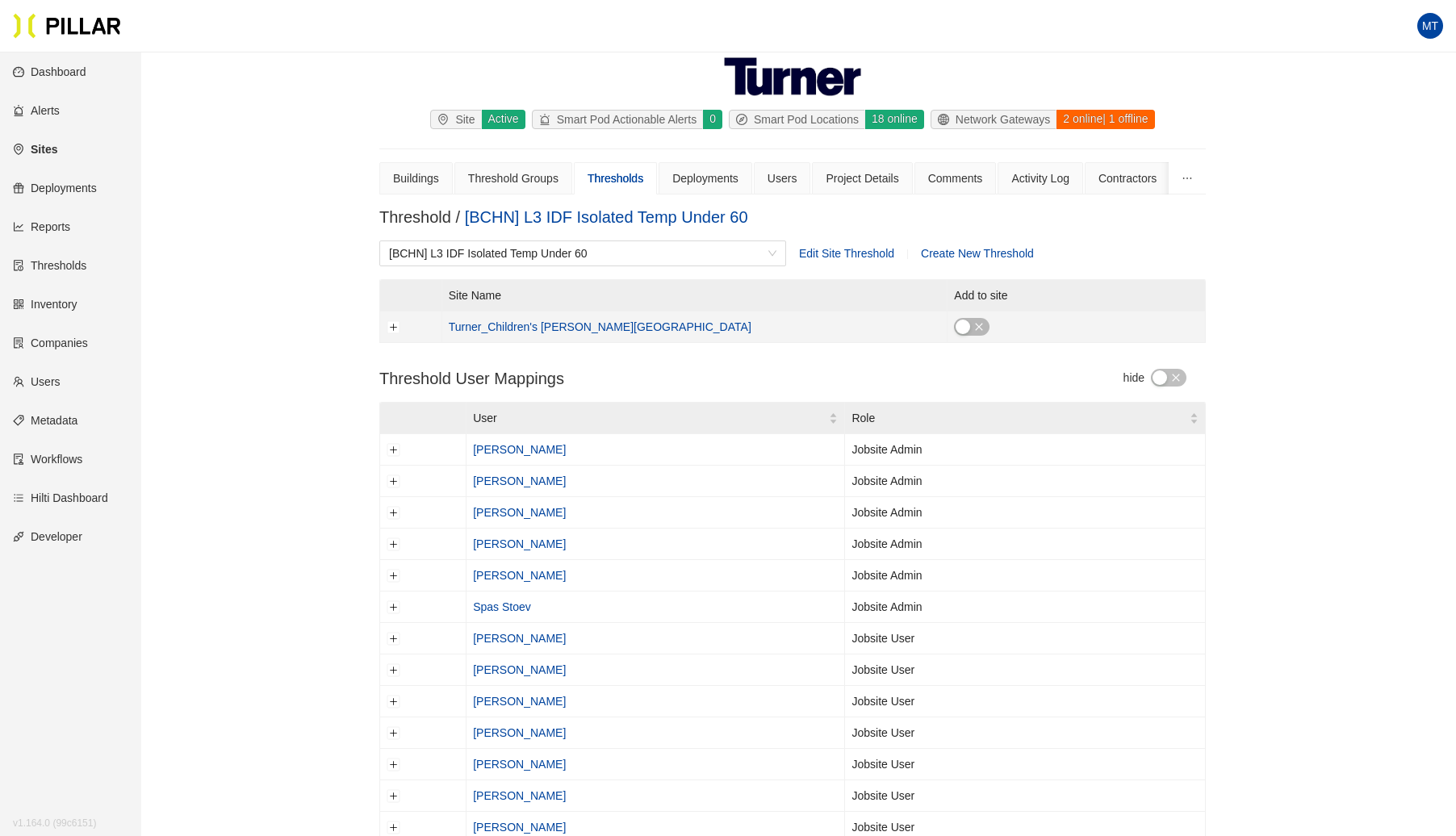 click at bounding box center [411, 327] 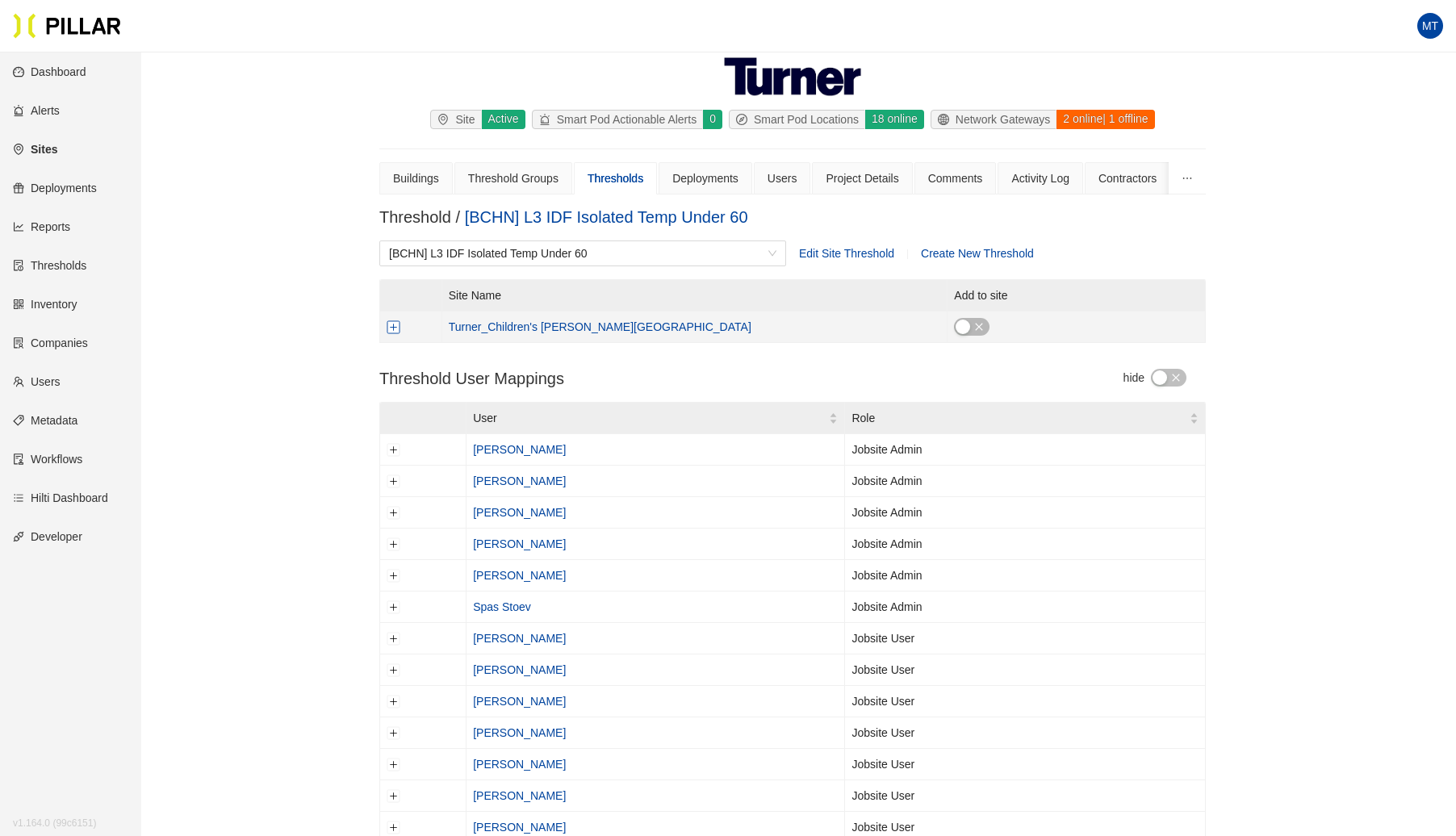 click at bounding box center (394, 327) 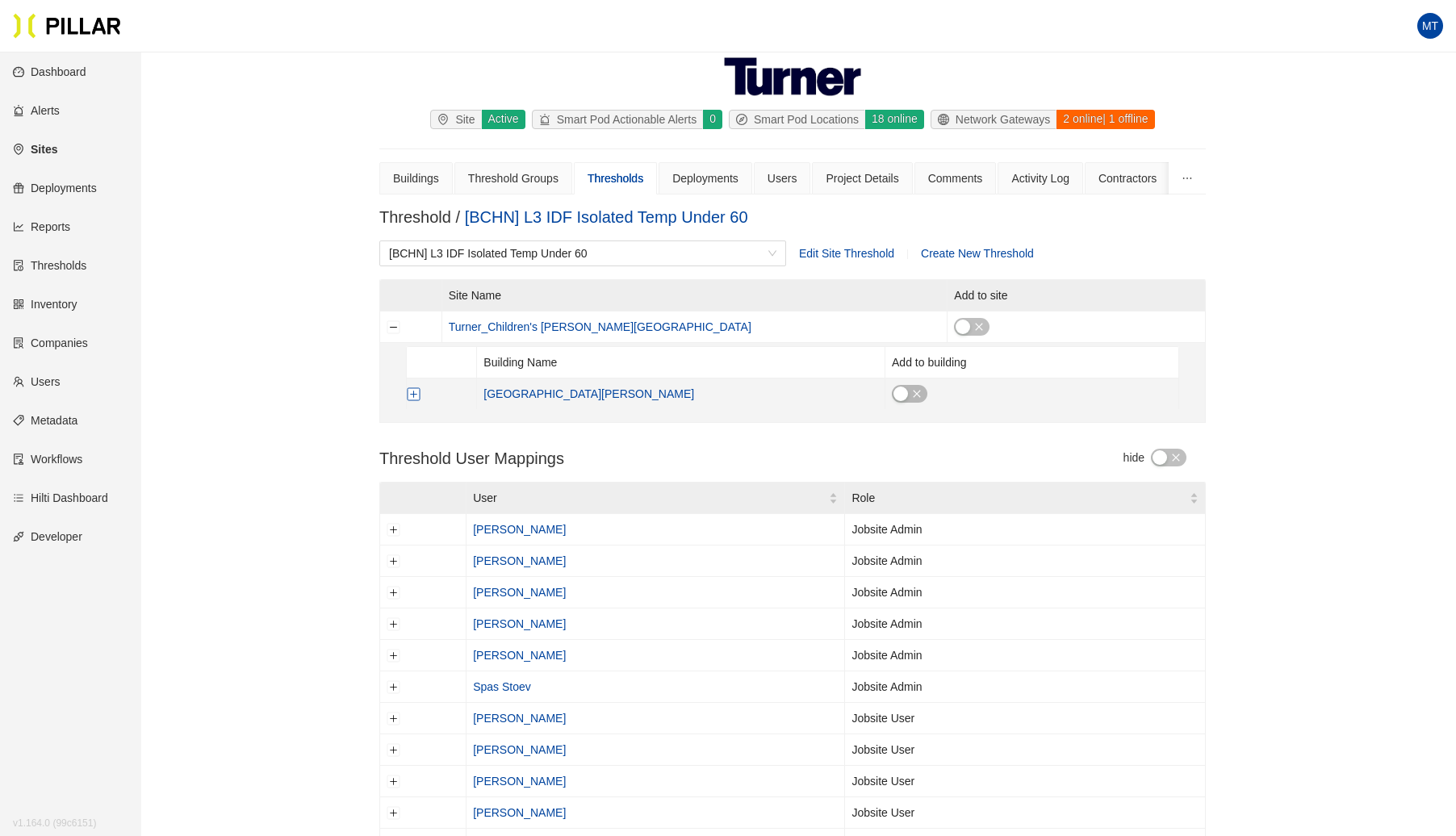 click at bounding box center [414, 394] 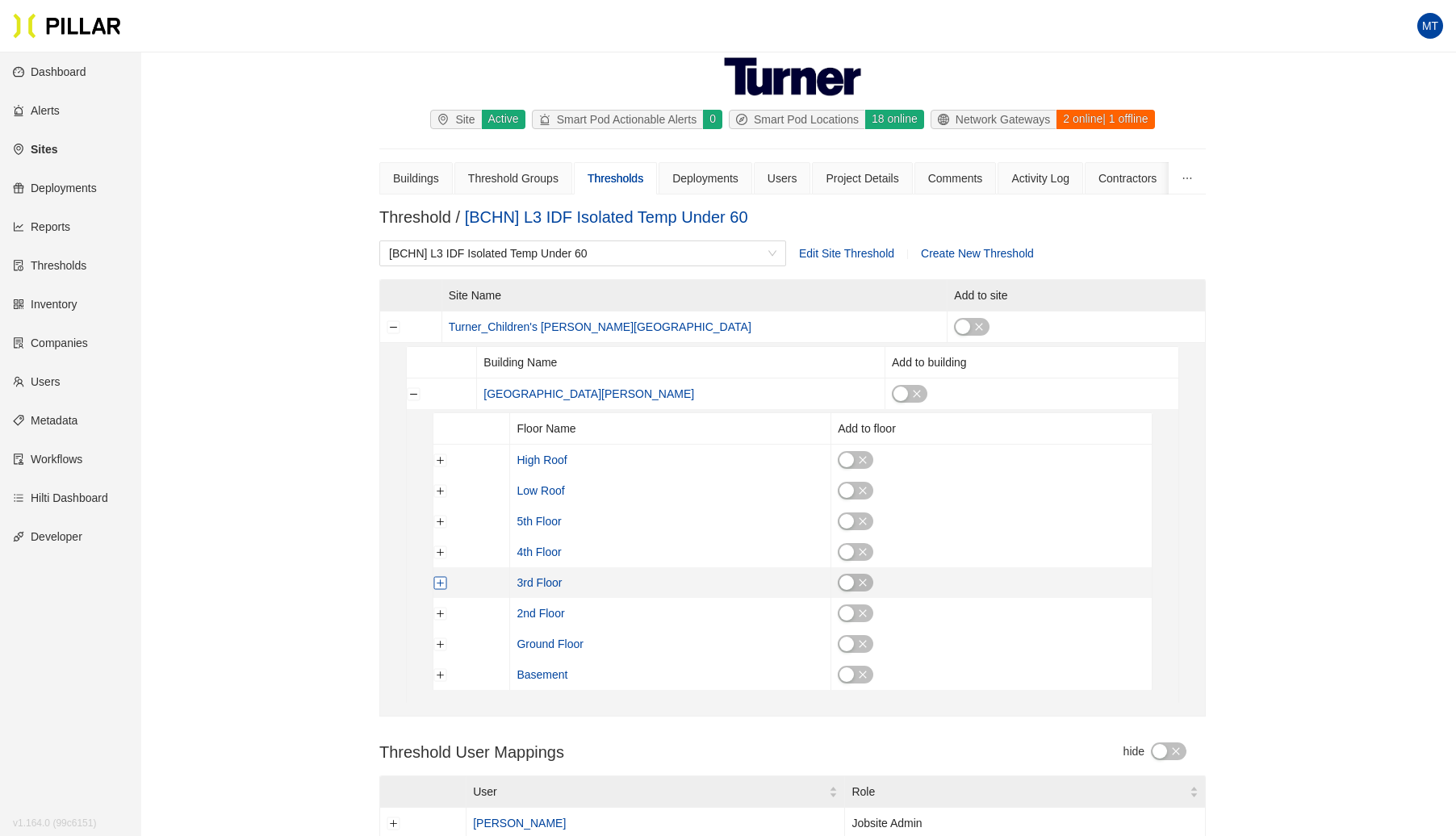 click at bounding box center [441, 583] 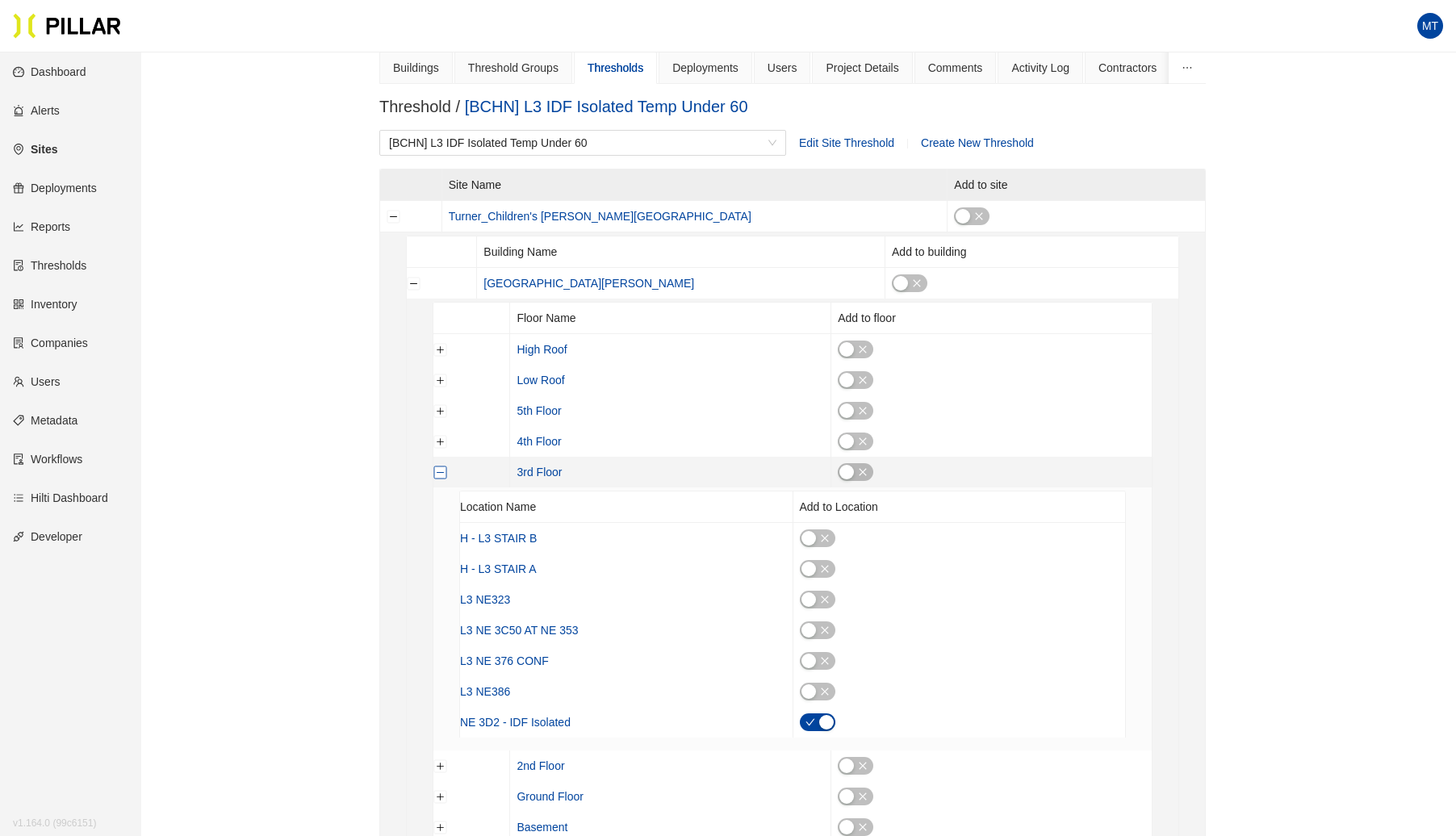 scroll, scrollTop: 187, scrollLeft: 0, axis: vertical 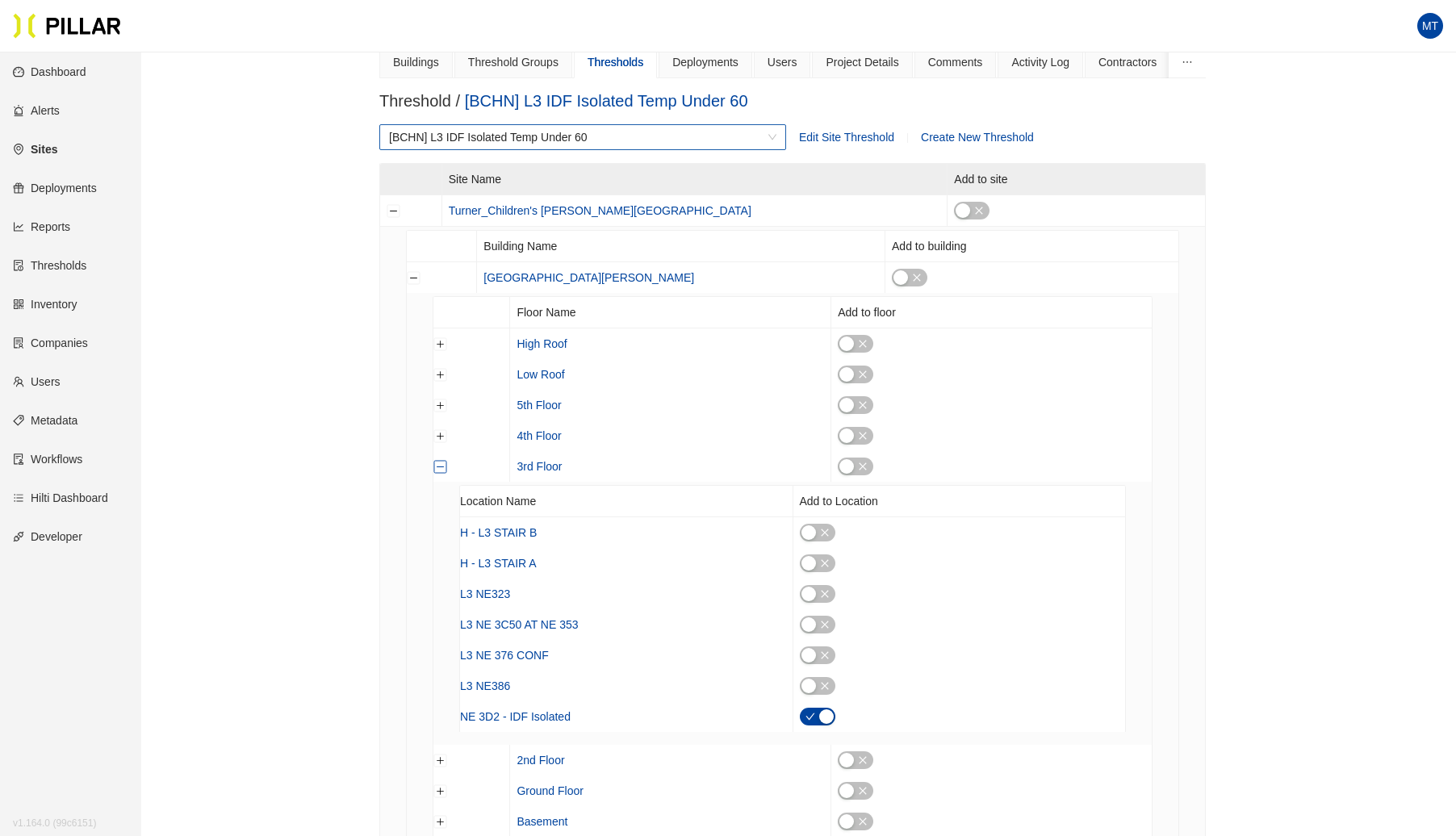 click on "[BCHN] L3 IDF Isolated Temp Under 60" at bounding box center [583, 137] 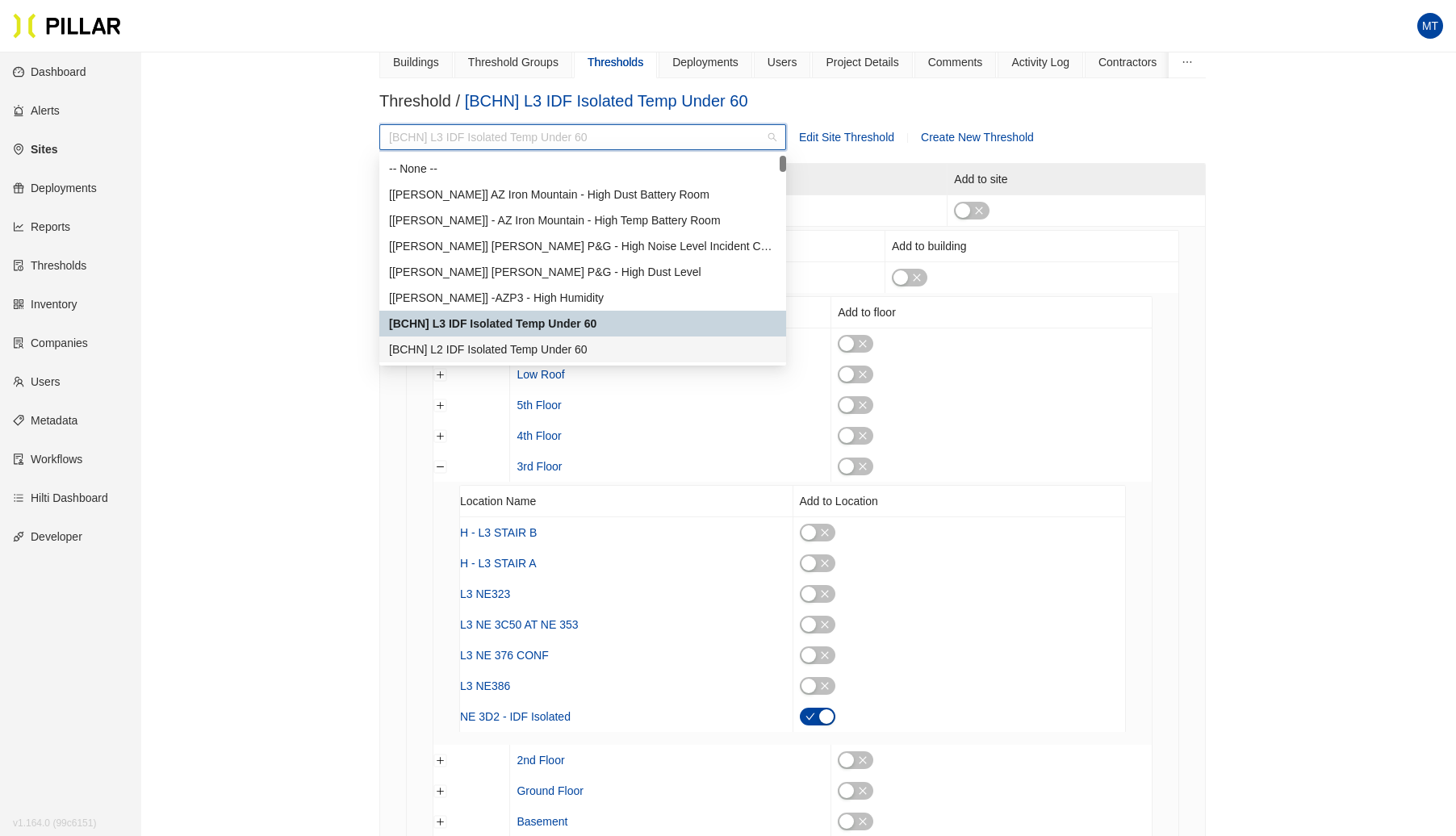 click on "[BCHN] L2 IDF Isolated Temp Under 60" at bounding box center (583, 349) 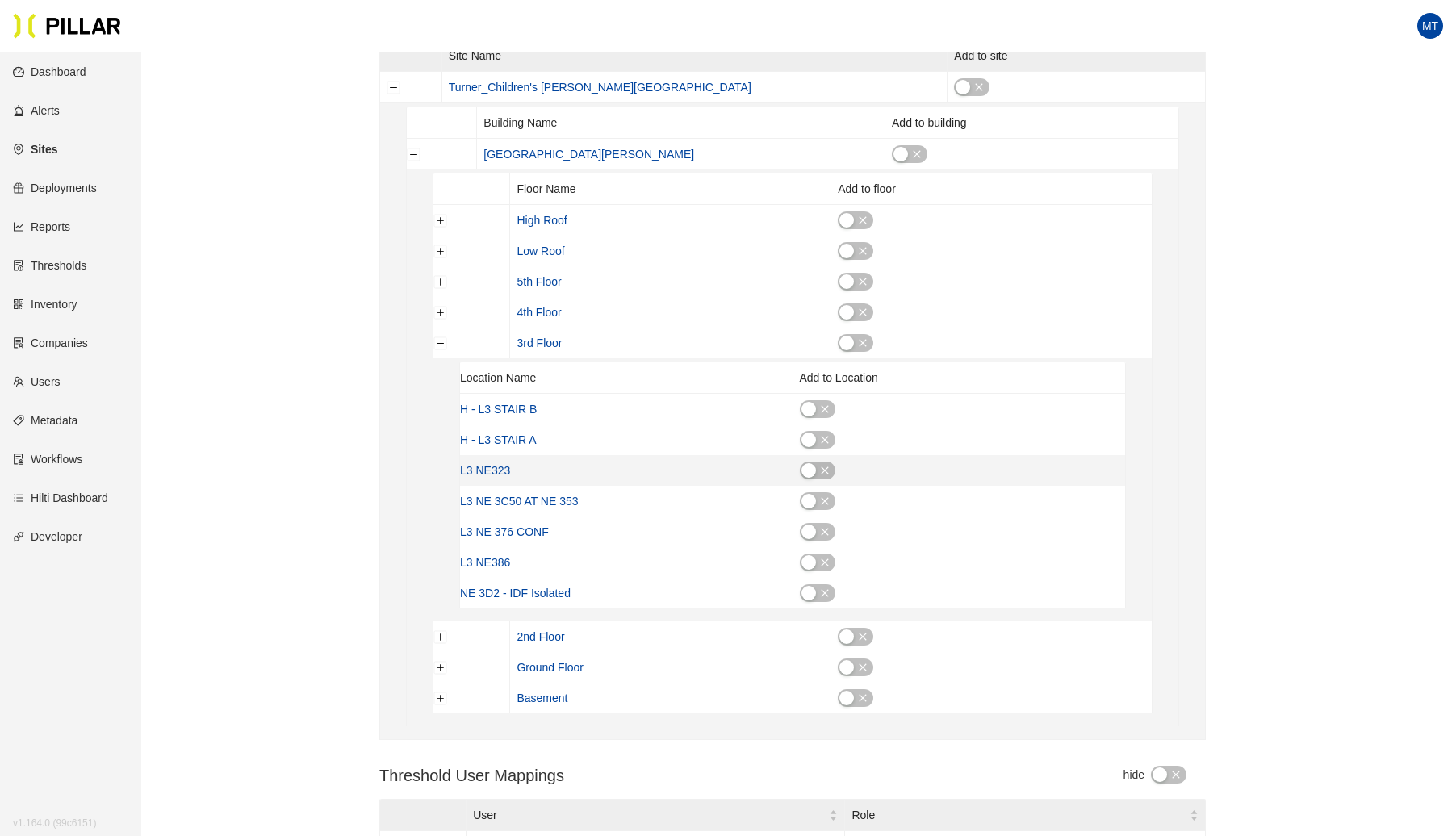 scroll, scrollTop: 313, scrollLeft: 0, axis: vertical 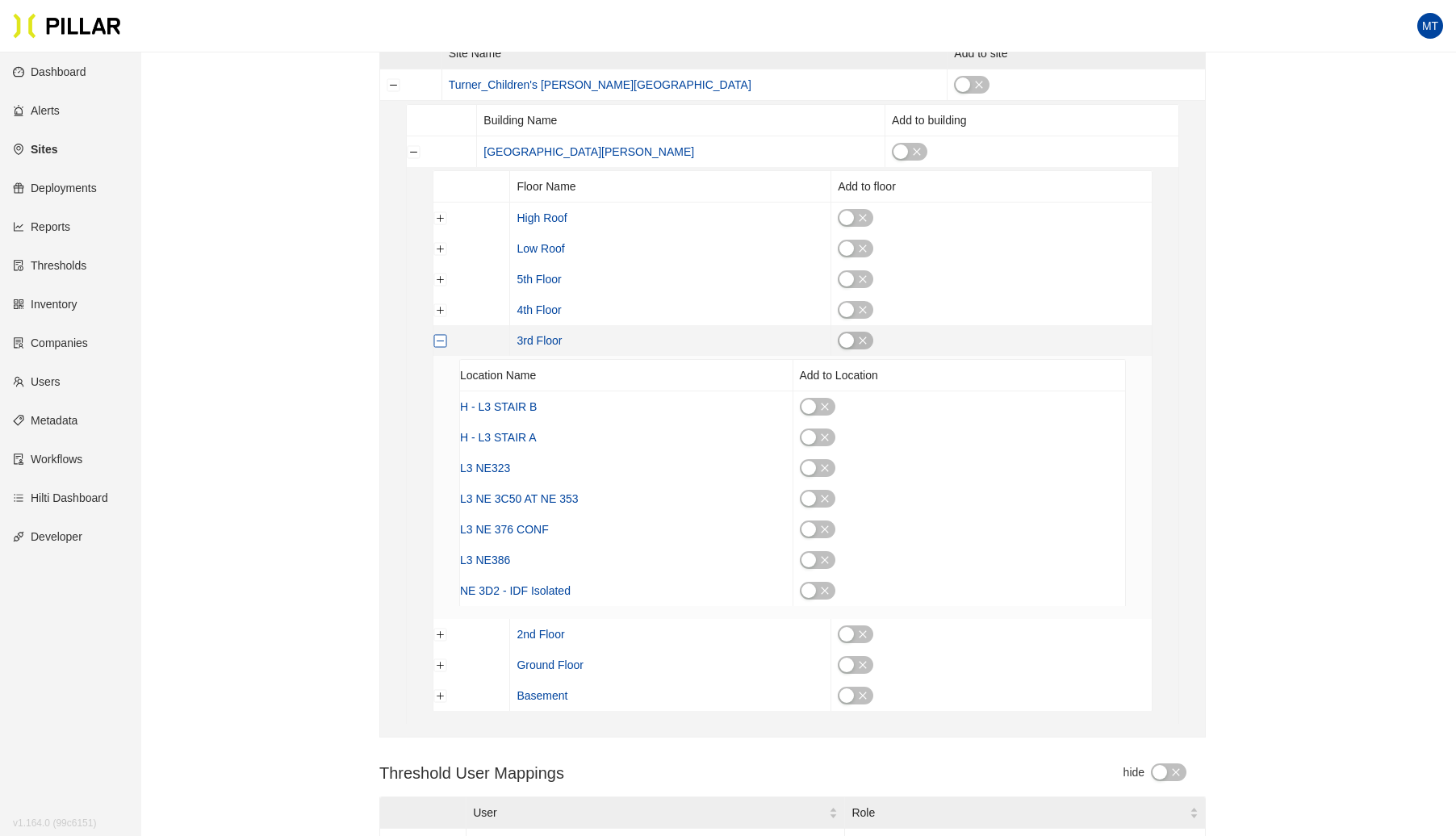 click at bounding box center (441, 341) 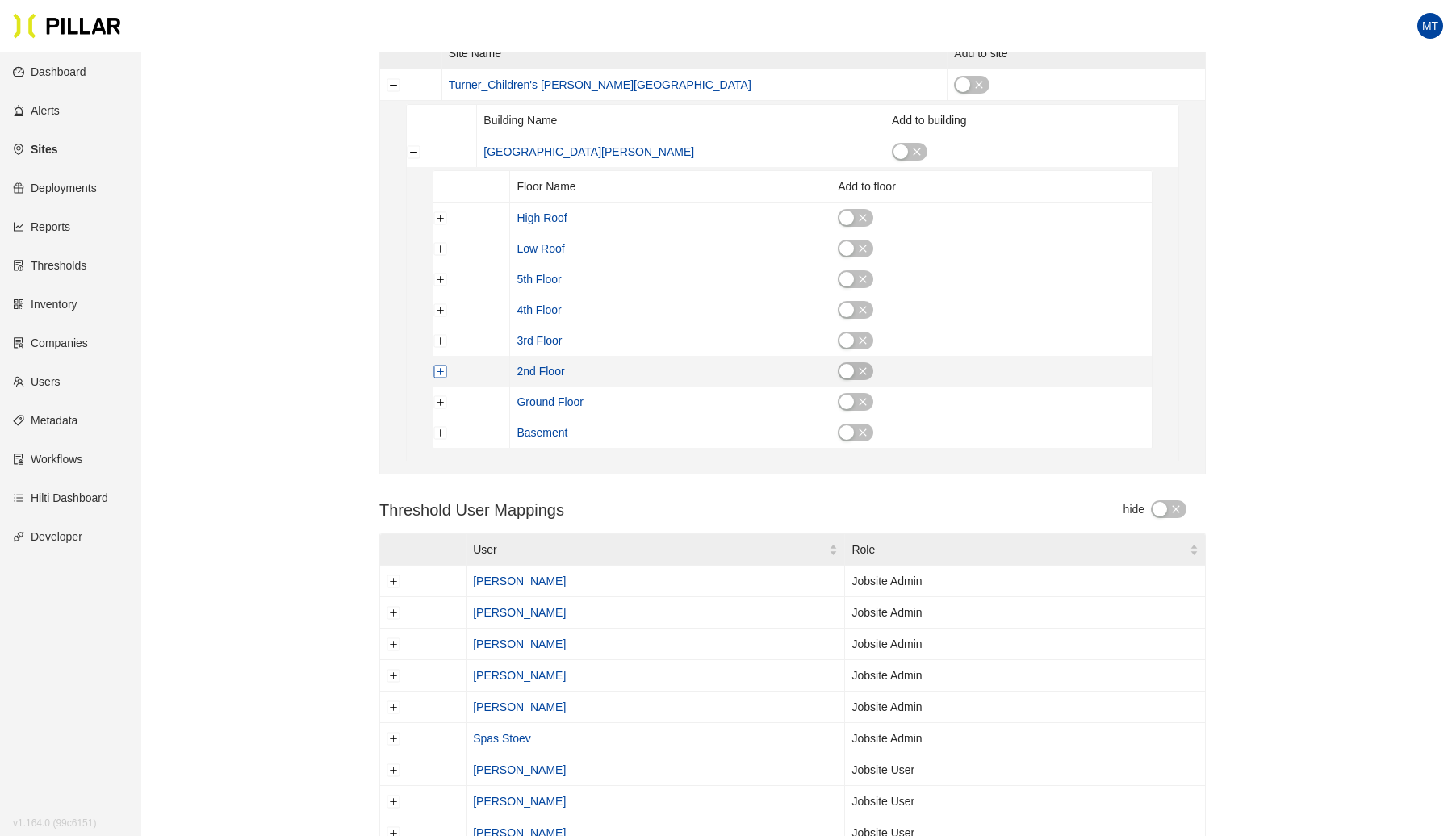 click at bounding box center (441, 371) 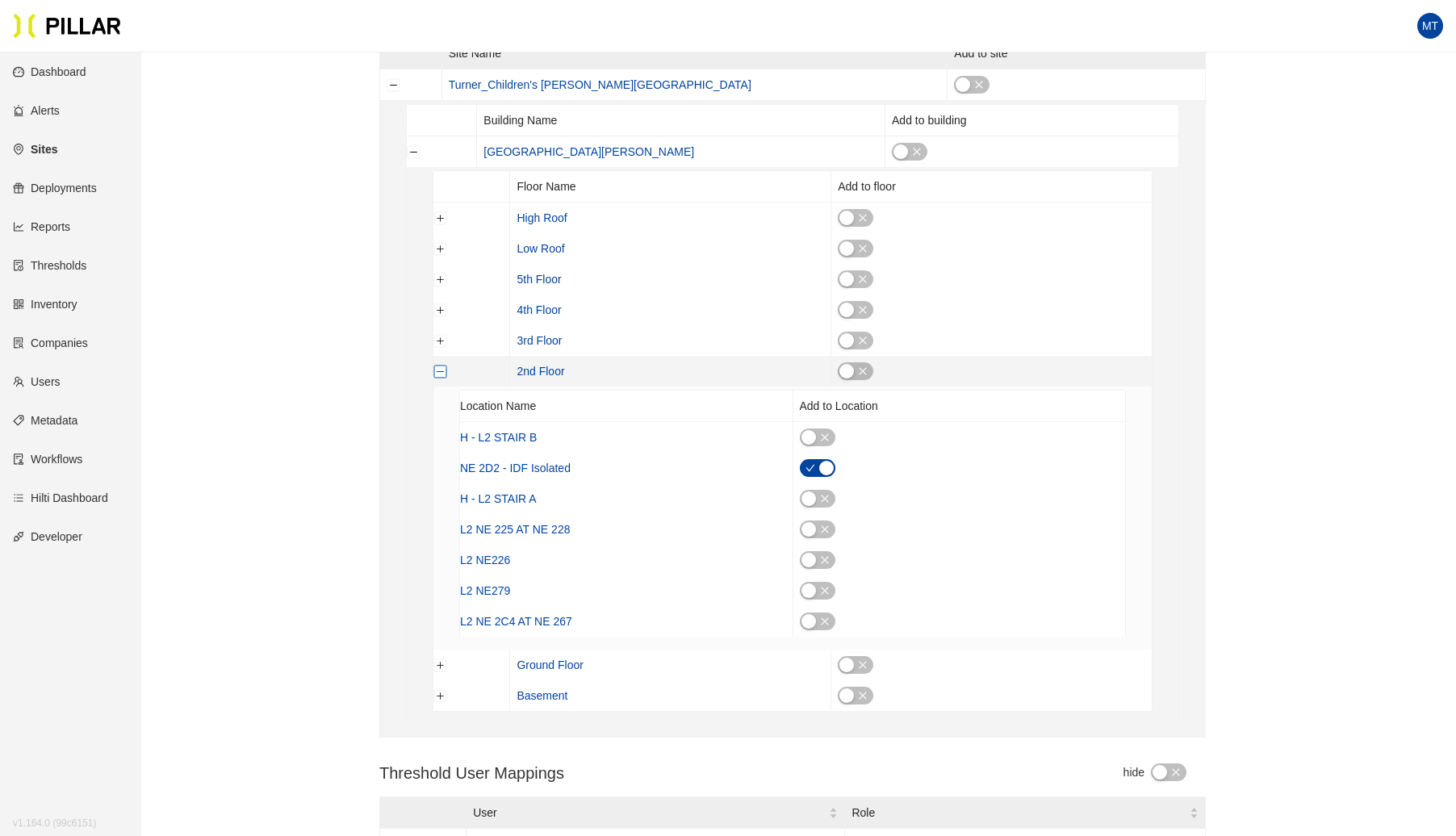 click at bounding box center [441, 371] 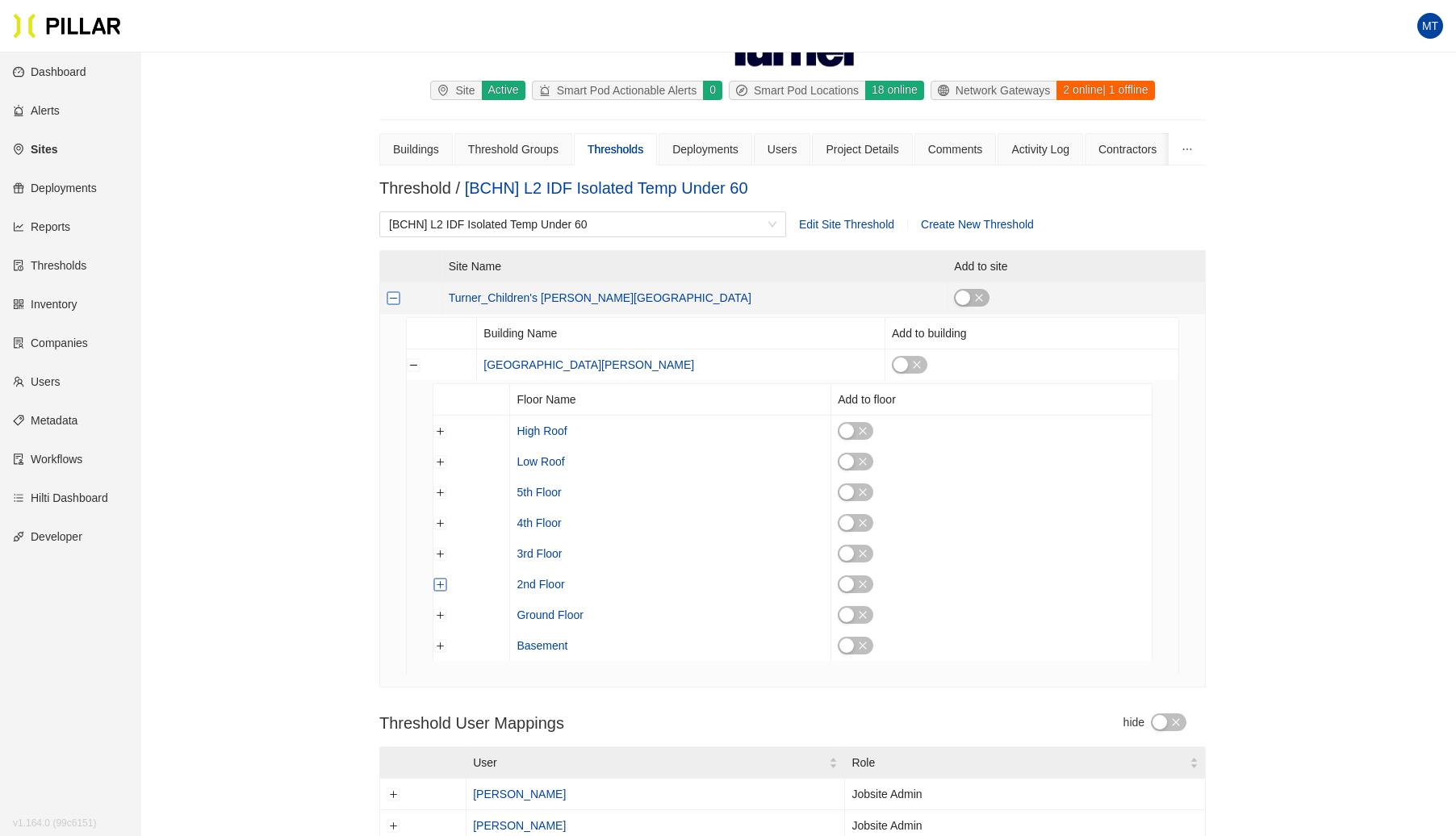 scroll, scrollTop: 95, scrollLeft: 0, axis: vertical 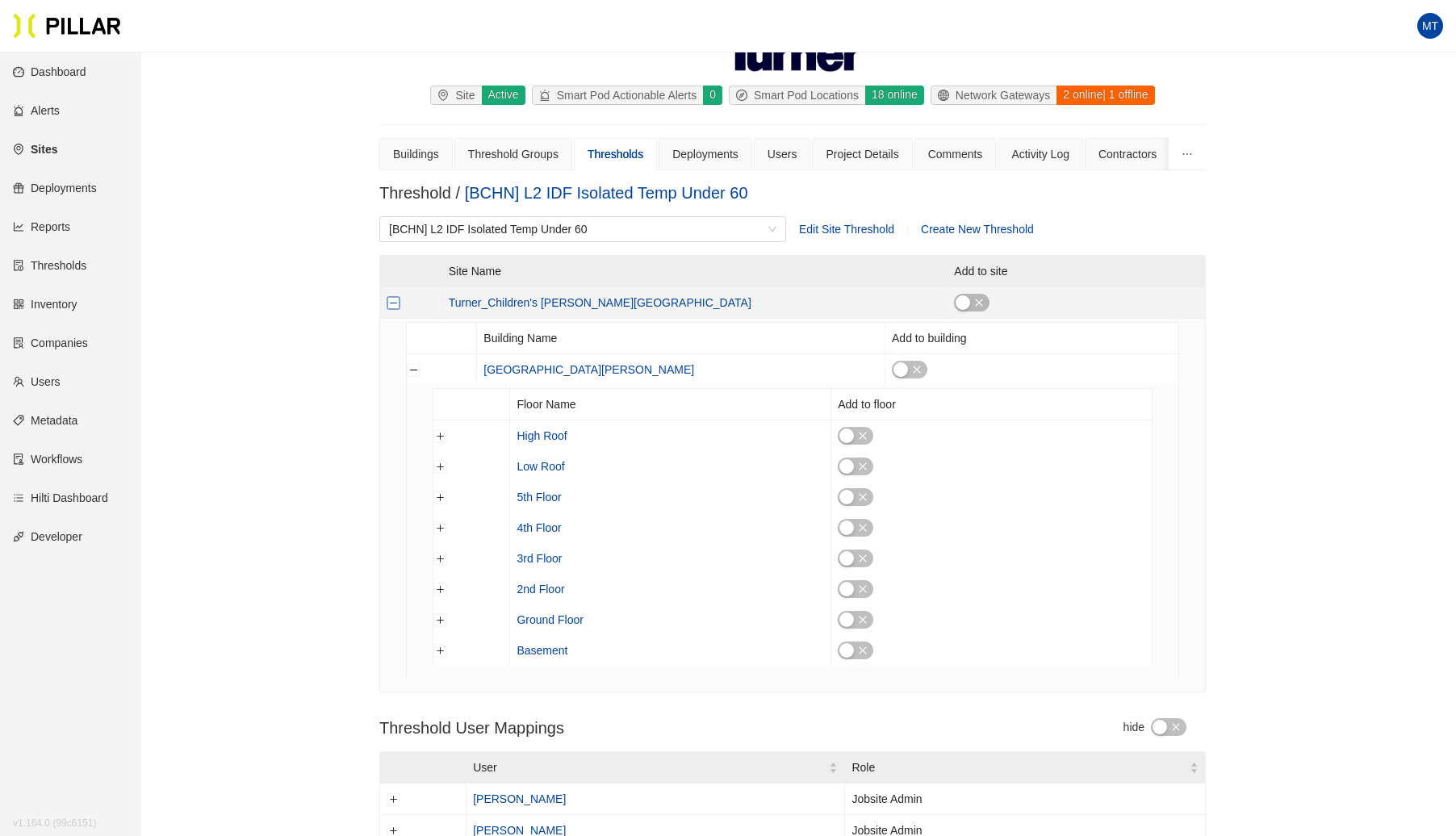 click at bounding box center [394, 303] 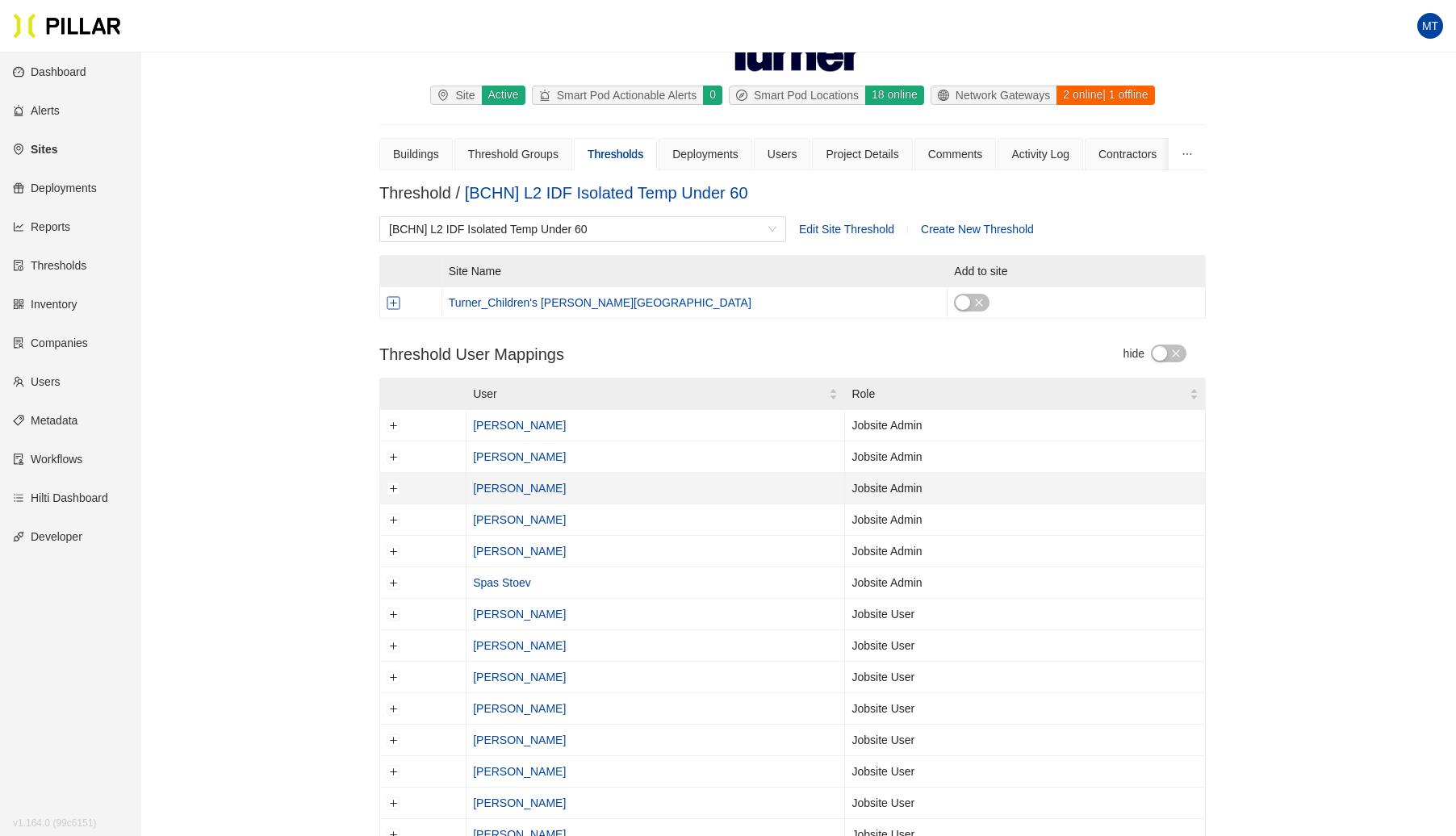 scroll, scrollTop: 0, scrollLeft: 0, axis: both 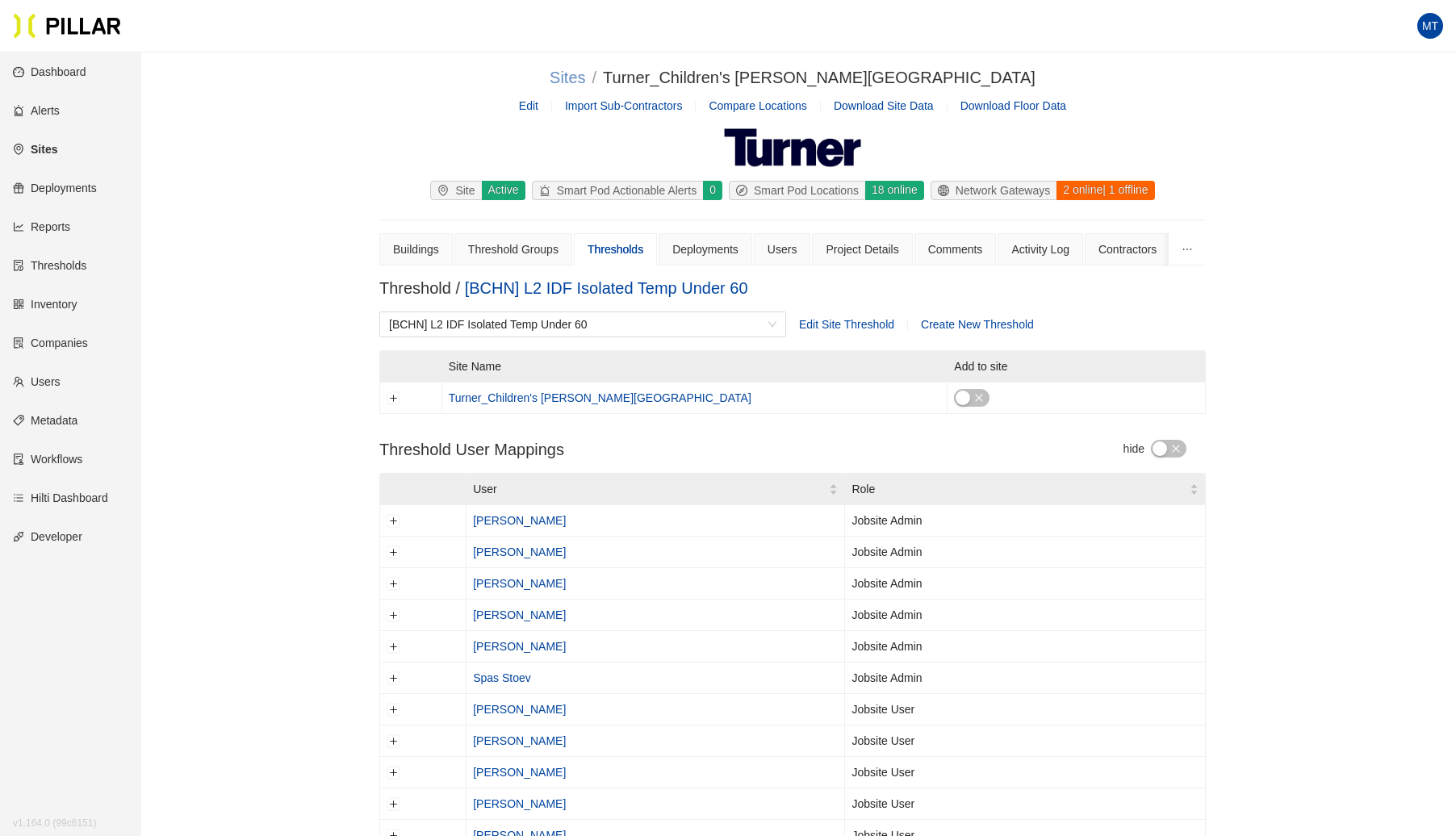 click on "Sites" at bounding box center (567, 77) 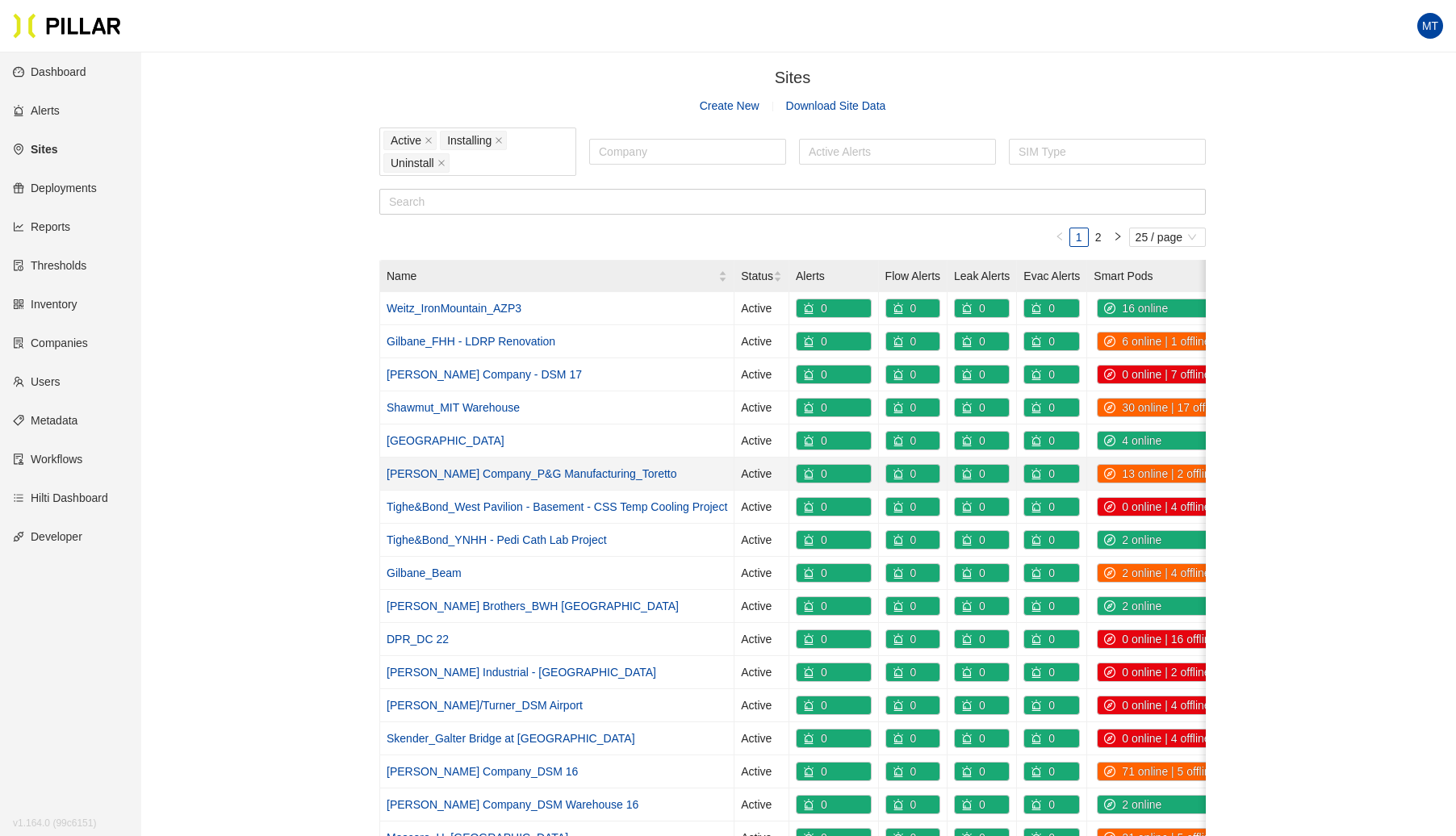 click on "[PERSON_NAME] Company_P&G Manufacturing_Toretto" at bounding box center (532, 474) 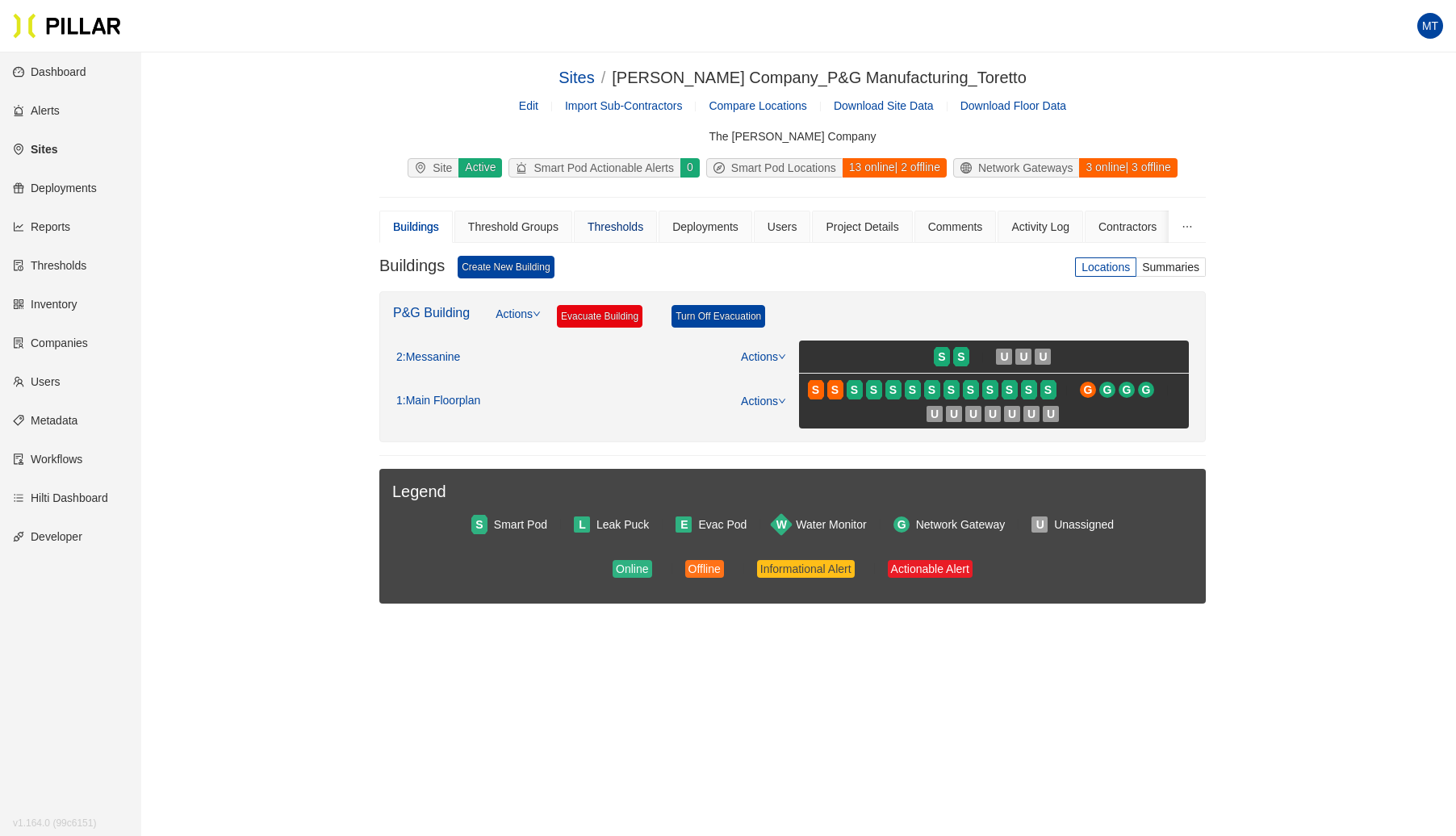 click on "Thresholds" at bounding box center (615, 227) 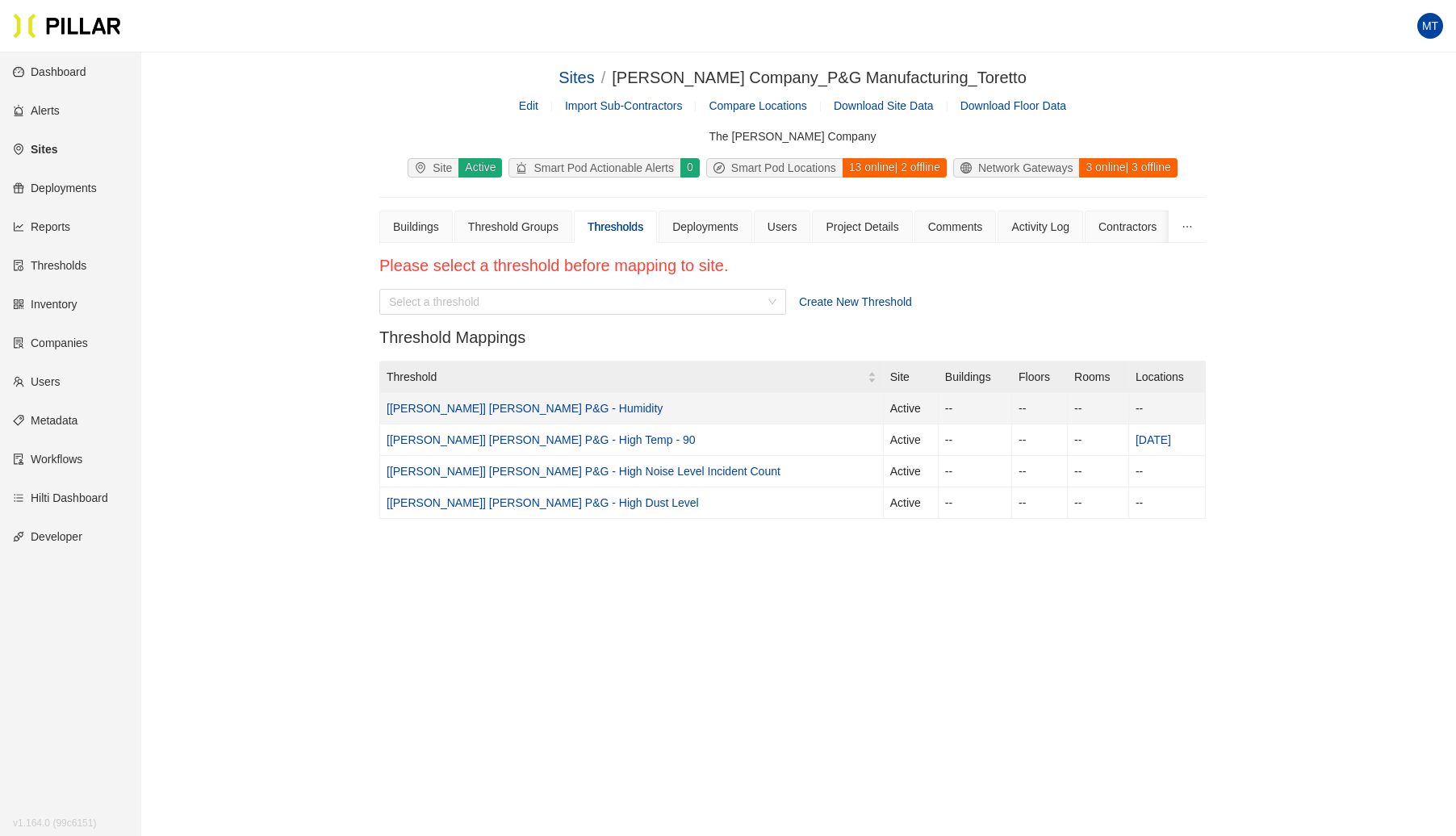 click on "[[PERSON_NAME]] [PERSON_NAME] P&G - Humidity" at bounding box center (525, 408) 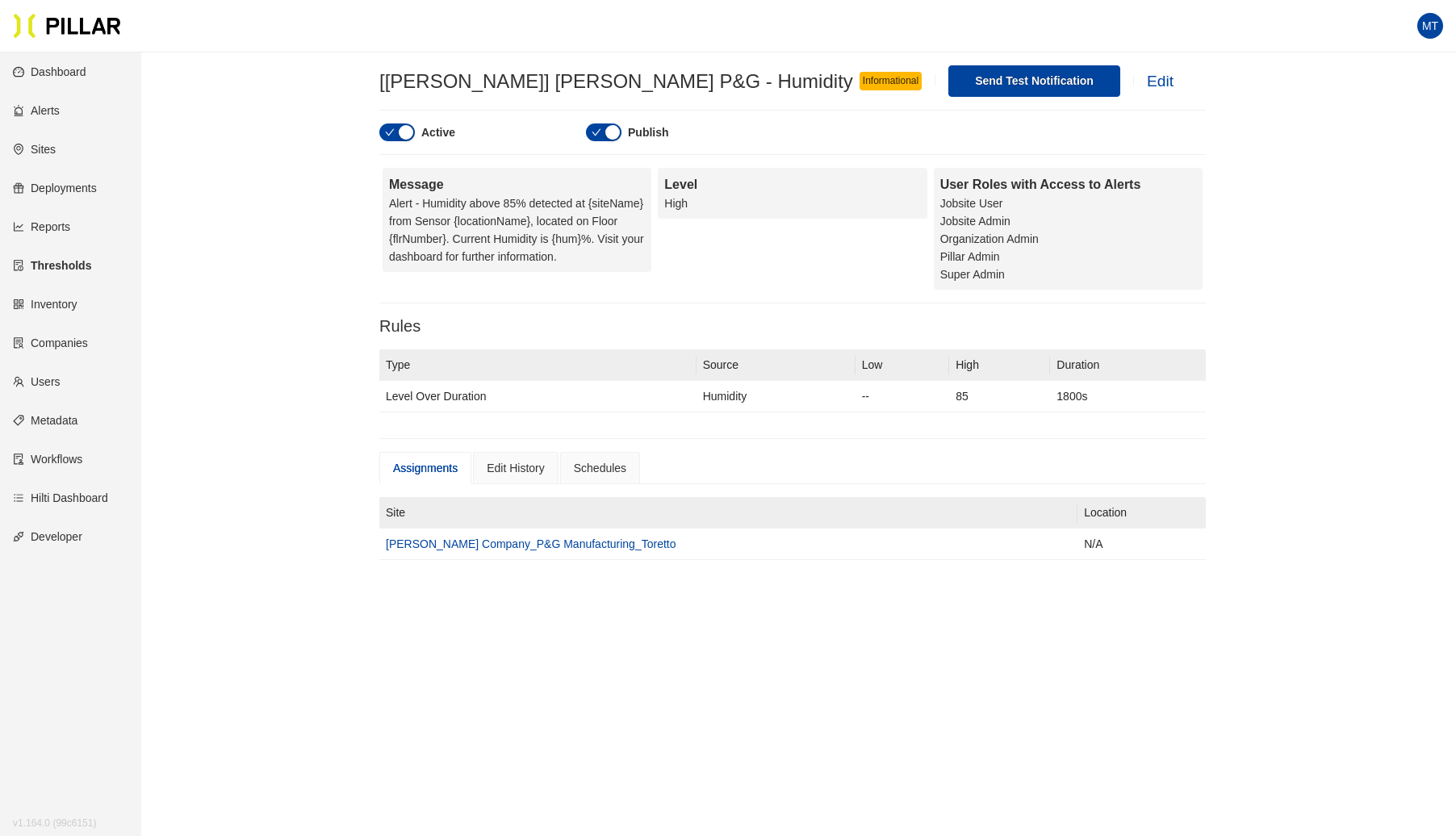 click on "Edit" at bounding box center (1160, 81) 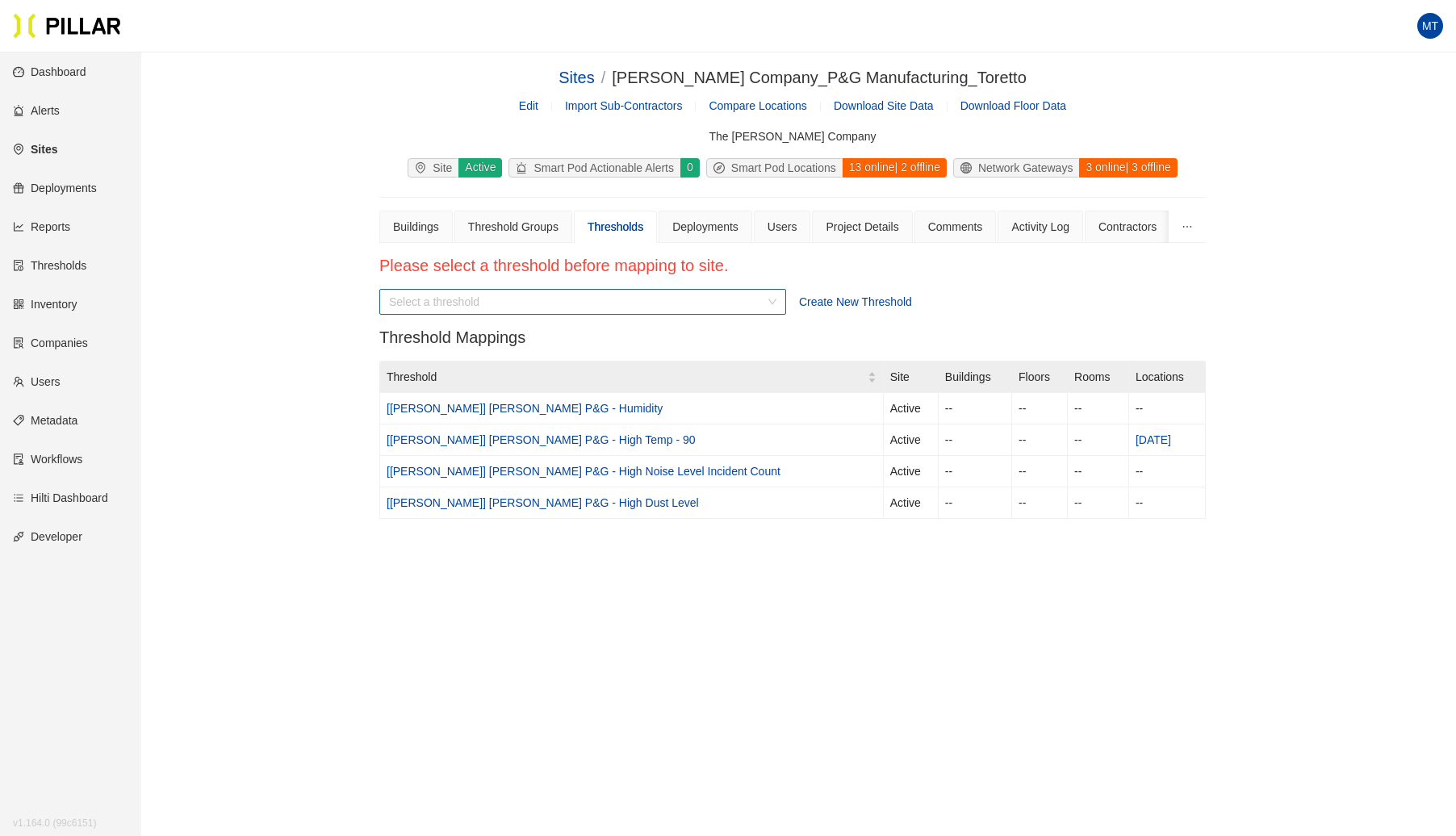 click at bounding box center (577, 302) 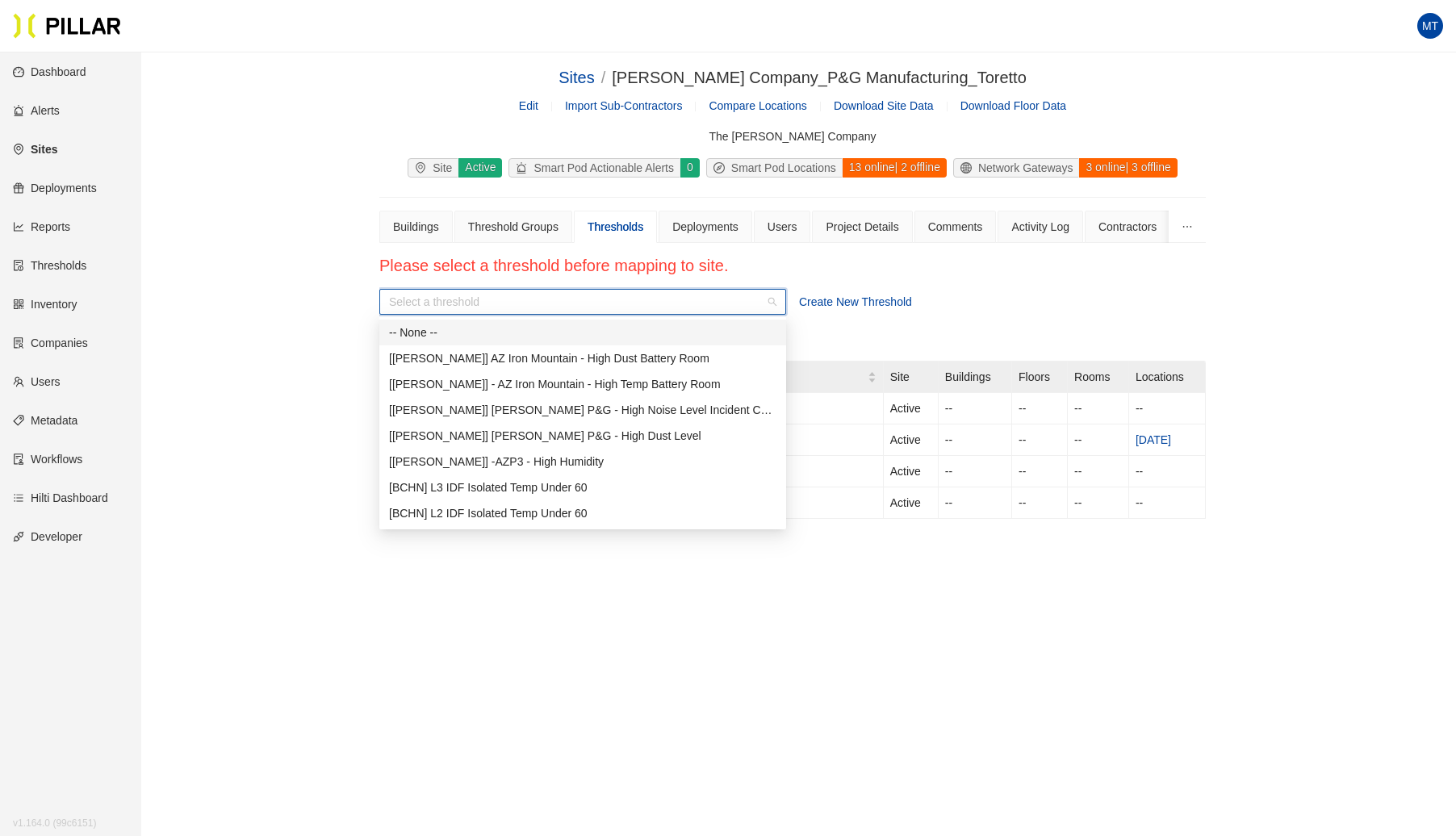 click on "Sites / [PERSON_NAME] Company_P&G Manufacturing_Toretto / Edit Import Sub-Contractors Compare Locations Download Site Data Download Floor Data The [PERSON_NAME] Company Site Active Smart Pod Actionable Alerts 0 Smart Pod Locations 13 online  | 2 offline Network Gateways 3 online  | 3 offline Buildings Threshold Groups Thresholds Deployments Users Project Details Comments Activity Log Contractors Smart Pod Assignment History Site Equipment Reliability Index Metrics Billing Floor Plan Documents Please select a threshold before mapping to site. Select a threshold Create New Threshold Threshold Mappings Threshold Site Buildings Floors Rooms Locations             [[PERSON_NAME]] Toretto P&G - Humidity Active -- -- -- -- [[PERSON_NAME]]  Toretto P&G  - High Temp - 90 Active -- -- -- [DATE] [[PERSON_NAME]] Toretto P&G - High Noise Level Incident Count Active -- -- -- -- [[PERSON_NAME]] Toretto P&G -  High Dust Level Active -- -- -- --" at bounding box center [728, 470] 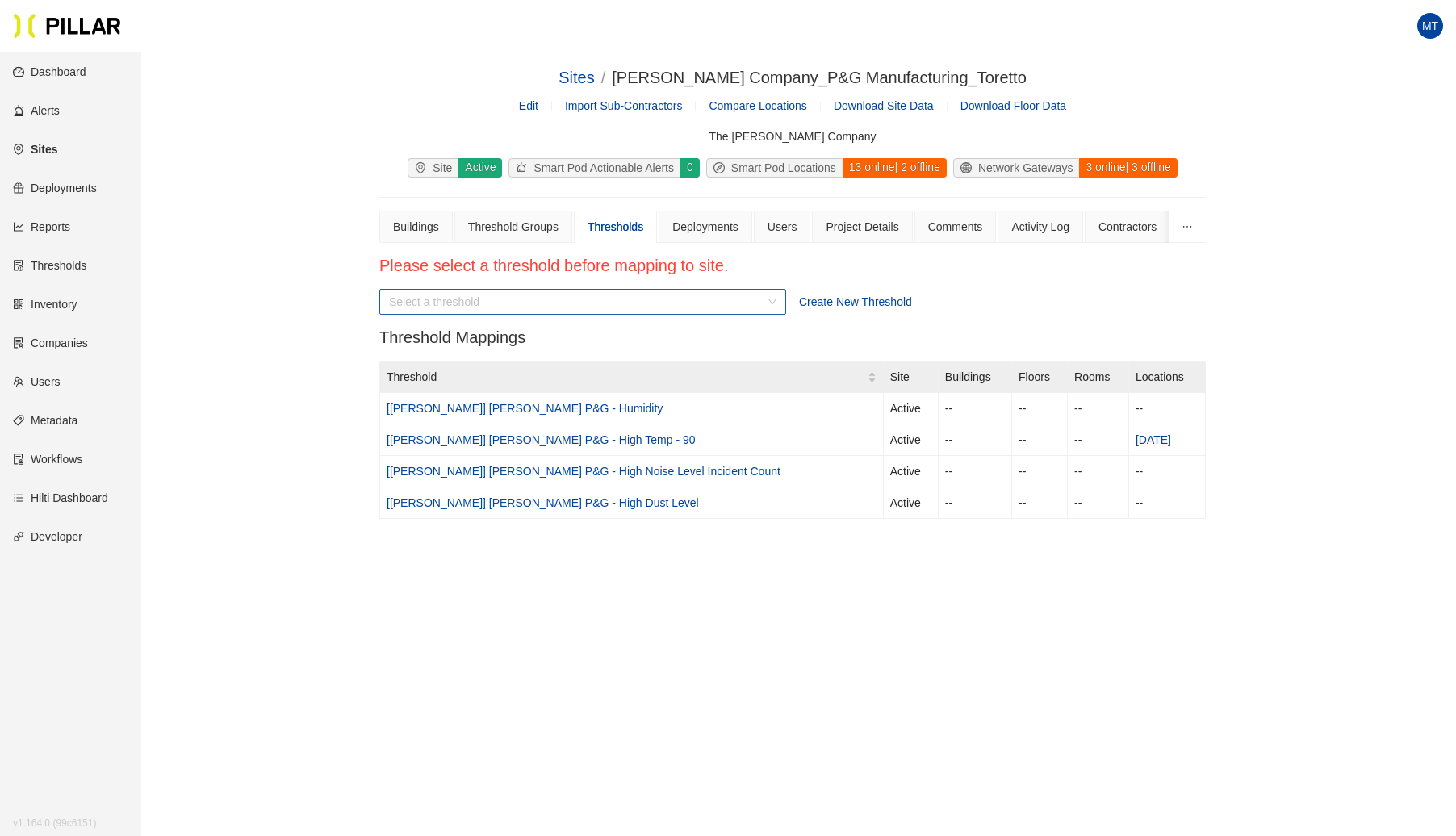 click at bounding box center [577, 302] 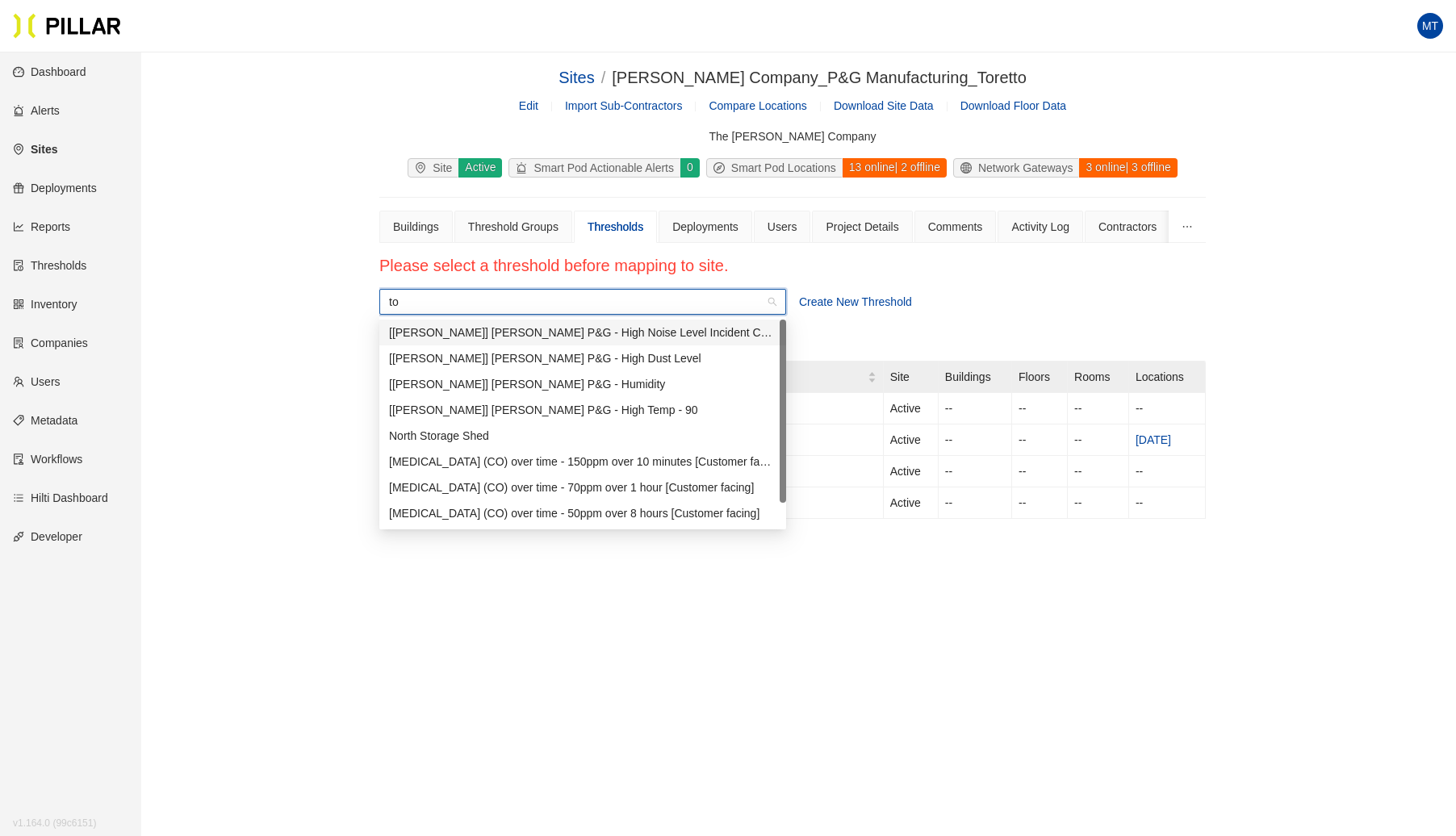 type on "tor" 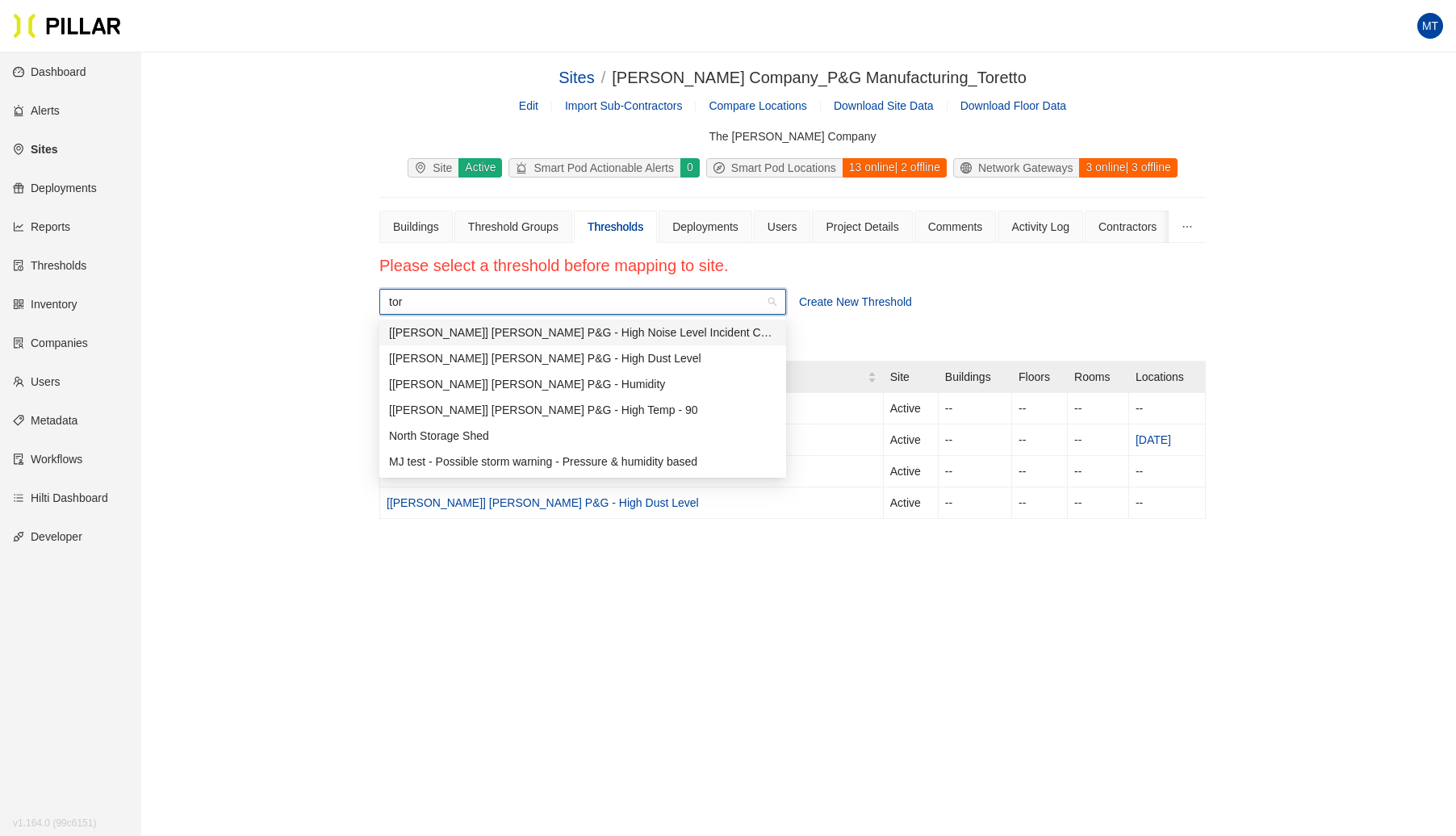 click on "[[PERSON_NAME]] [PERSON_NAME] P&G - Humidity" at bounding box center (583, 384) 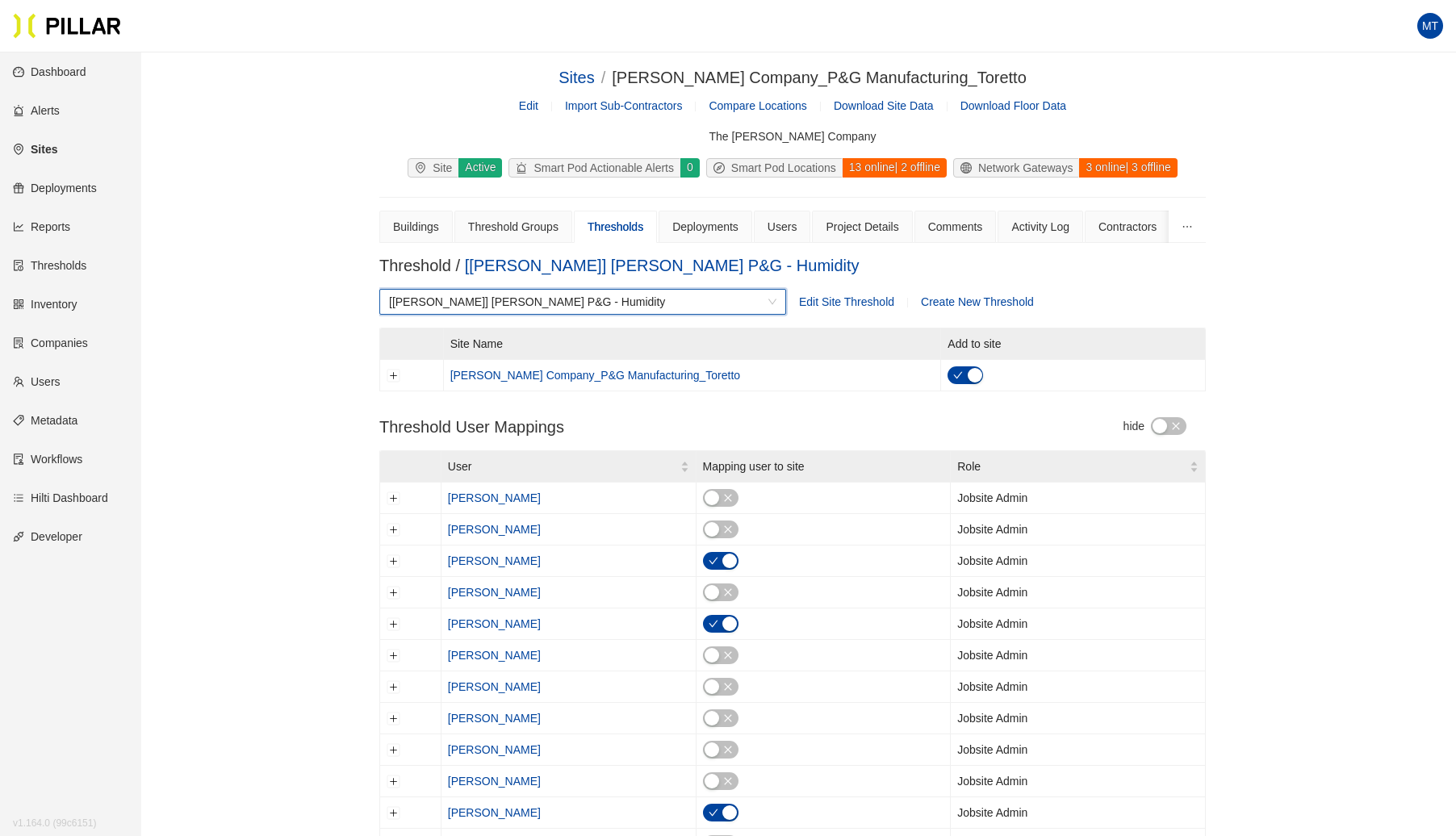 click on "Edit Site Threshold" at bounding box center (847, 302) 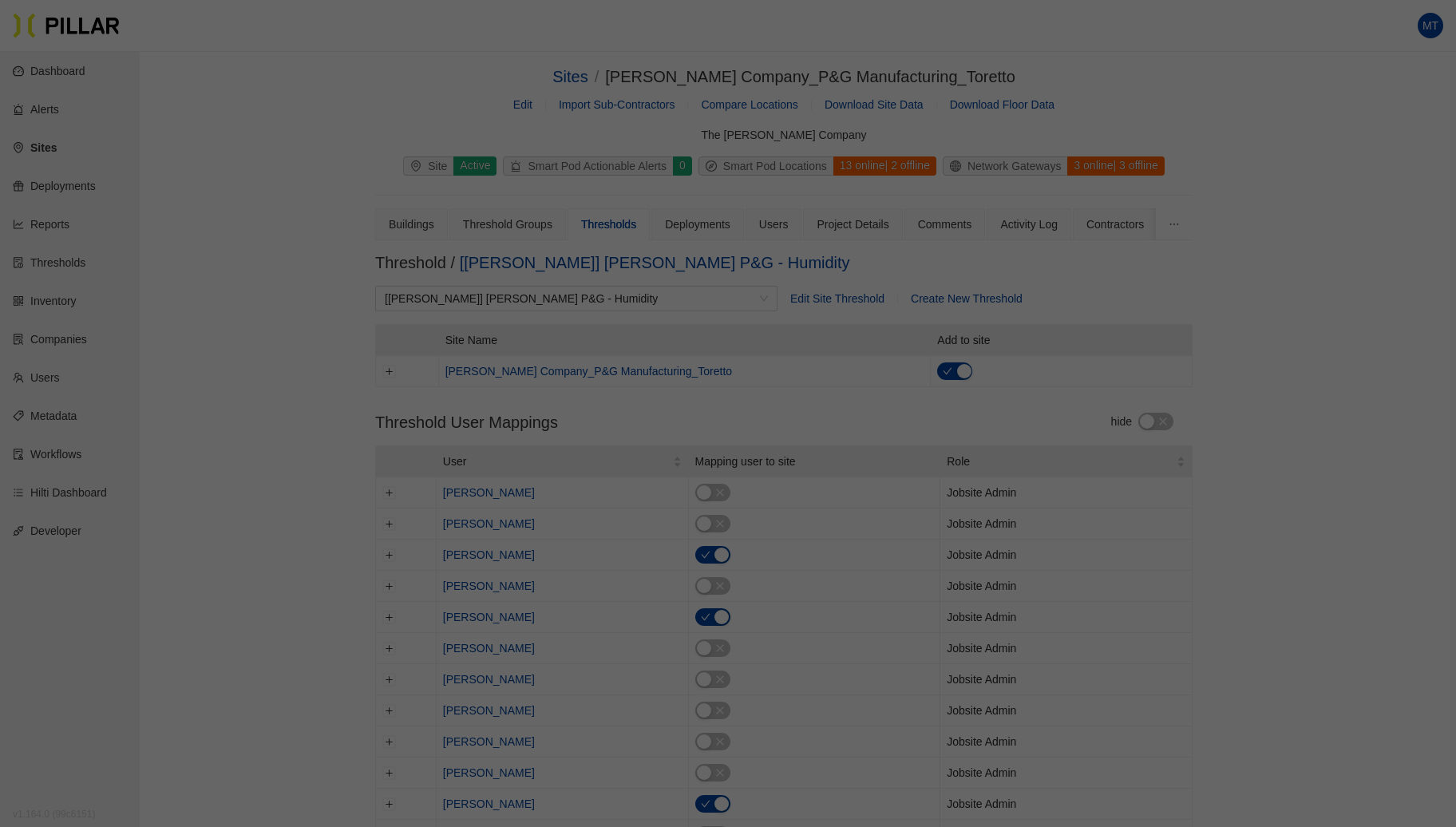select on "hum" 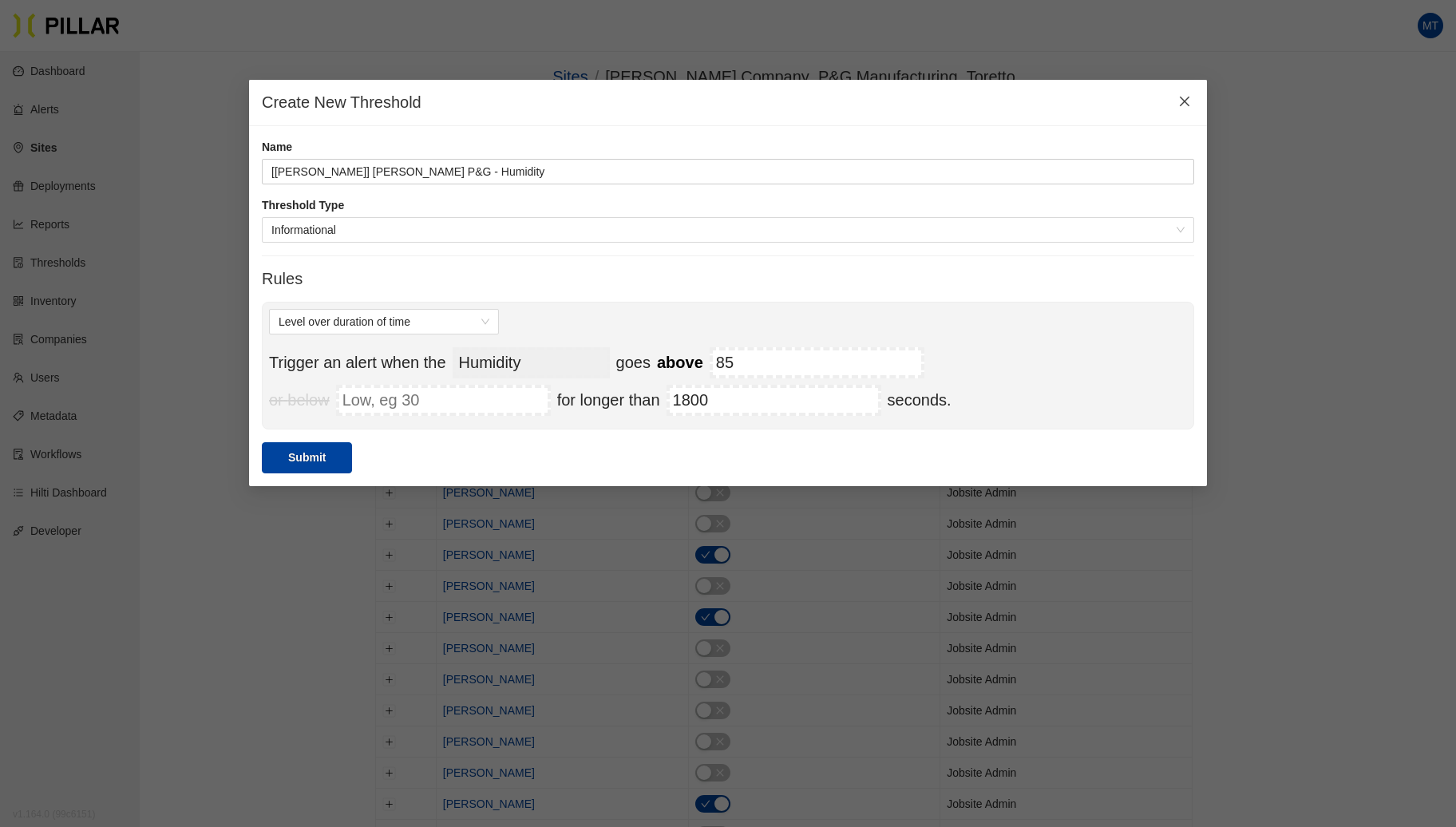 click at bounding box center [1185, 102] 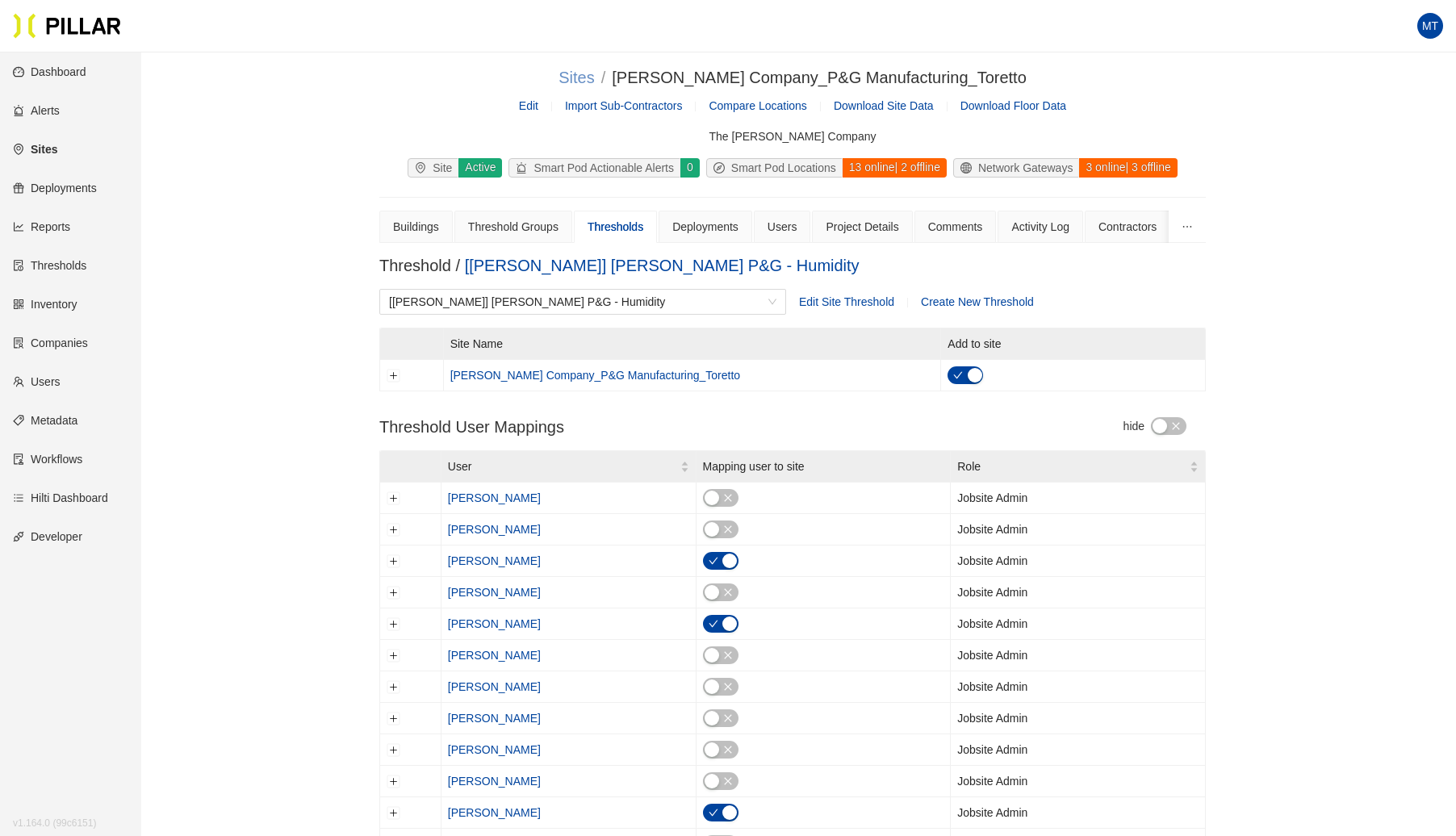 click on "Sites" at bounding box center [576, 77] 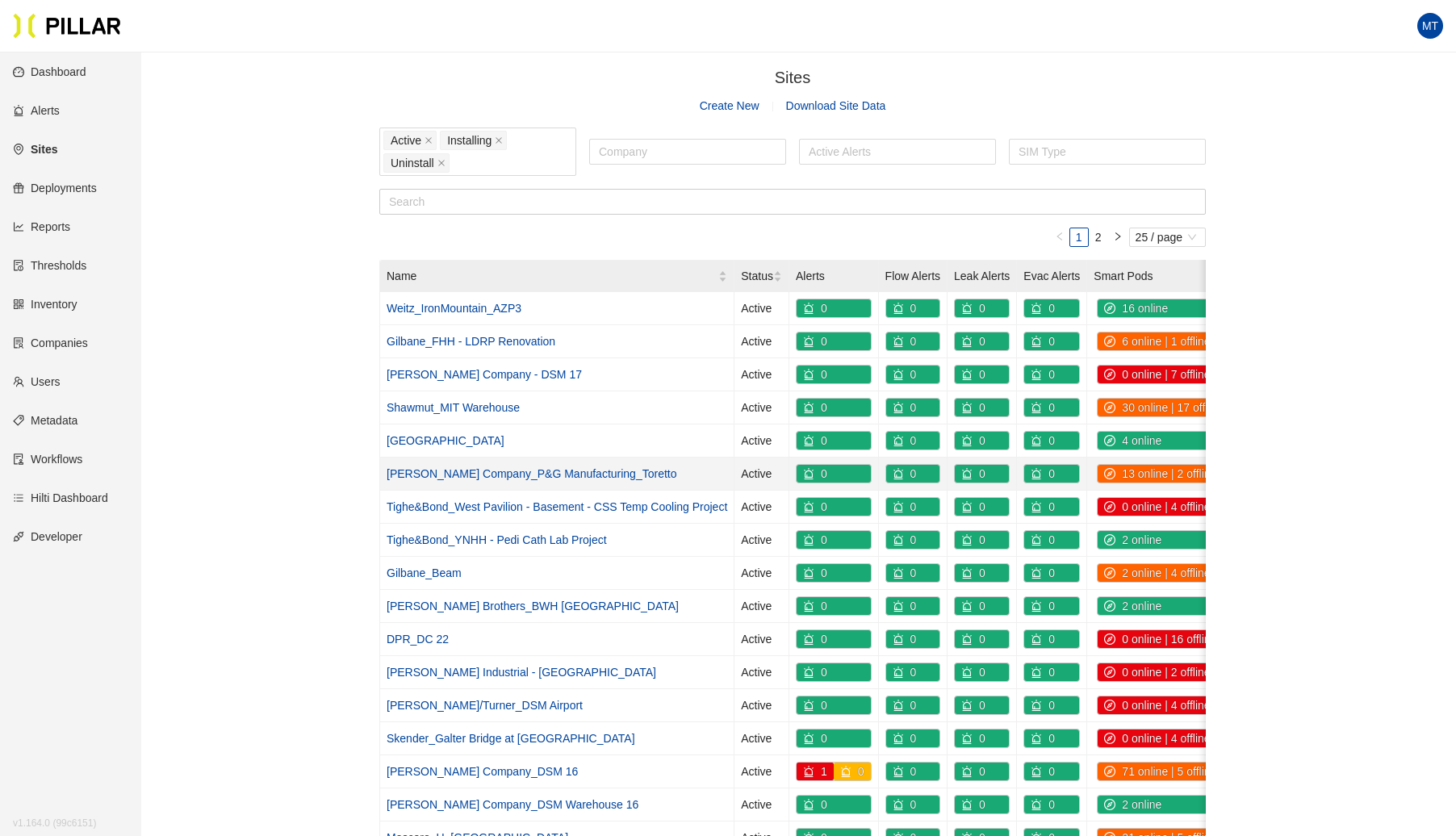 click on "[PERSON_NAME] Company_P&G Manufacturing_Toretto" at bounding box center (532, 474) 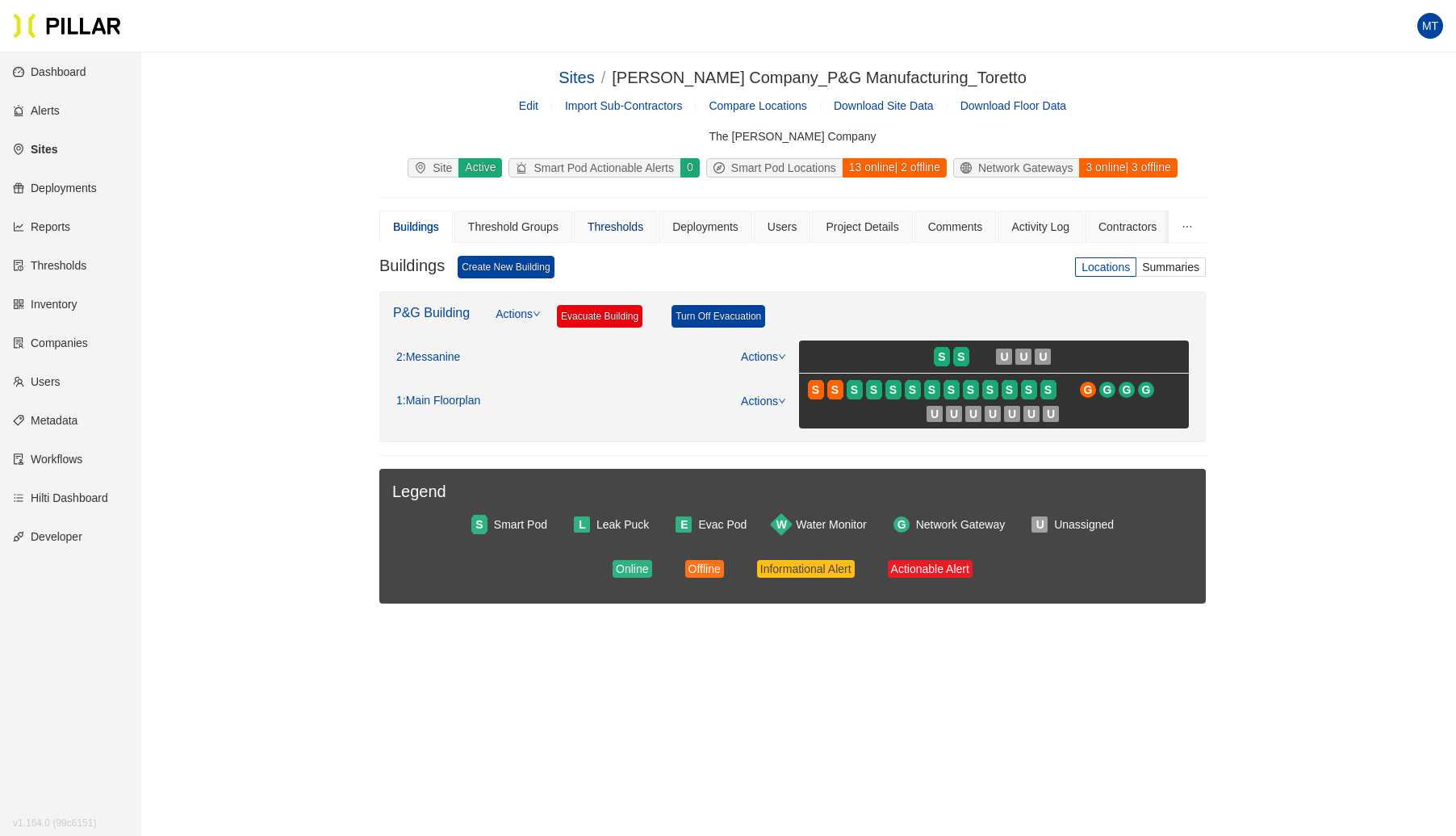 click on "Thresholds" at bounding box center (615, 227) 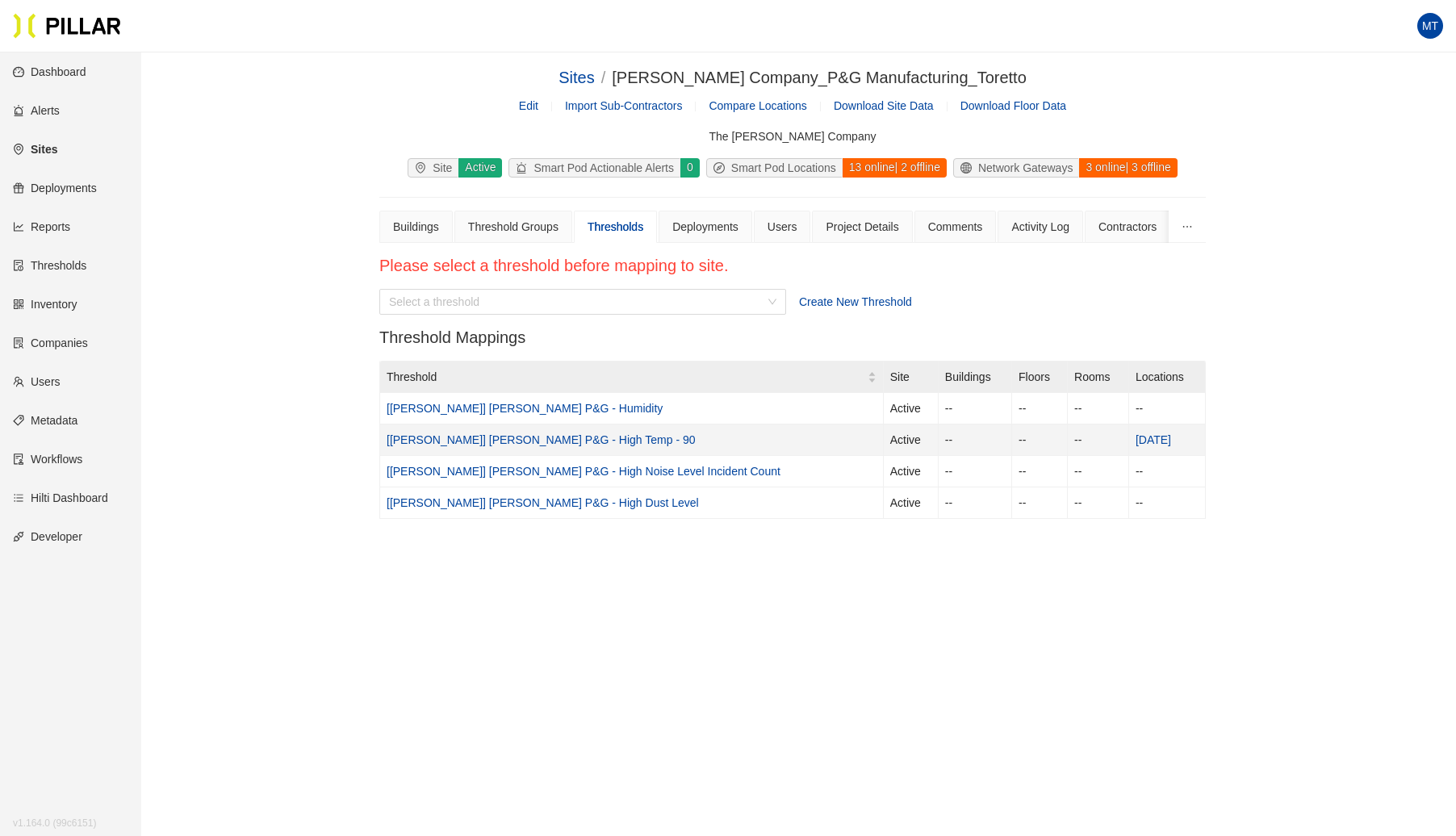 click on "[[PERSON_NAME]]  [PERSON_NAME] P&G  - High Temp - 90" at bounding box center (541, 440) 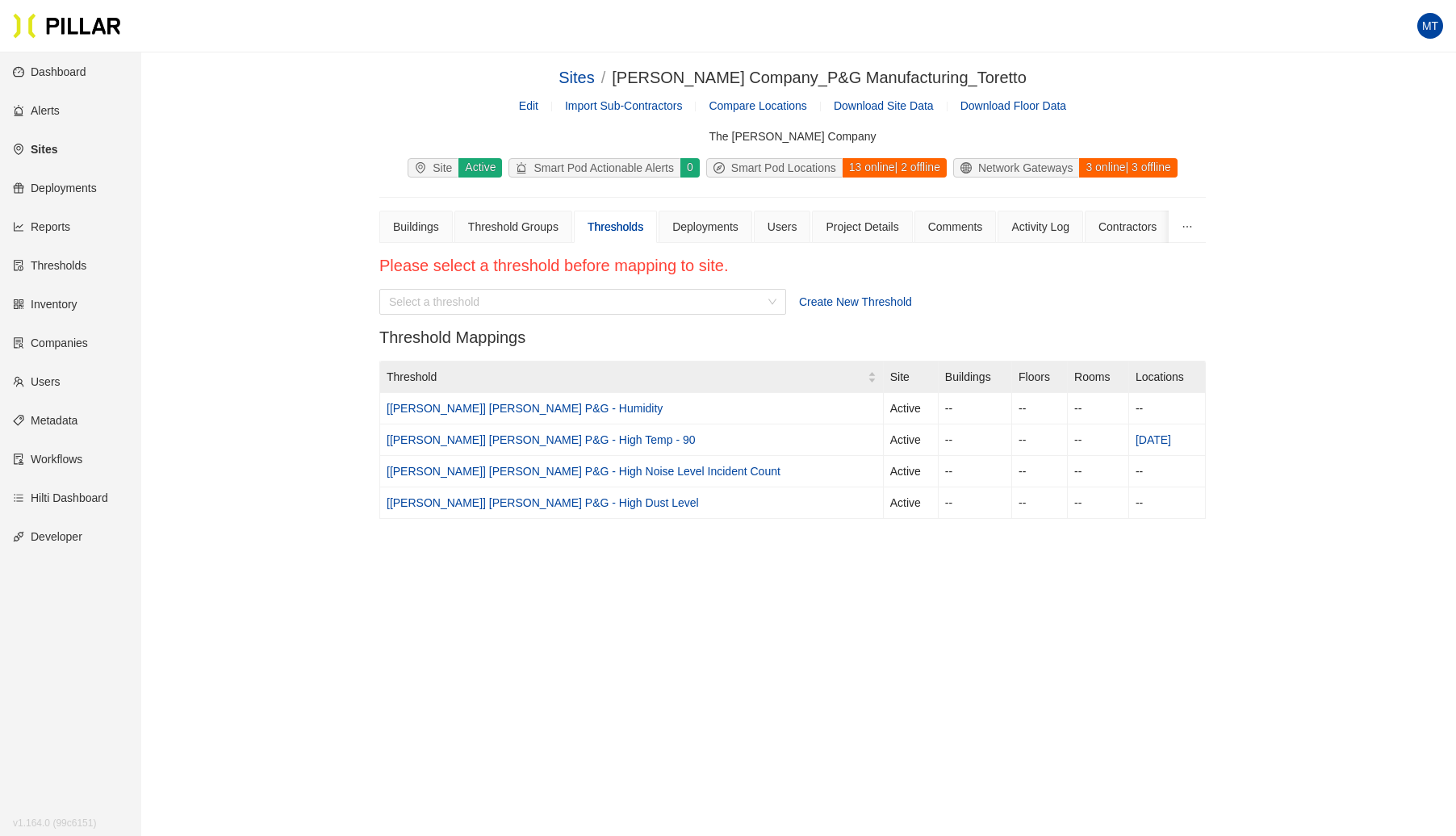 click on "Sites" at bounding box center (35, 149) 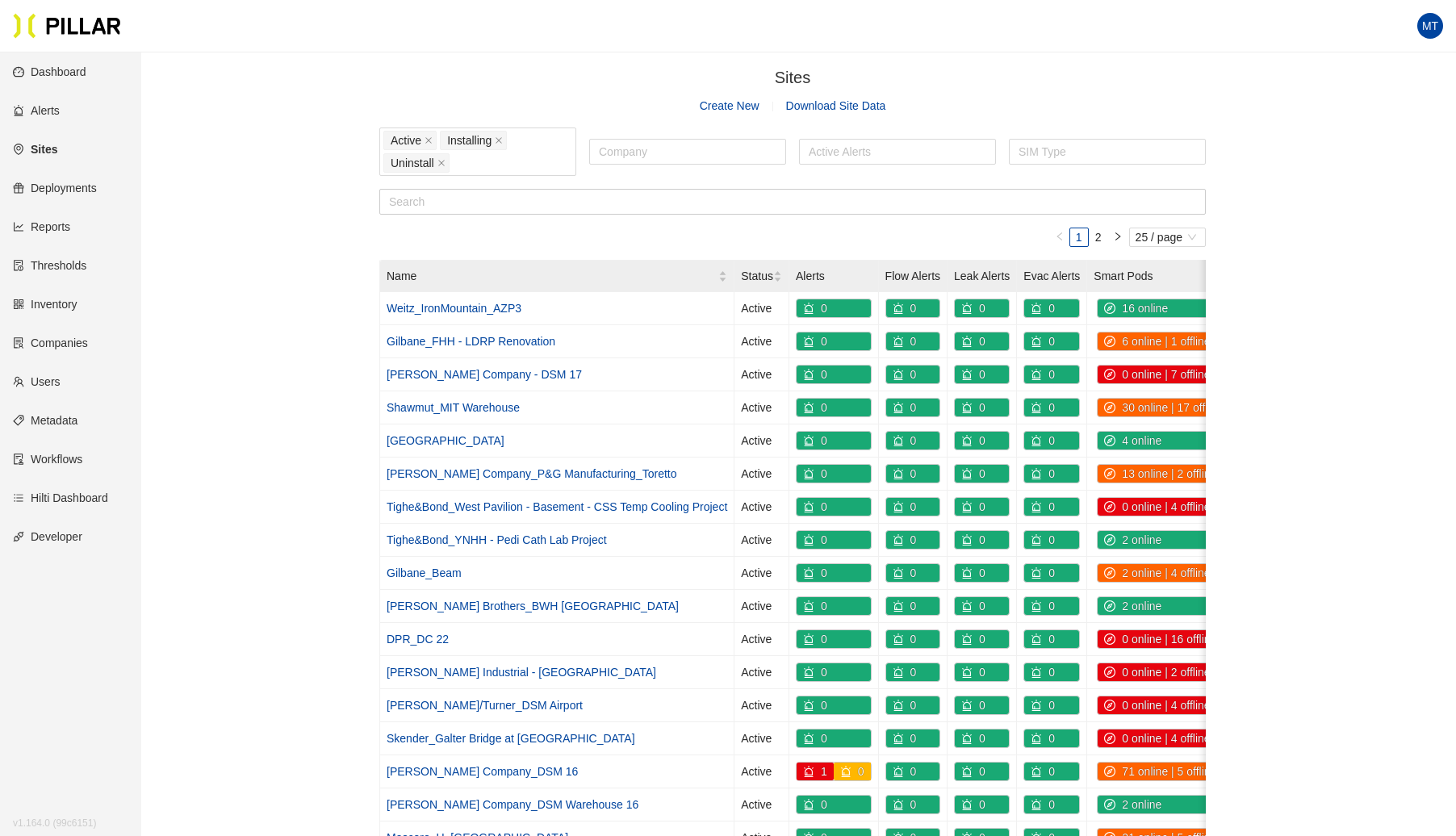 click on "Alerts" at bounding box center [36, 111] 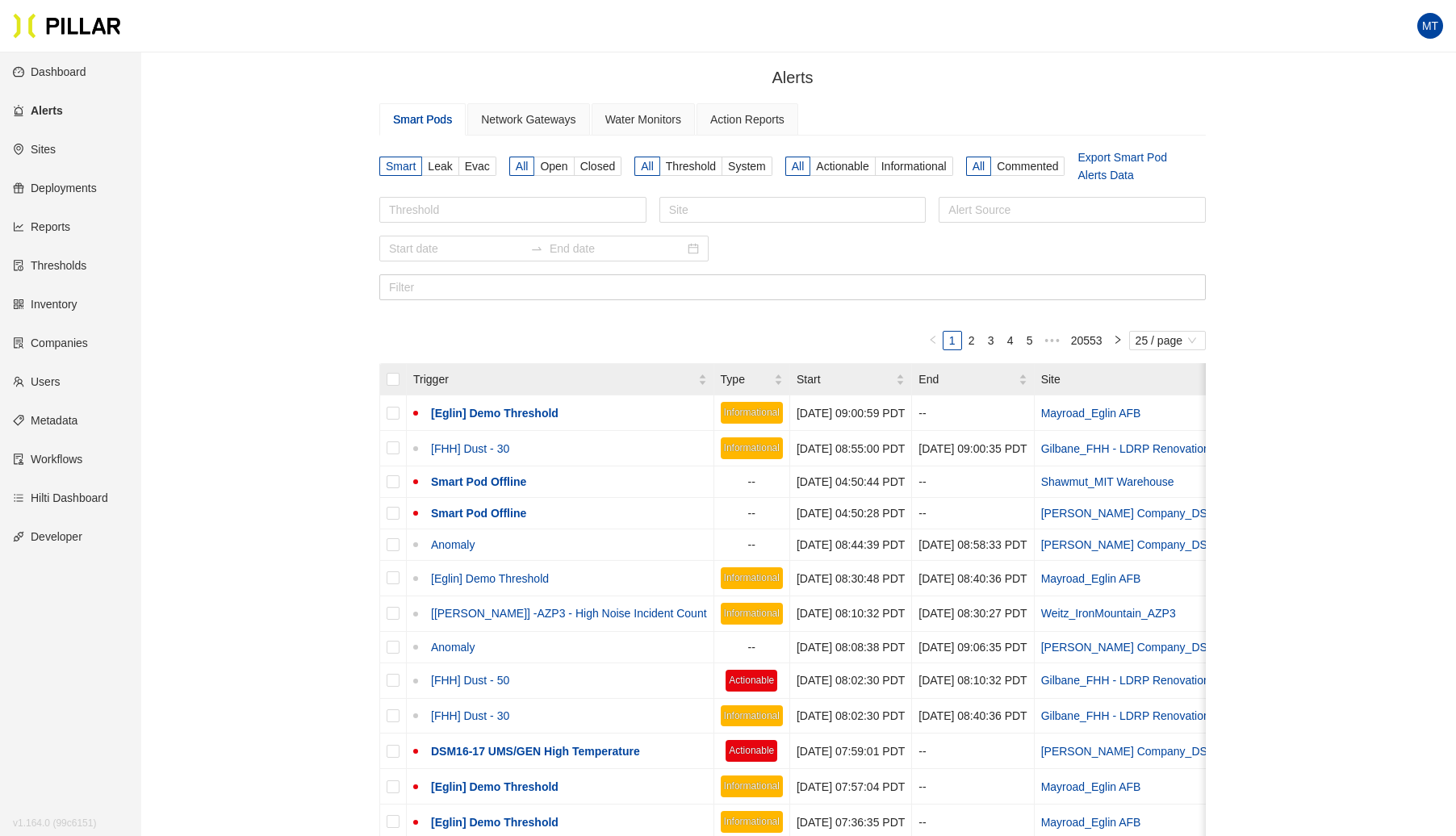 click on "Alerts" at bounding box center (38, 111) 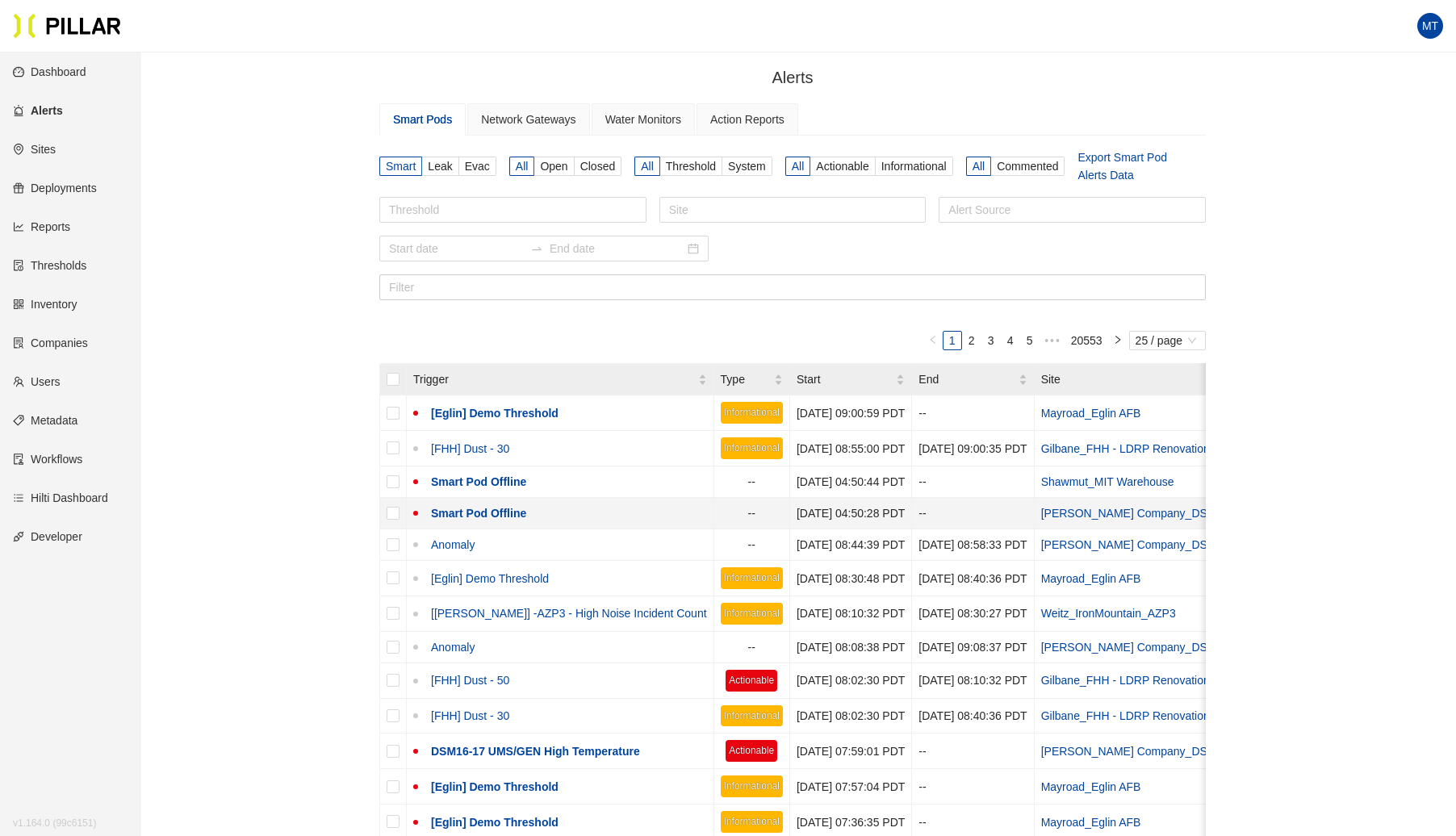 click on "--" at bounding box center (973, 513) 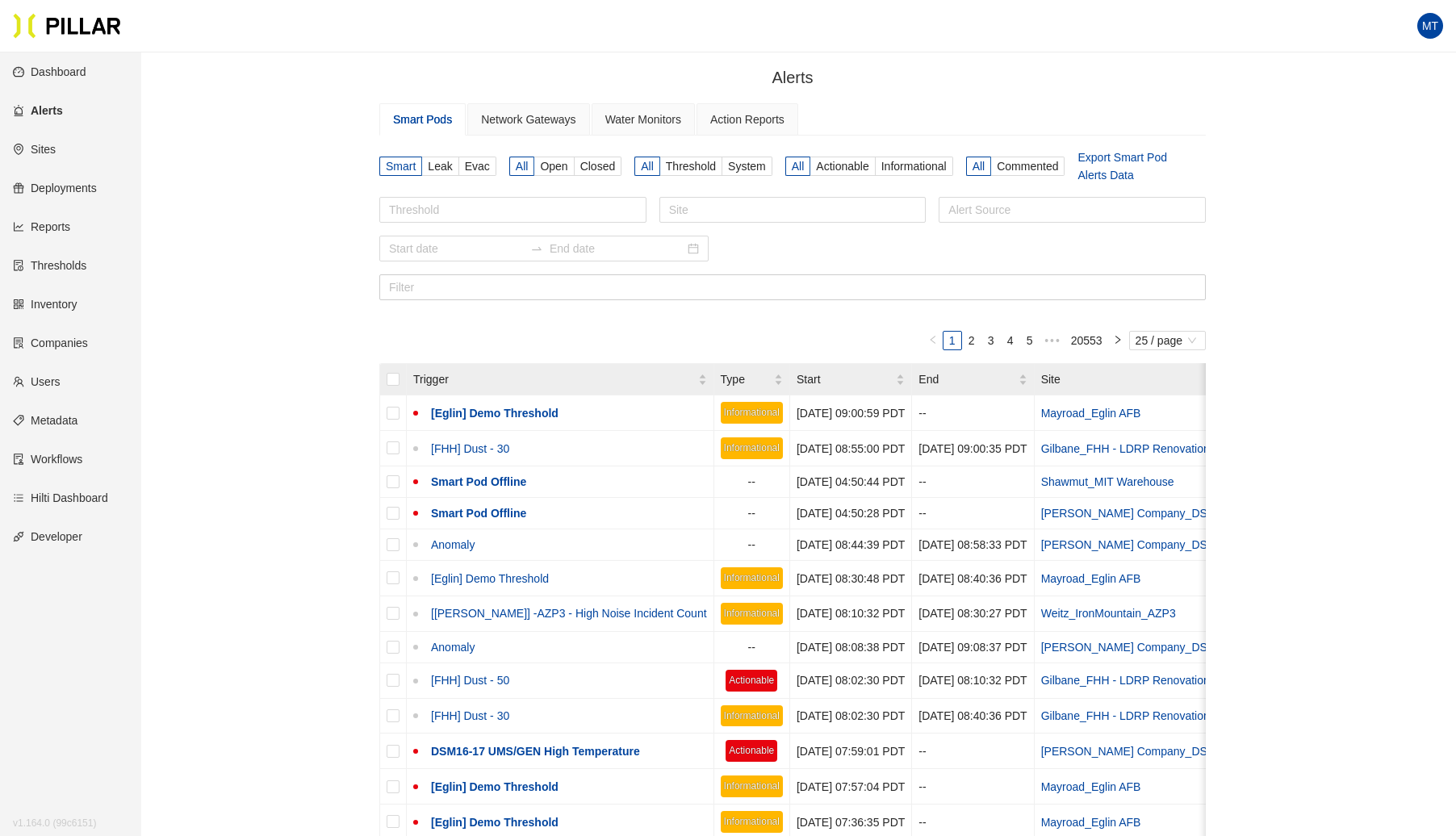 click on "Users" at bounding box center [36, 382] 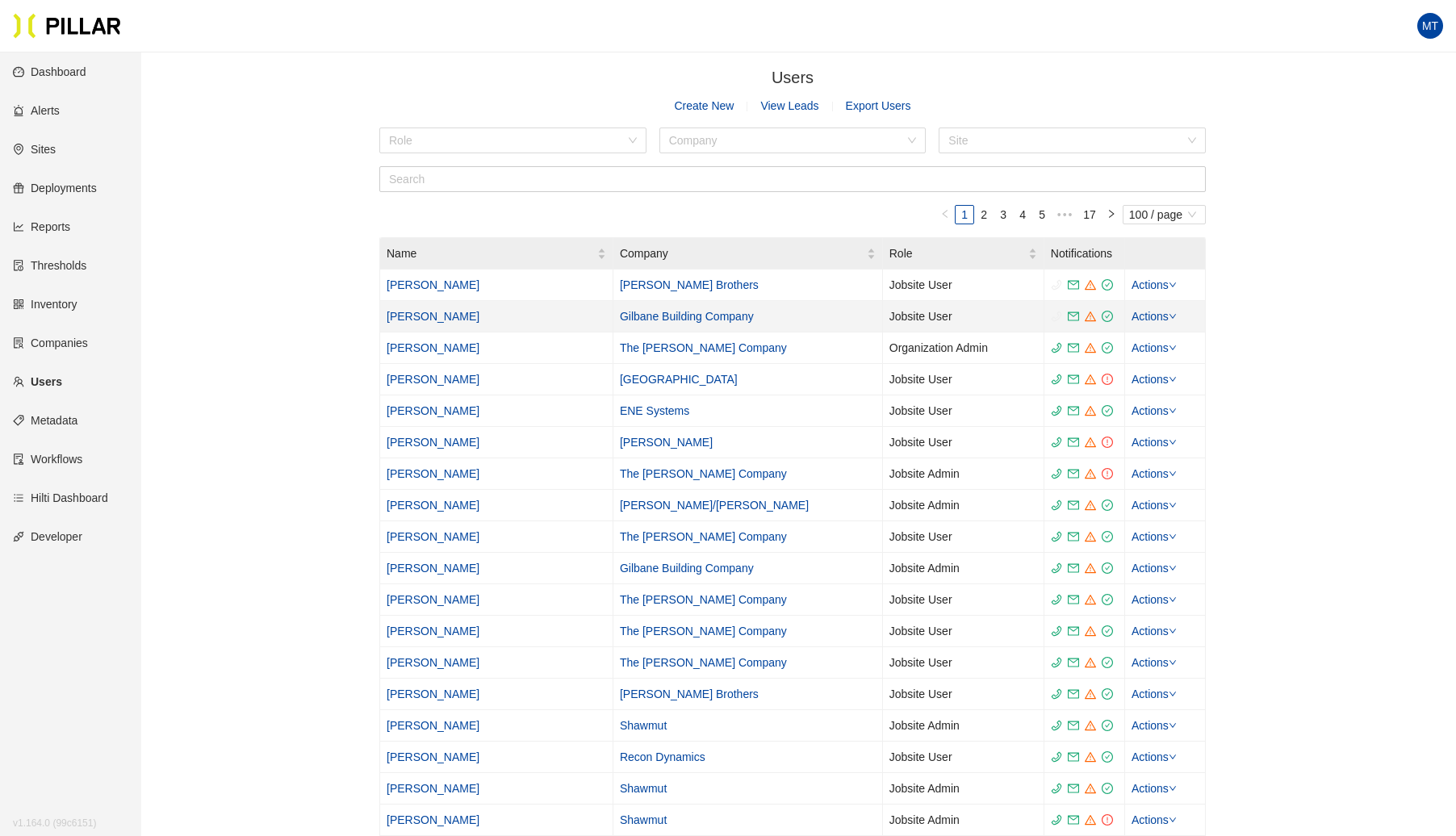 click on "[PERSON_NAME]" at bounding box center (433, 316) 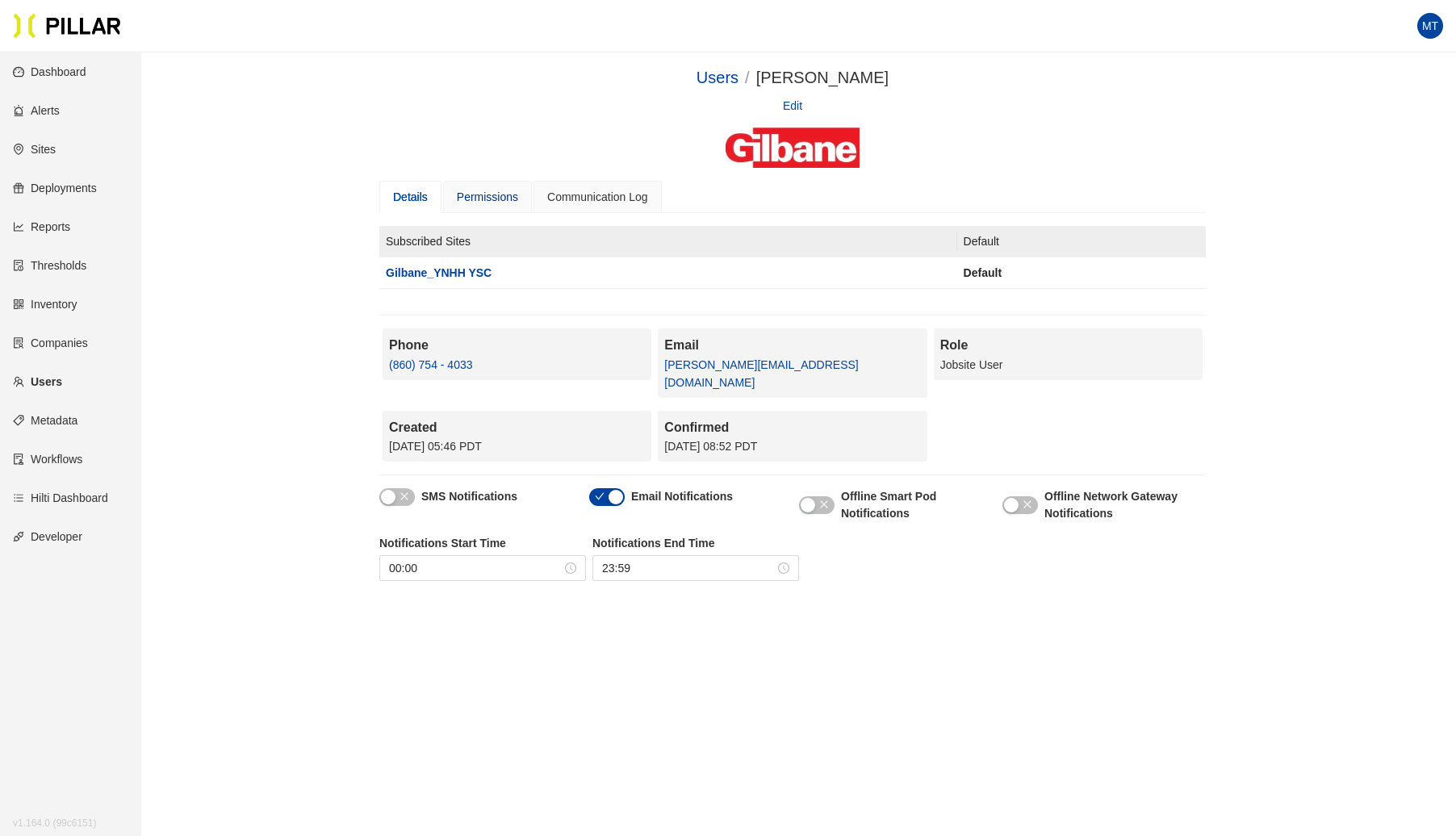 click on "Permissions" at bounding box center [487, 197] 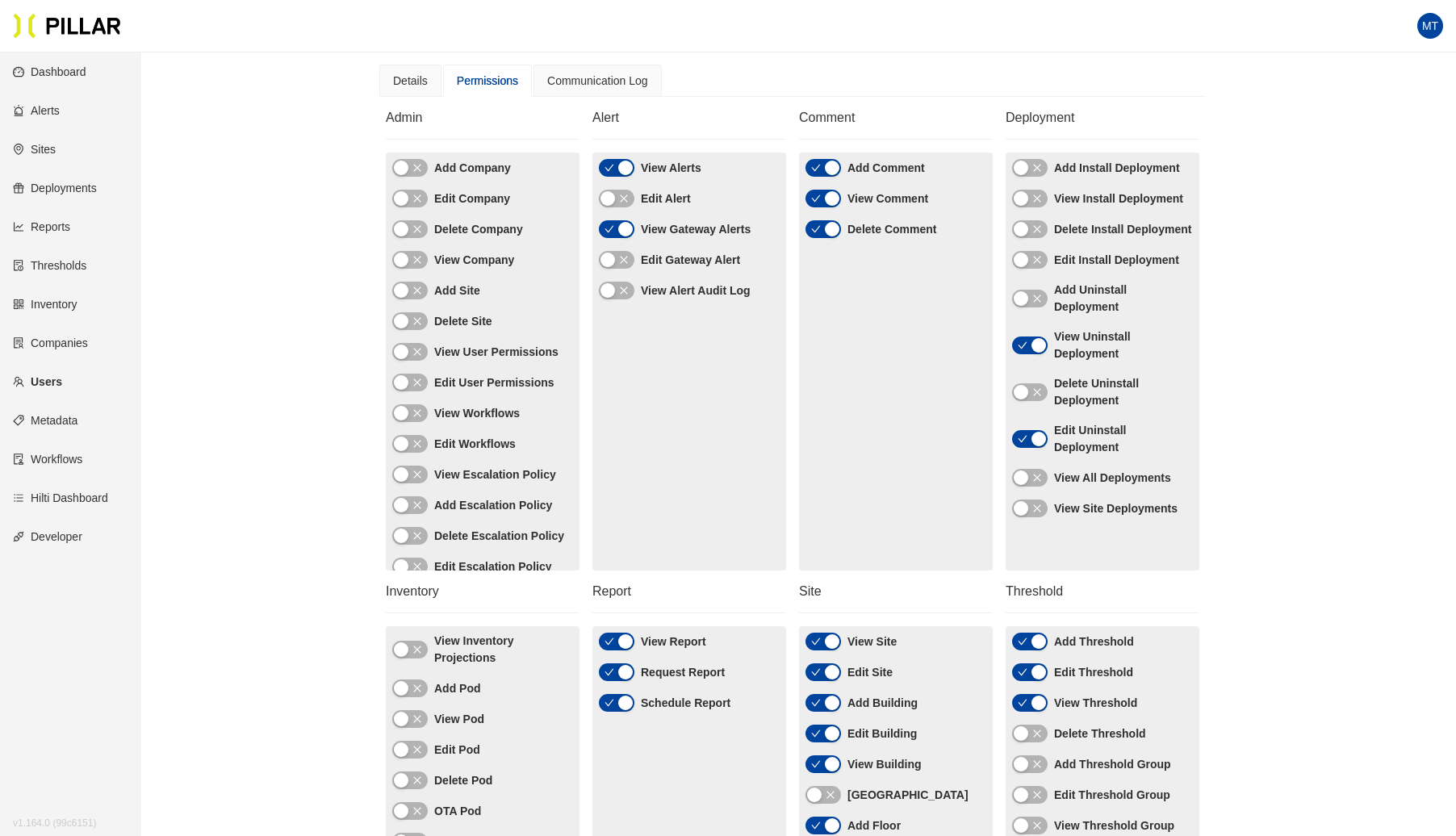 scroll, scrollTop: 123, scrollLeft: 0, axis: vertical 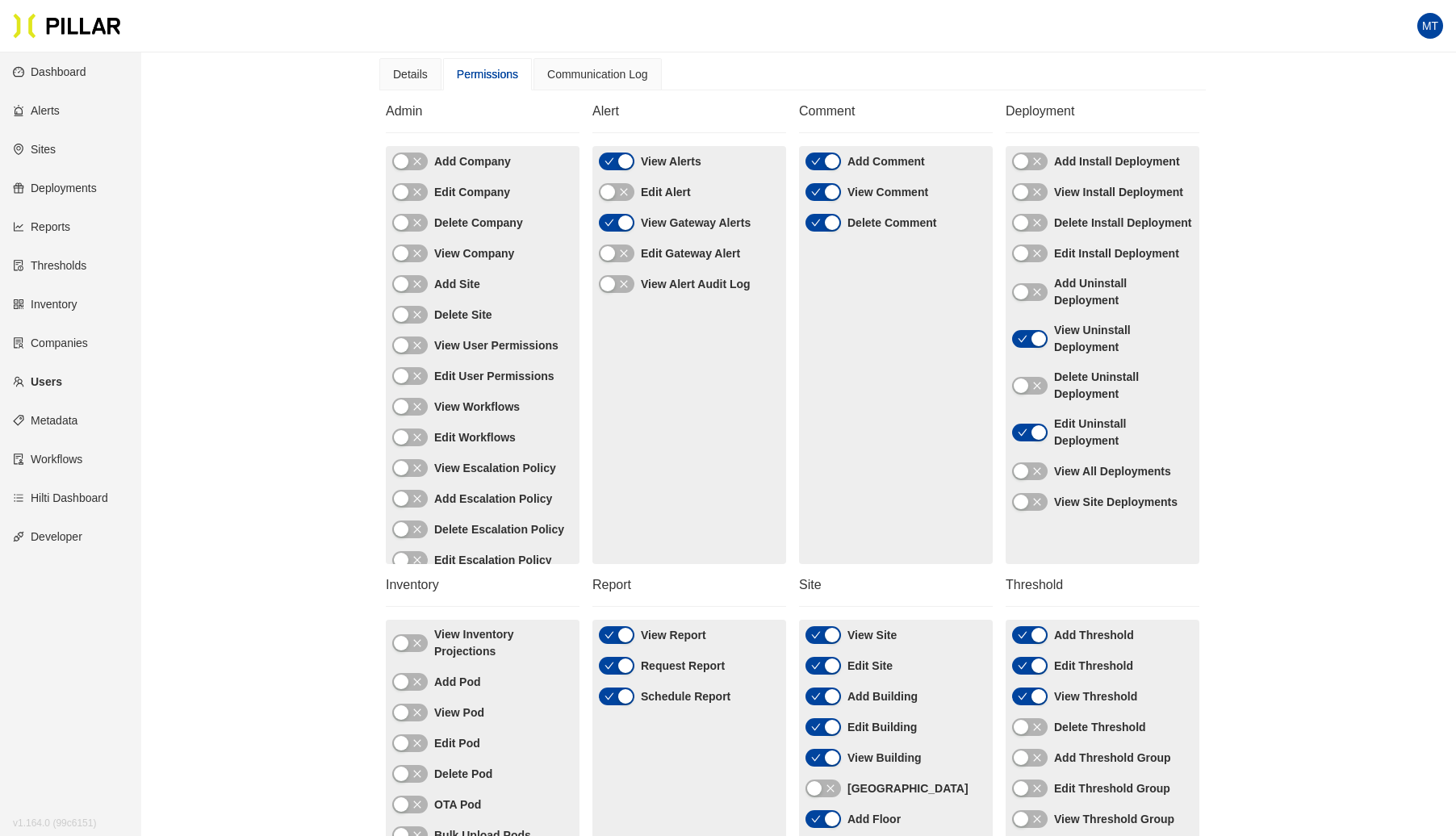 click on "Users / [PERSON_NAME] / Edit Details Permissions Communication Log Admin Add Company Edit Company Delete Company View Company Add Site Delete Site View User Permissions Edit User Permissions View Workflows Edit Workflows View Escalation Policy Add Escalation Policy Delete Escalation Policy Edit Escalation Policy Enable Api View Lead View Tag Edit Tag Add Tag Delete Tag Enable Eros Enable Ble Enable Comms Hub Enable Flow Monitor Manage Network Alert View Alerts Edit Alert View Gateway Alerts Edit Gateway Alert View Alert Audit Log Comment Add Comment View Comment Delete Comment Deployment Add Install Deployment View Install Deployment Delete Install Deployment Edit Install Deployment Add Uninstall Deployment View Uninstall Deployment Delete Uninstall Deployment Edit Uninstall Deployment View All Deployments View Site Deployments Inventory View Inventory Projections Add Pod View Pod Edit Pod Delete Pod OTA Pod Bulk Upload Pods Generate Pods Pillar Ids Add Gateway View Gateway Edit Gateway Delete Gateway Add Part" at bounding box center [793, 734] 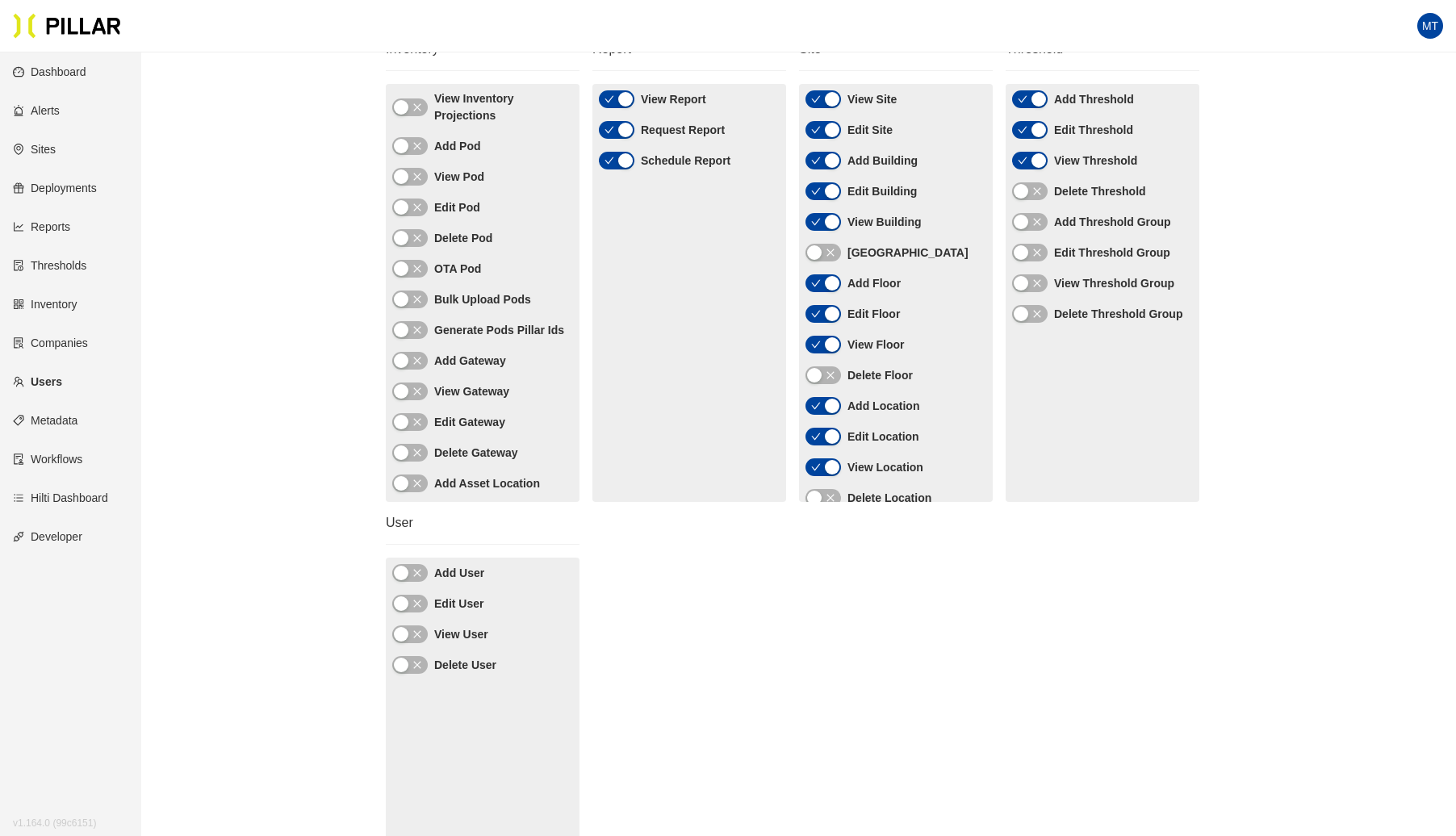 scroll, scrollTop: 654, scrollLeft: 0, axis: vertical 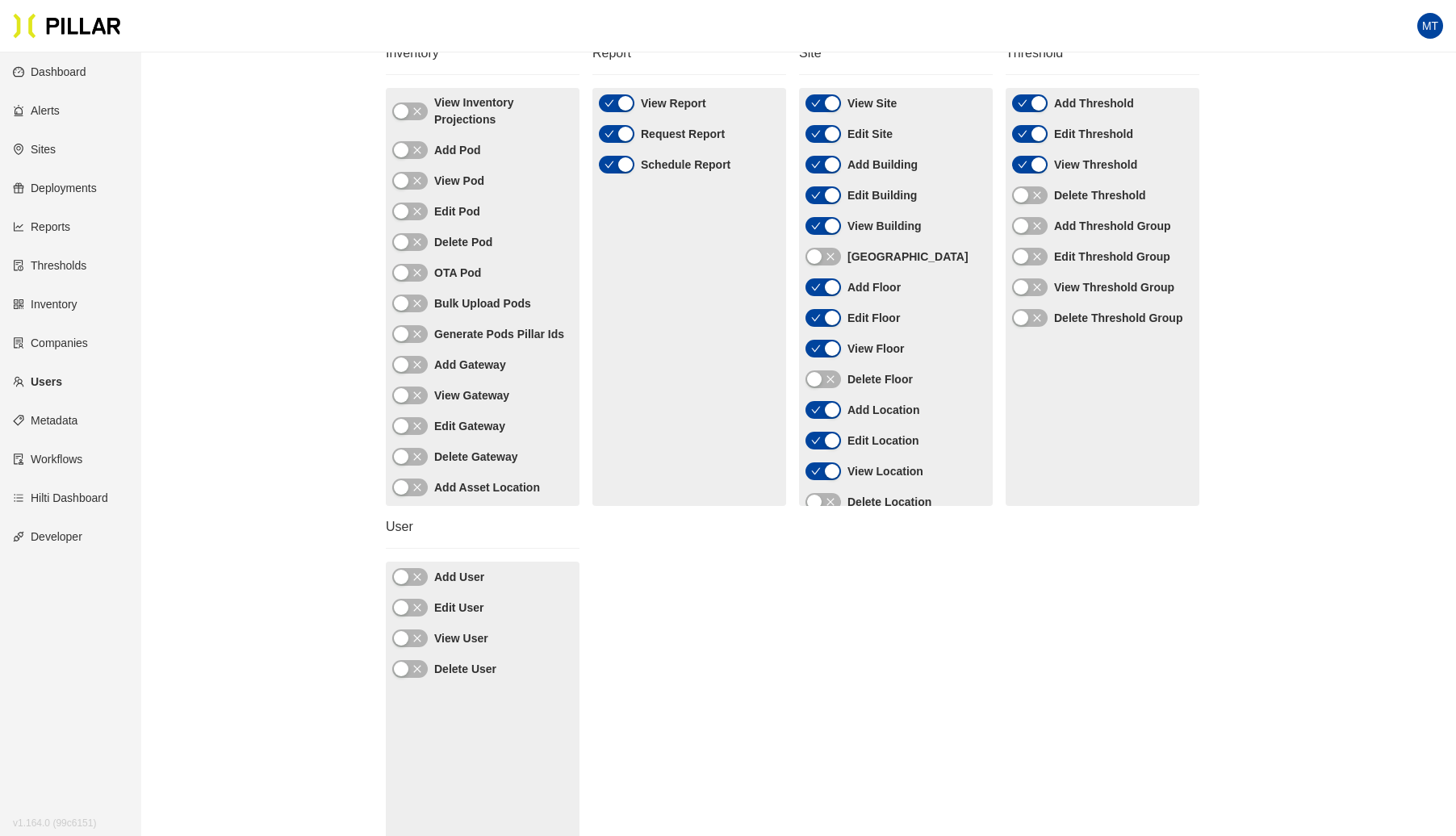 click on "Users / [PERSON_NAME] / Edit Details Permissions Communication Log Admin Add Company Edit Company Delete Company View Company Add Site Delete Site View User Permissions Edit User Permissions View Workflows Edit Workflows View Escalation Policy Add Escalation Policy Delete Escalation Policy Edit Escalation Policy Enable Api View Lead View Tag Edit Tag Add Tag Delete Tag Enable Eros Enable Ble Enable Comms Hub Enable Flow Monitor Manage Network Alert View Alerts Edit Alert View Gateway Alerts Edit Gateway Alert View Alert Audit Log Comment Add Comment View Comment Delete Comment Deployment Add Install Deployment View Install Deployment Delete Install Deployment Edit Install Deployment Add Uninstall Deployment View Uninstall Deployment Delete Uninstall Deployment Edit Uninstall Deployment View All Deployments View Site Deployments Inventory View Inventory Projections Add Pod View Pod Edit Pod Delete Pod OTA Pod Bulk Upload Pods Generate Pods Pillar Ids Add Gateway View Gateway Edit Gateway Delete Gateway Add Part" at bounding box center (728, 299) 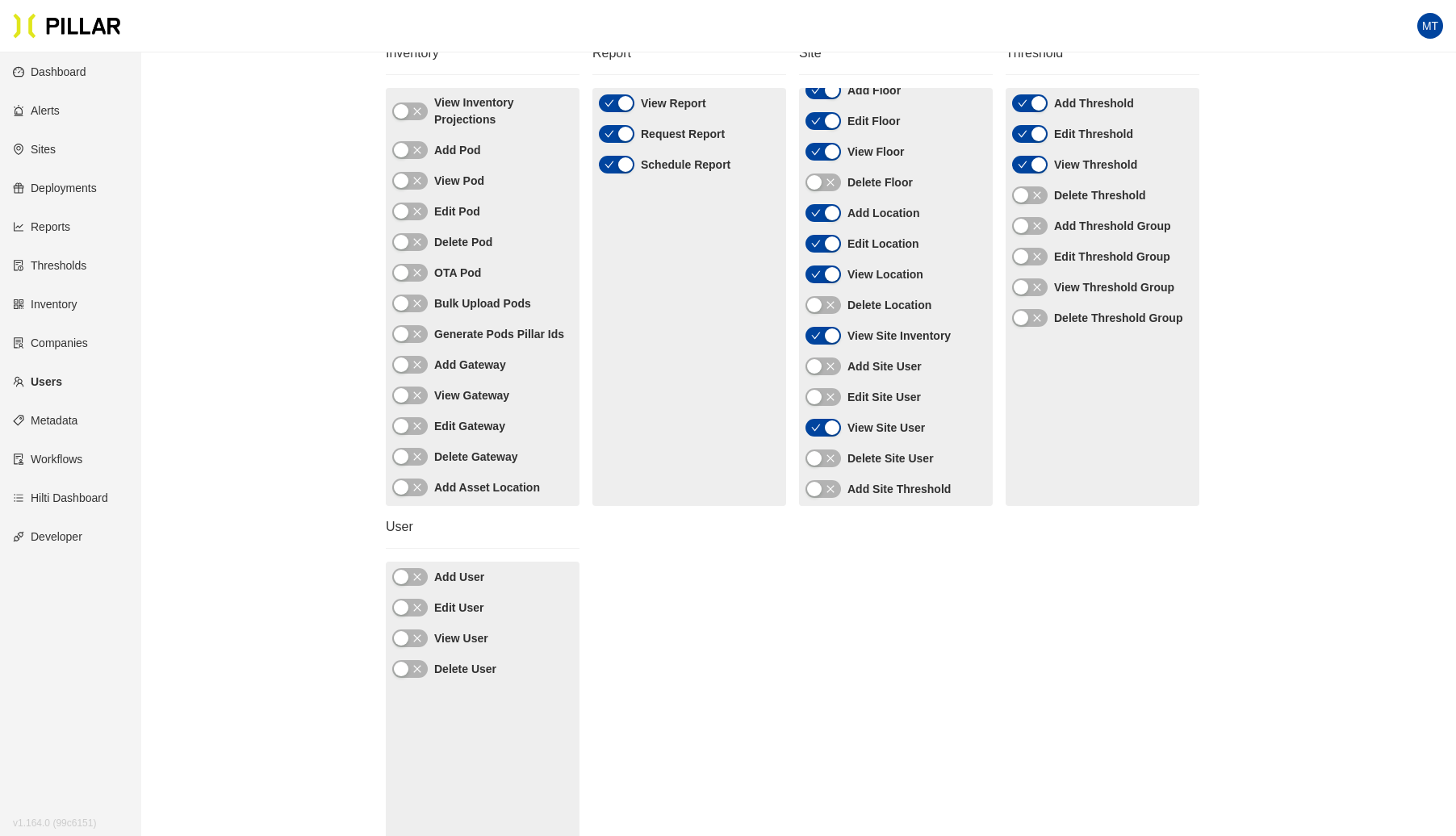scroll, scrollTop: 201, scrollLeft: 0, axis: vertical 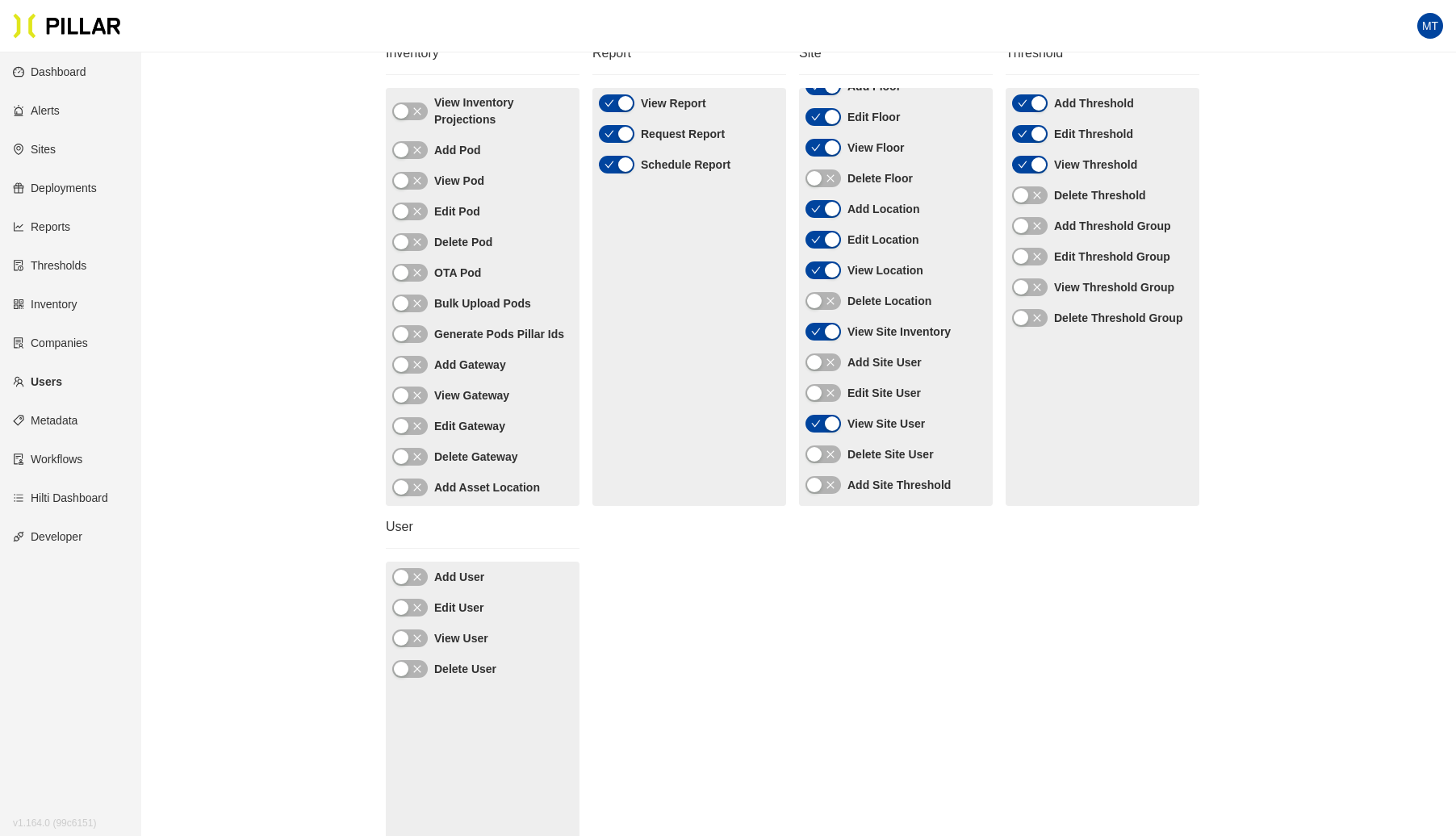 click on "Users / [PERSON_NAME] / Edit Details Permissions Communication Log Admin Add Company Edit Company Delete Company View Company Add Site Delete Site View User Permissions Edit User Permissions View Workflows Edit Workflows View Escalation Policy Add Escalation Policy Delete Escalation Policy Edit Escalation Policy Enable Api View Lead View Tag Edit Tag Add Tag Delete Tag Enable Eros Enable Ble Enable Comms Hub Enable Flow Monitor Manage Network Alert View Alerts Edit Alert View Gateway Alerts Edit Gateway Alert View Alert Audit Log Comment Add Comment View Comment Delete Comment Deployment Add Install Deployment View Install Deployment Delete Install Deployment Edit Install Deployment Add Uninstall Deployment View Uninstall Deployment Delete Uninstall Deployment Edit Uninstall Deployment View All Deployments View Site Deployments Inventory View Inventory Projections Add Pod View Pod Edit Pod Delete Pod OTA Pod Bulk Upload Pods Generate Pods Pillar Ids Add Gateway View Gateway Edit Gateway Delete Gateway Add Part" at bounding box center [793, 202] 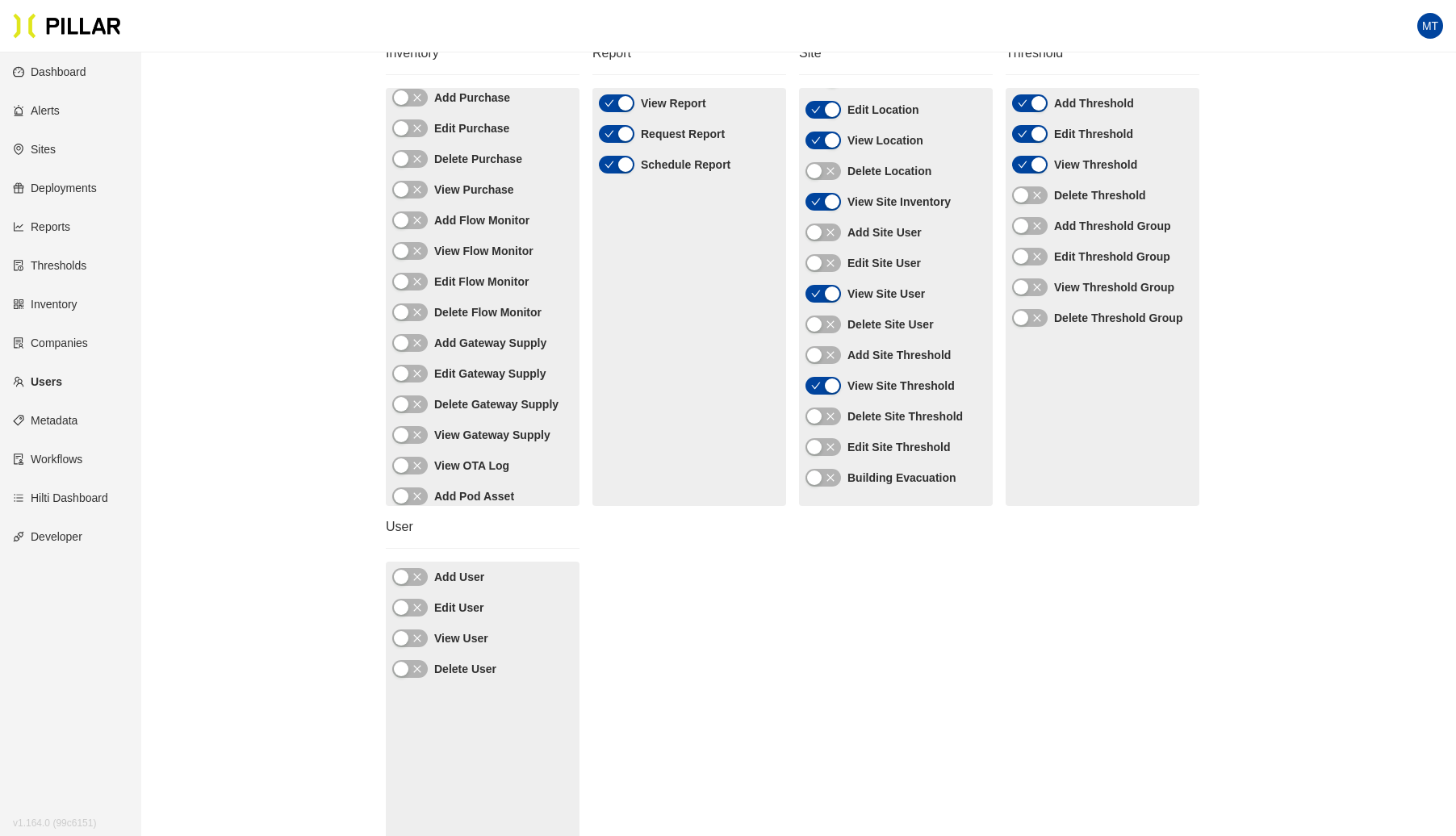 scroll, scrollTop: 993, scrollLeft: 0, axis: vertical 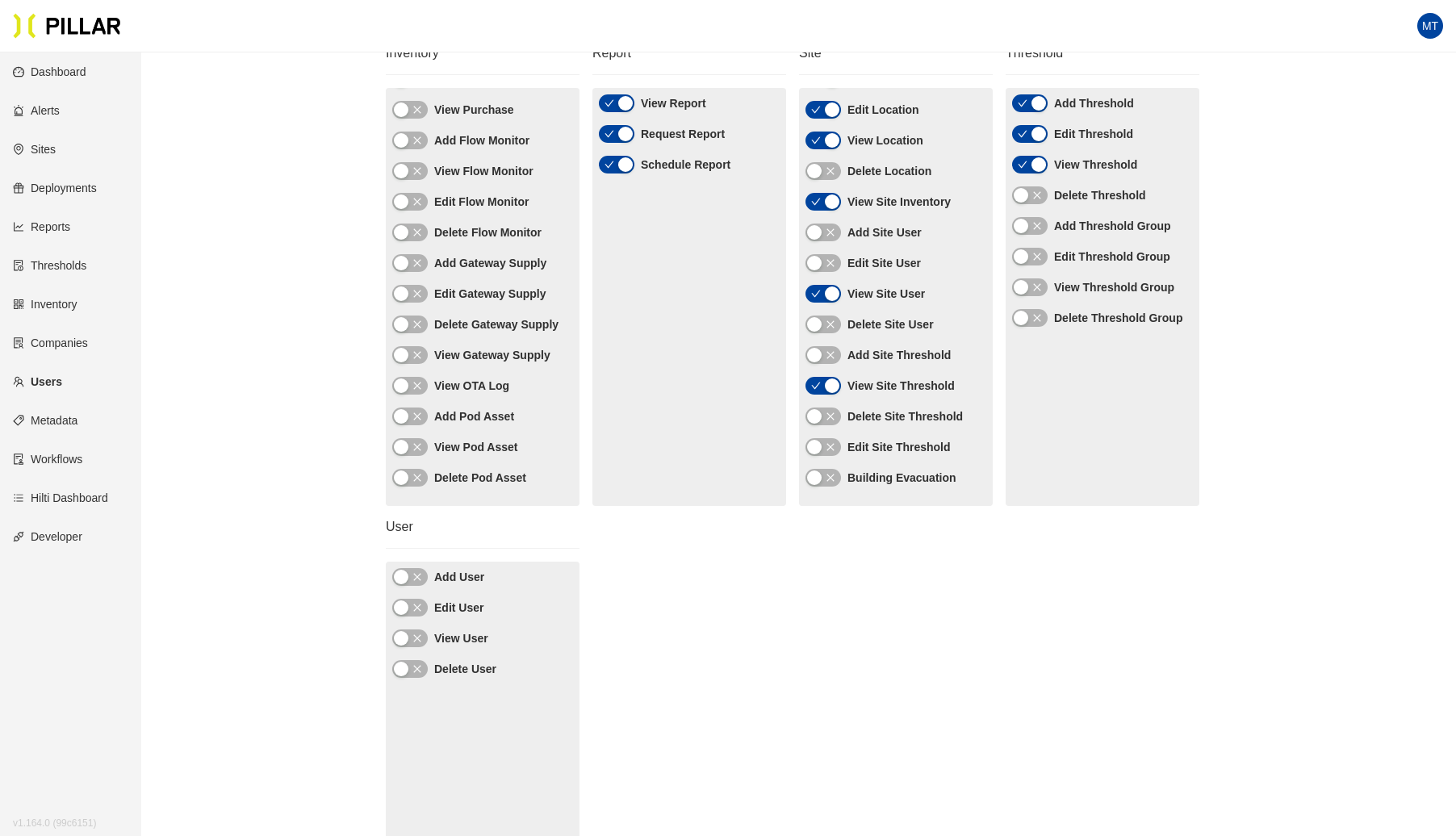 click on "Users" at bounding box center (37, 382) 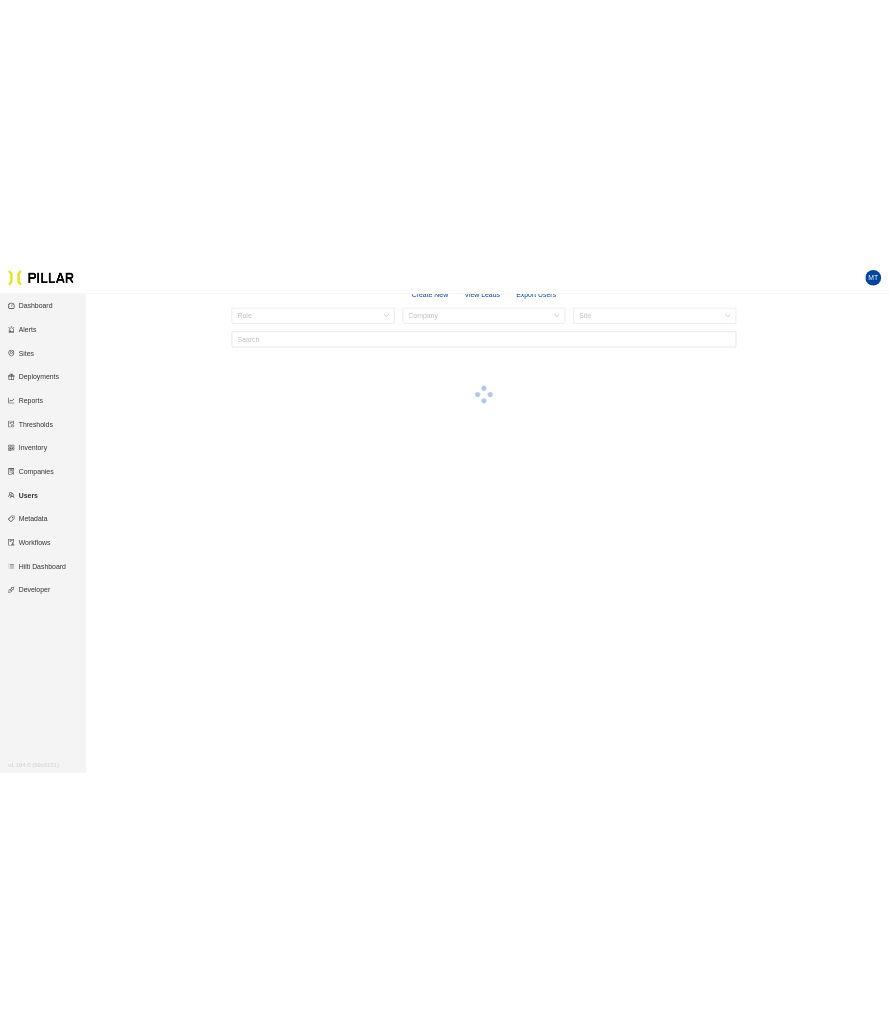 scroll, scrollTop: 0, scrollLeft: 0, axis: both 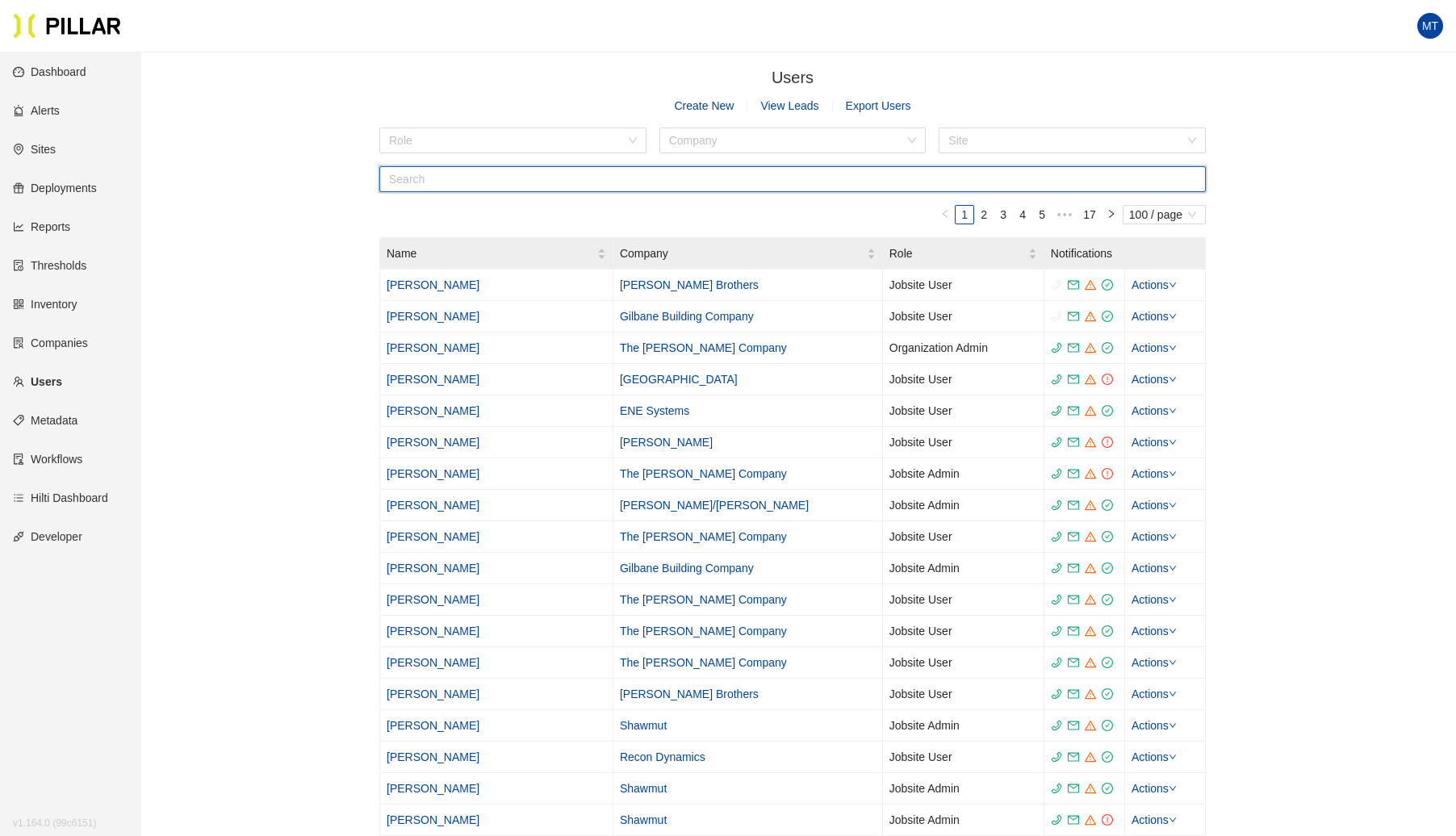 click at bounding box center [793, 179] 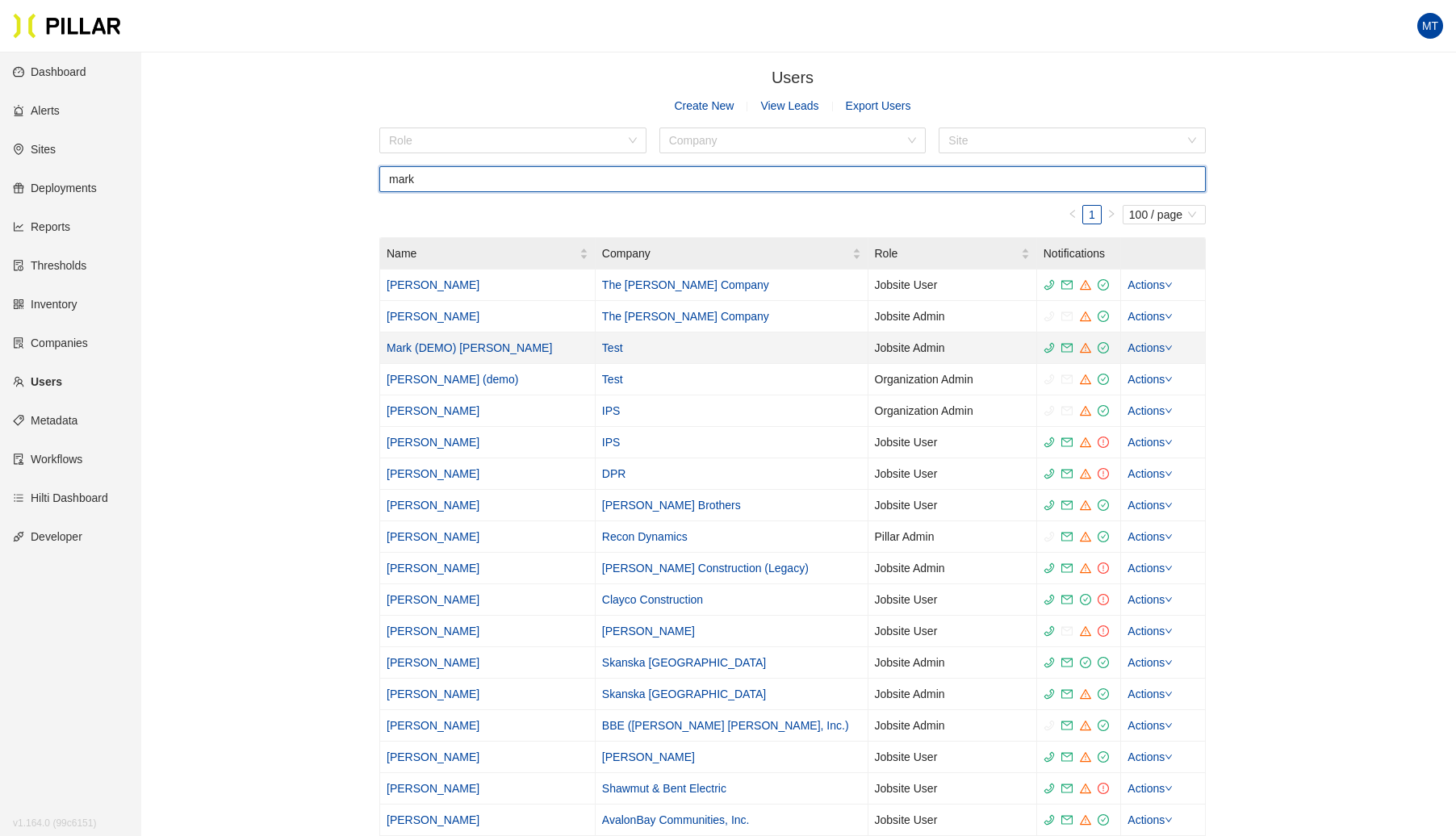 type on "mark" 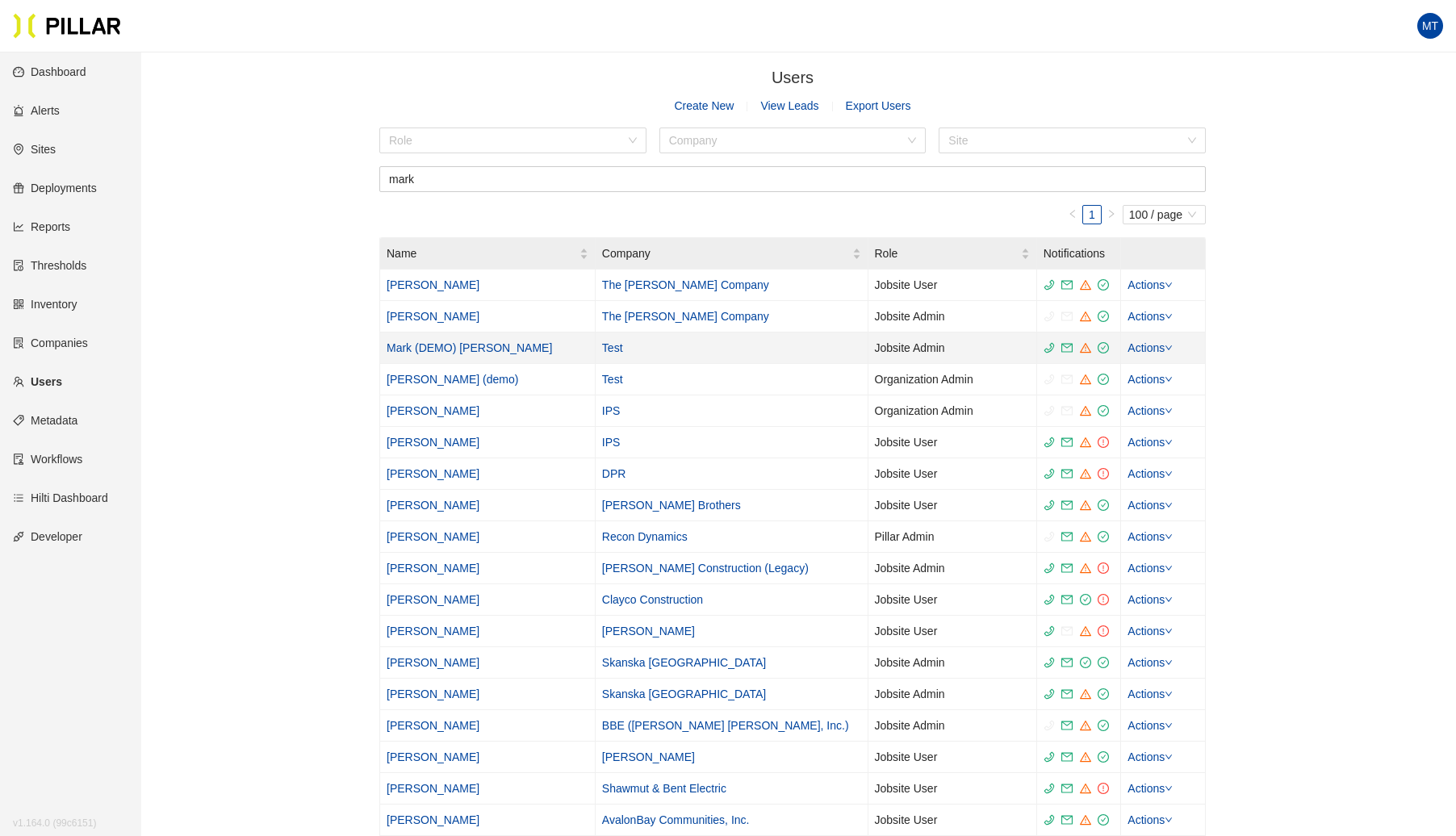 click on "Mark (DEMO) [PERSON_NAME]" at bounding box center [469, 348] 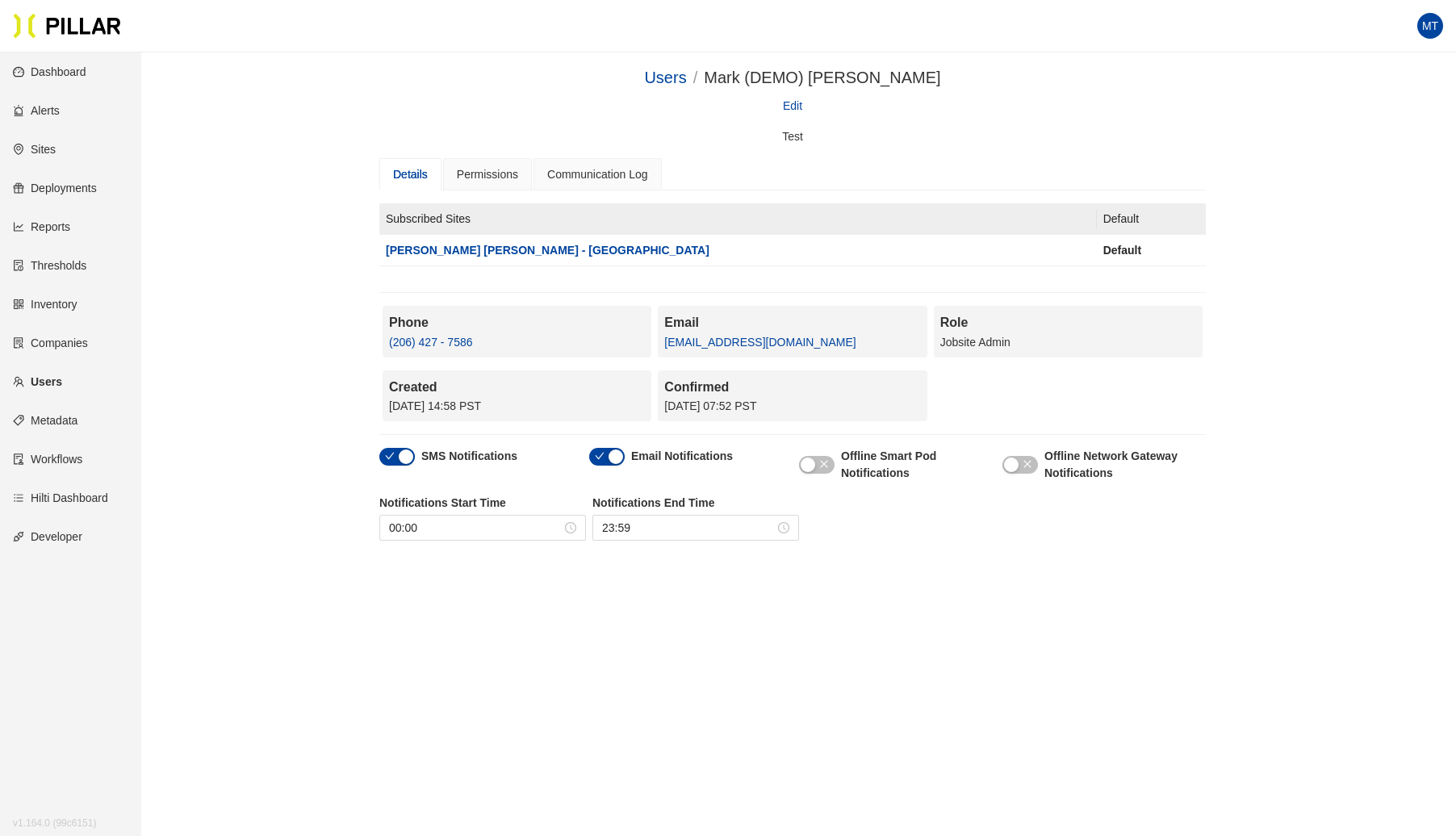 click on "Edit" at bounding box center [793, 106] 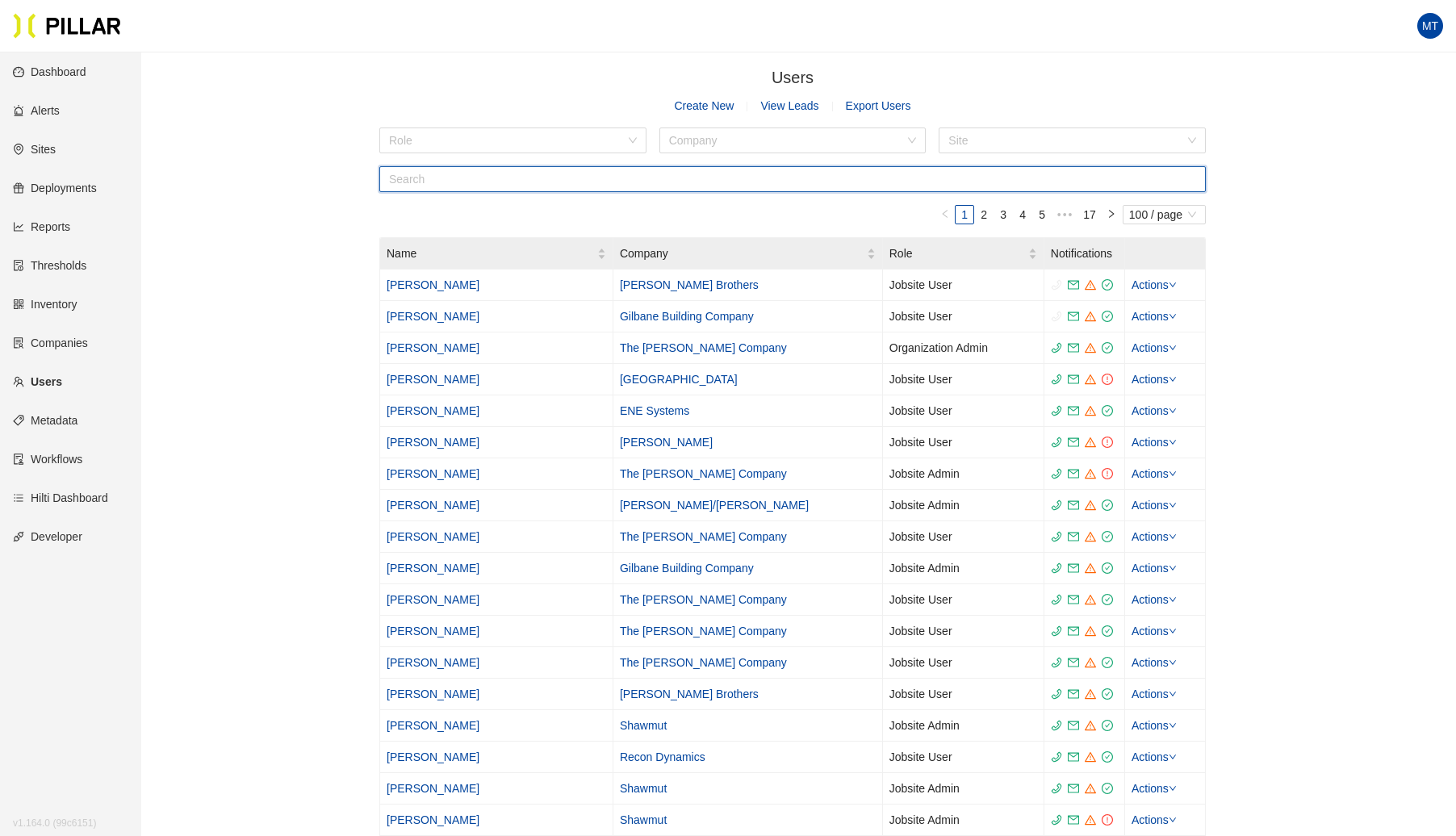 click at bounding box center (793, 179) 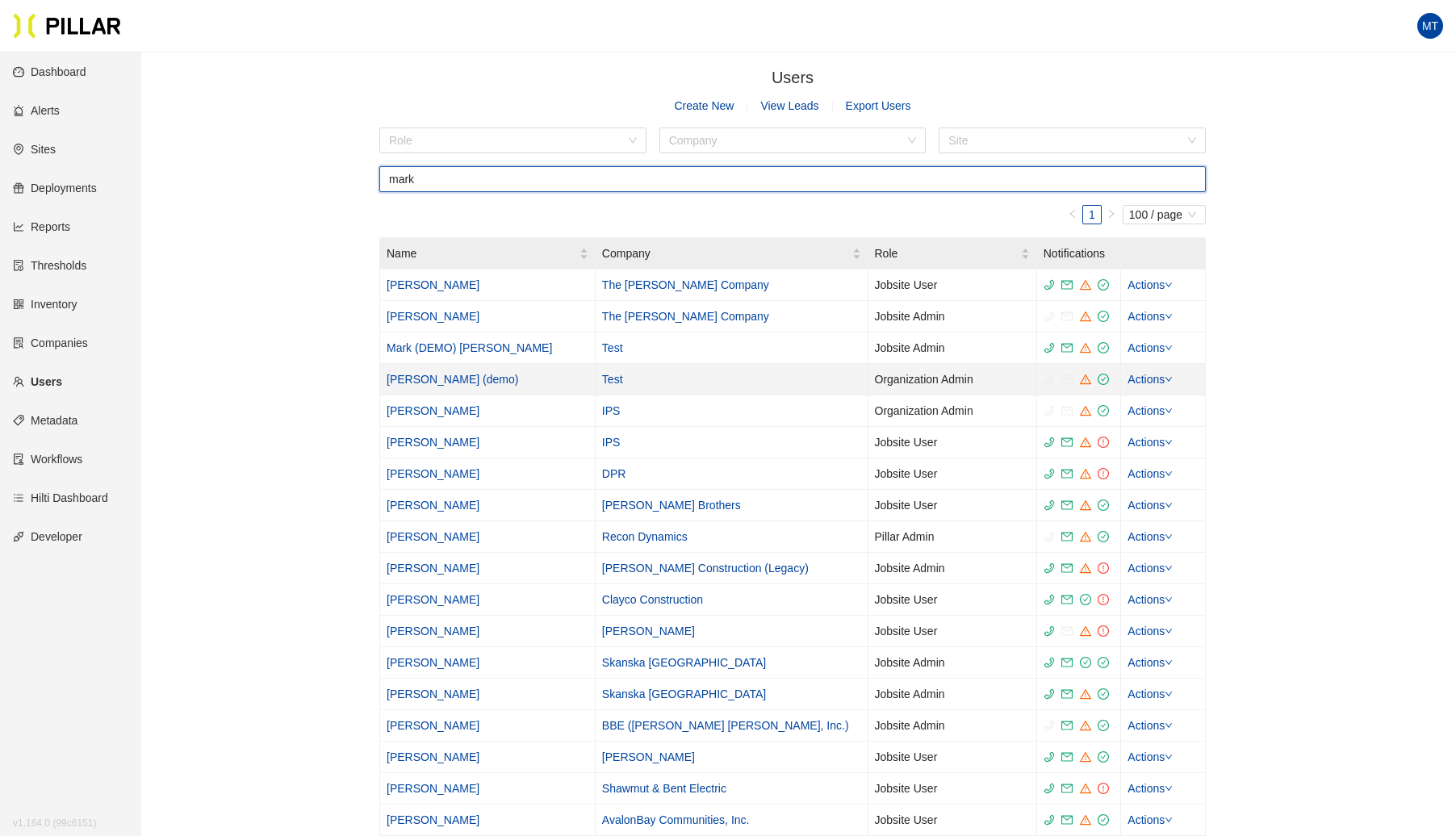 type on "mark" 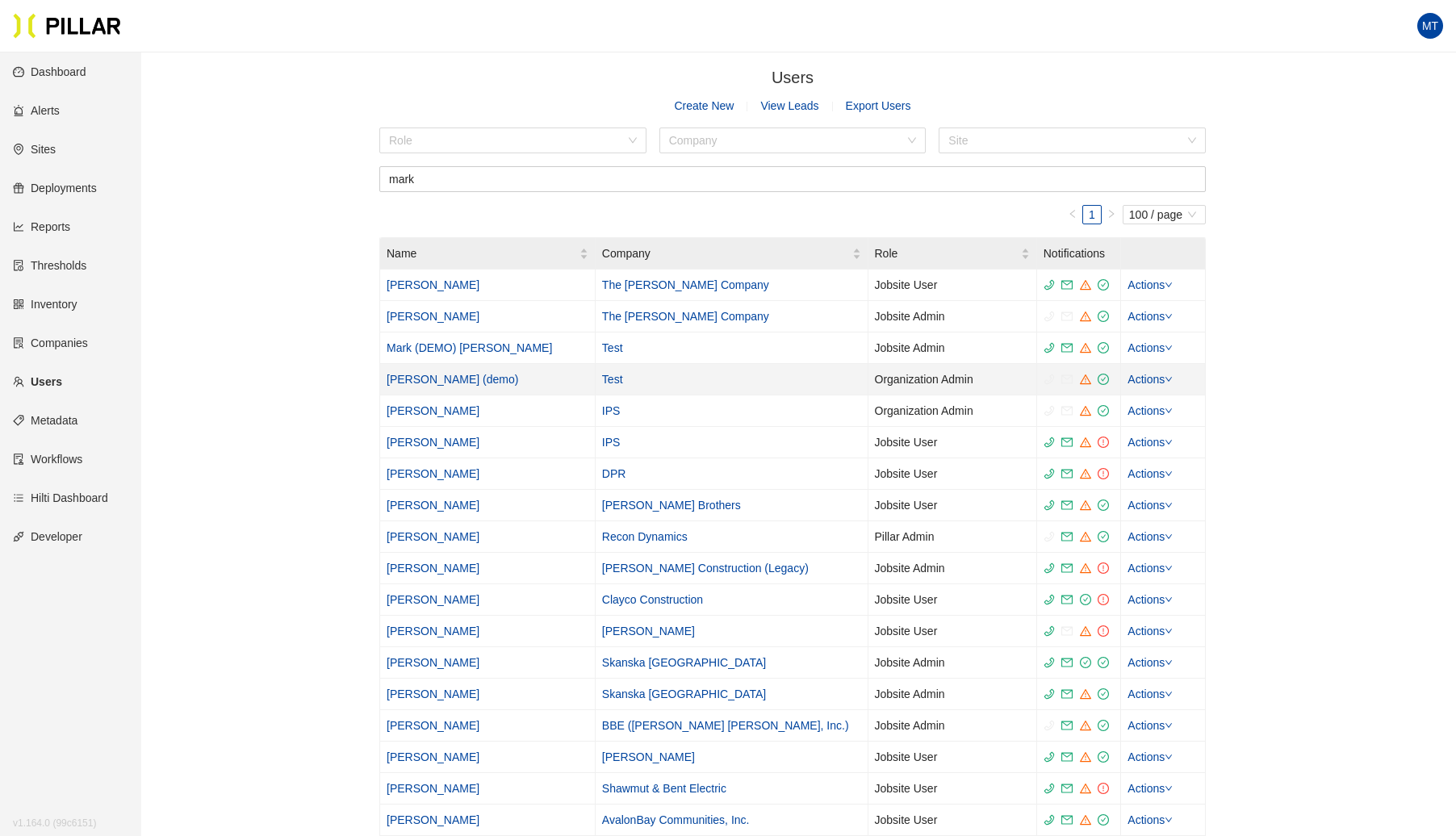 click on "[PERSON_NAME] (demo)" at bounding box center (452, 379) 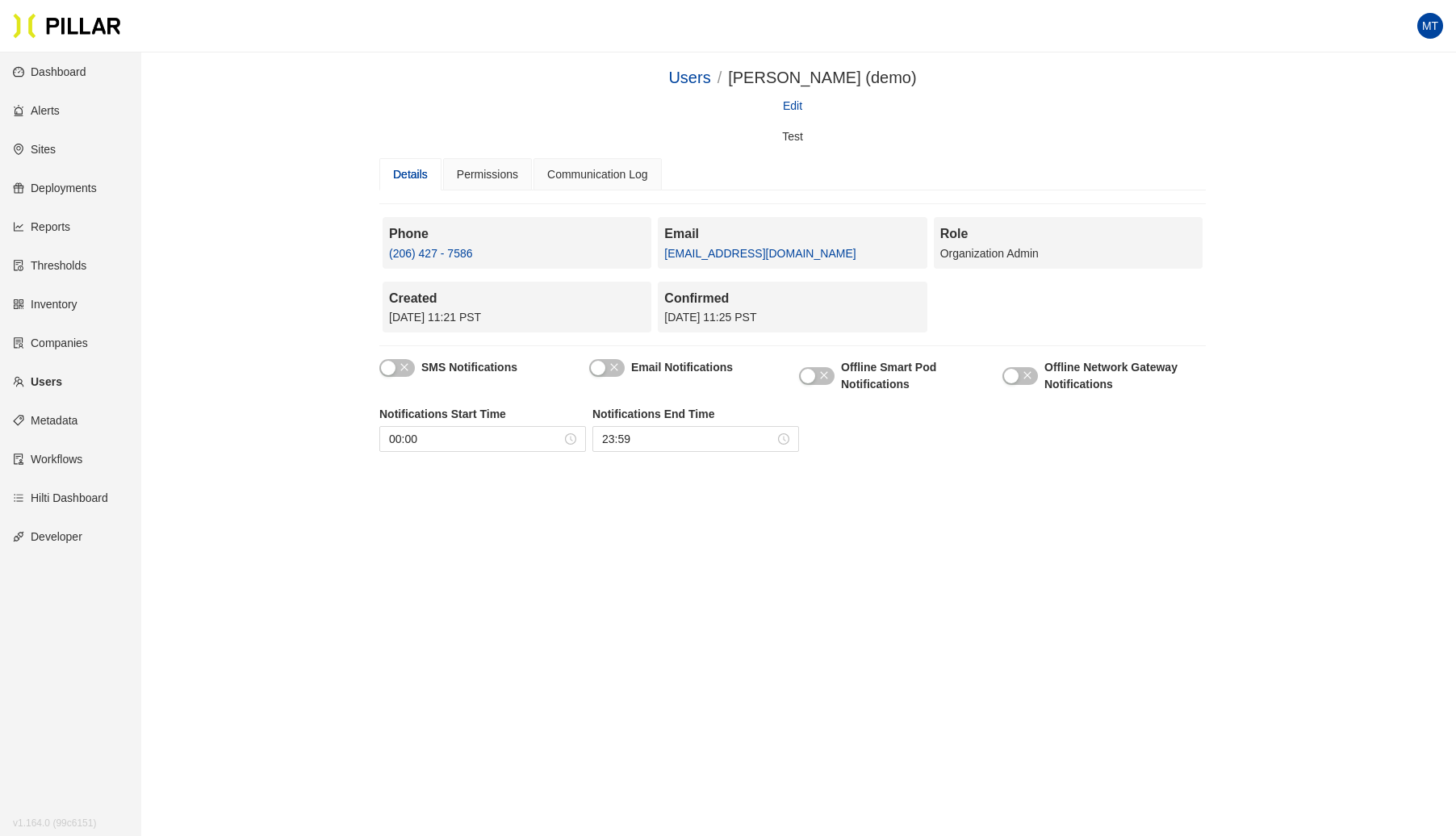 click on "Edit" at bounding box center (793, 106) 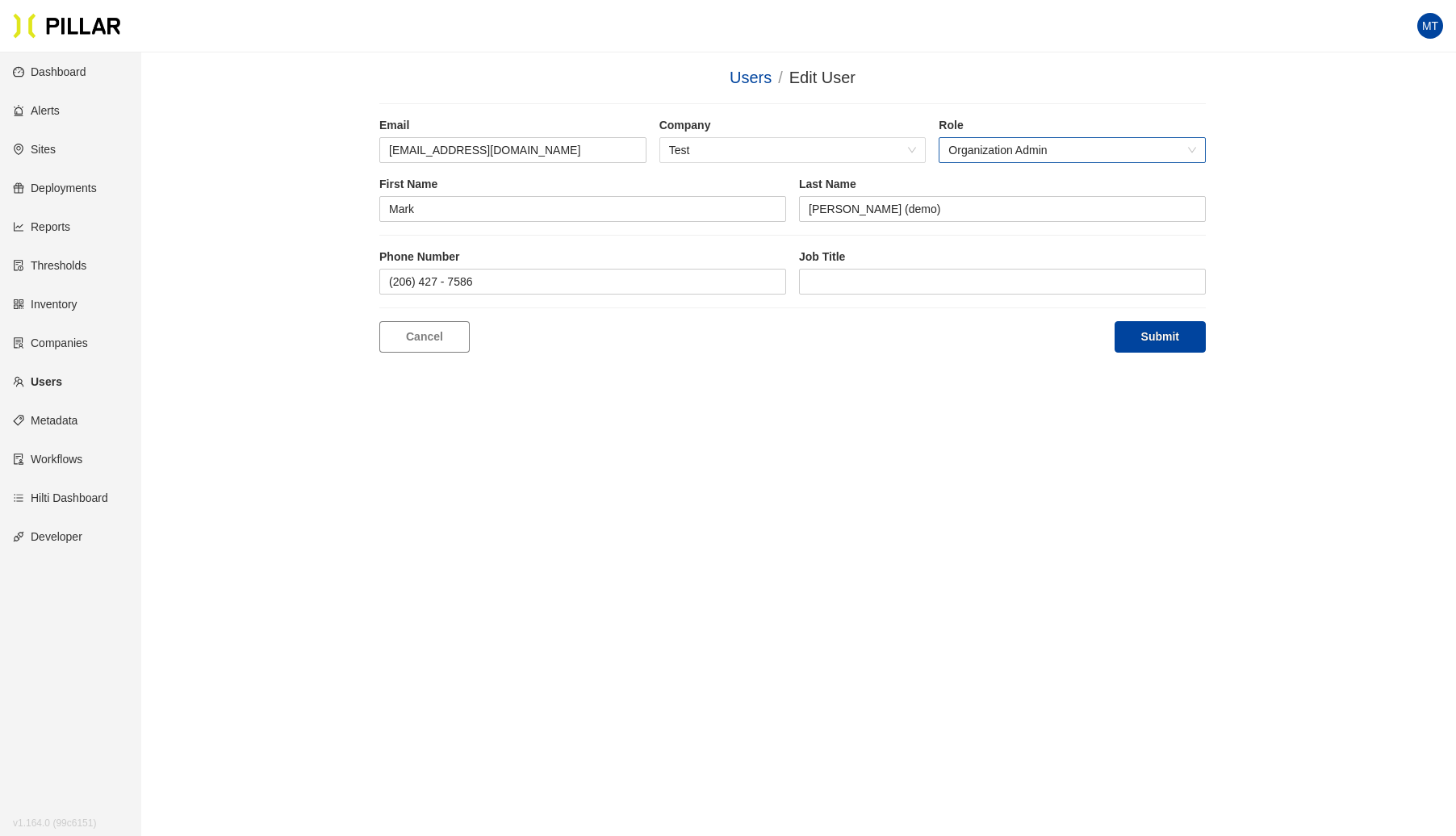 click on "Organization Admin" at bounding box center [1072, 150] 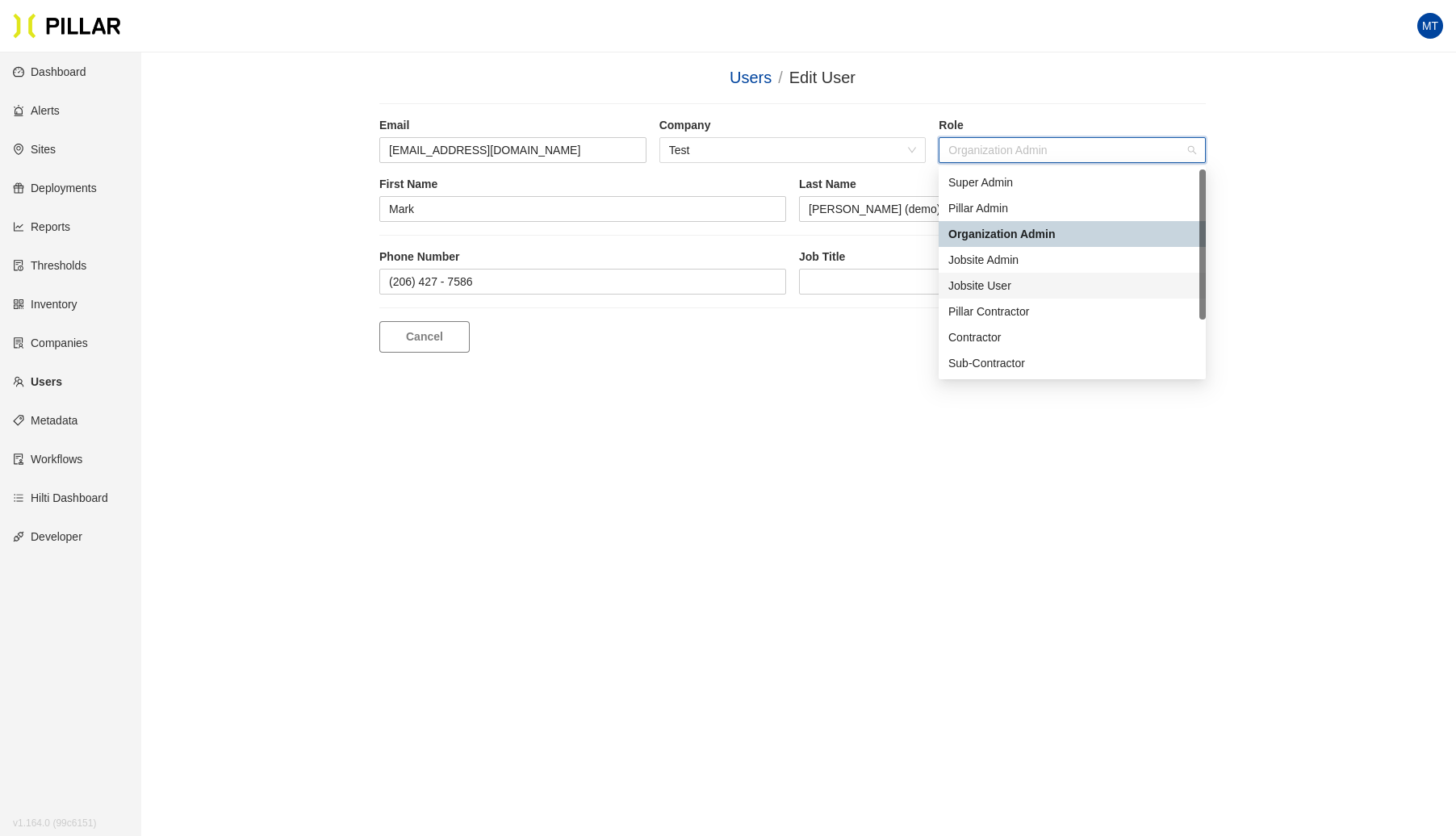 click on "Jobsite User" at bounding box center (1072, 286) 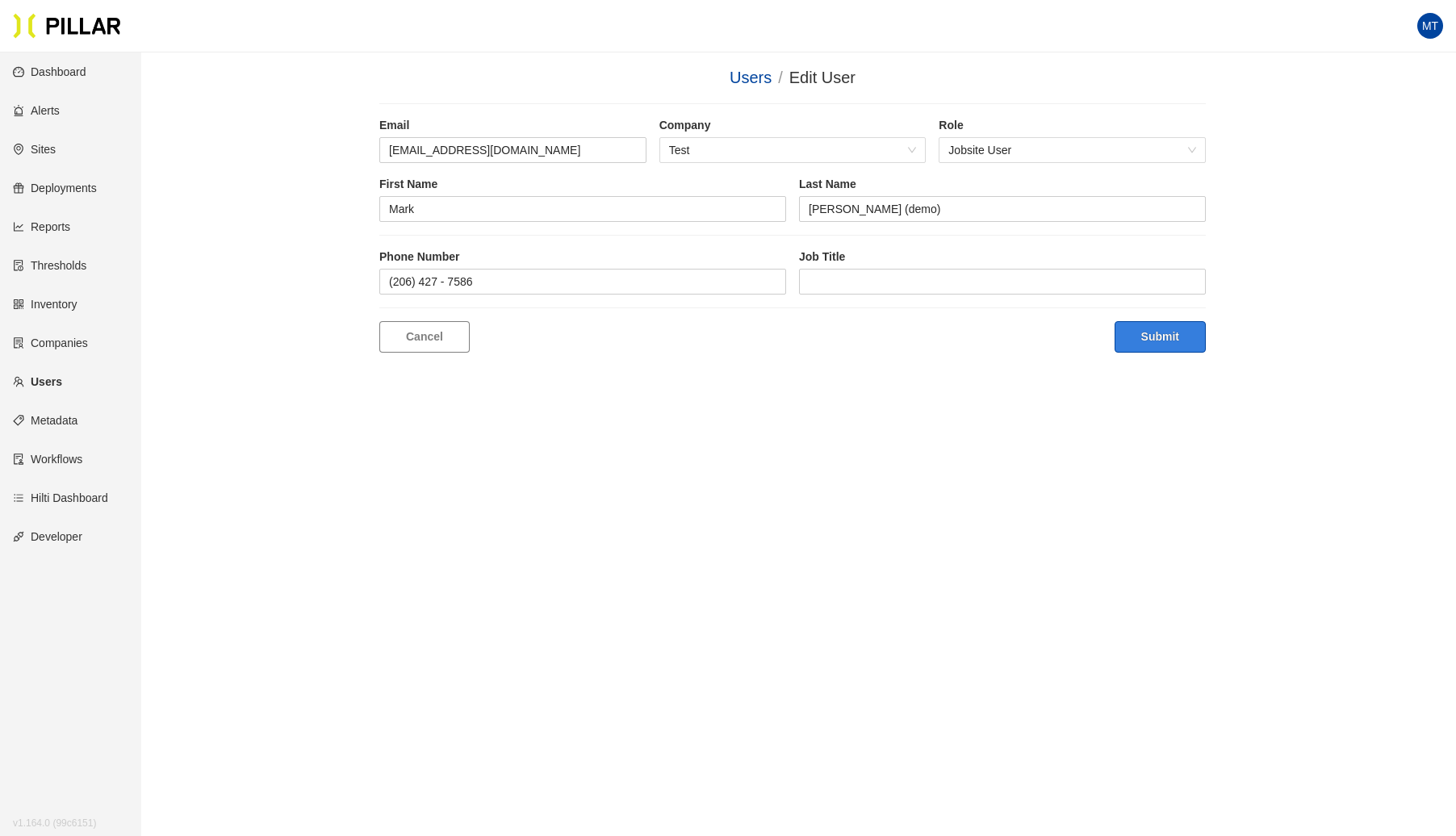 click on "Submit" at bounding box center (1160, 336) 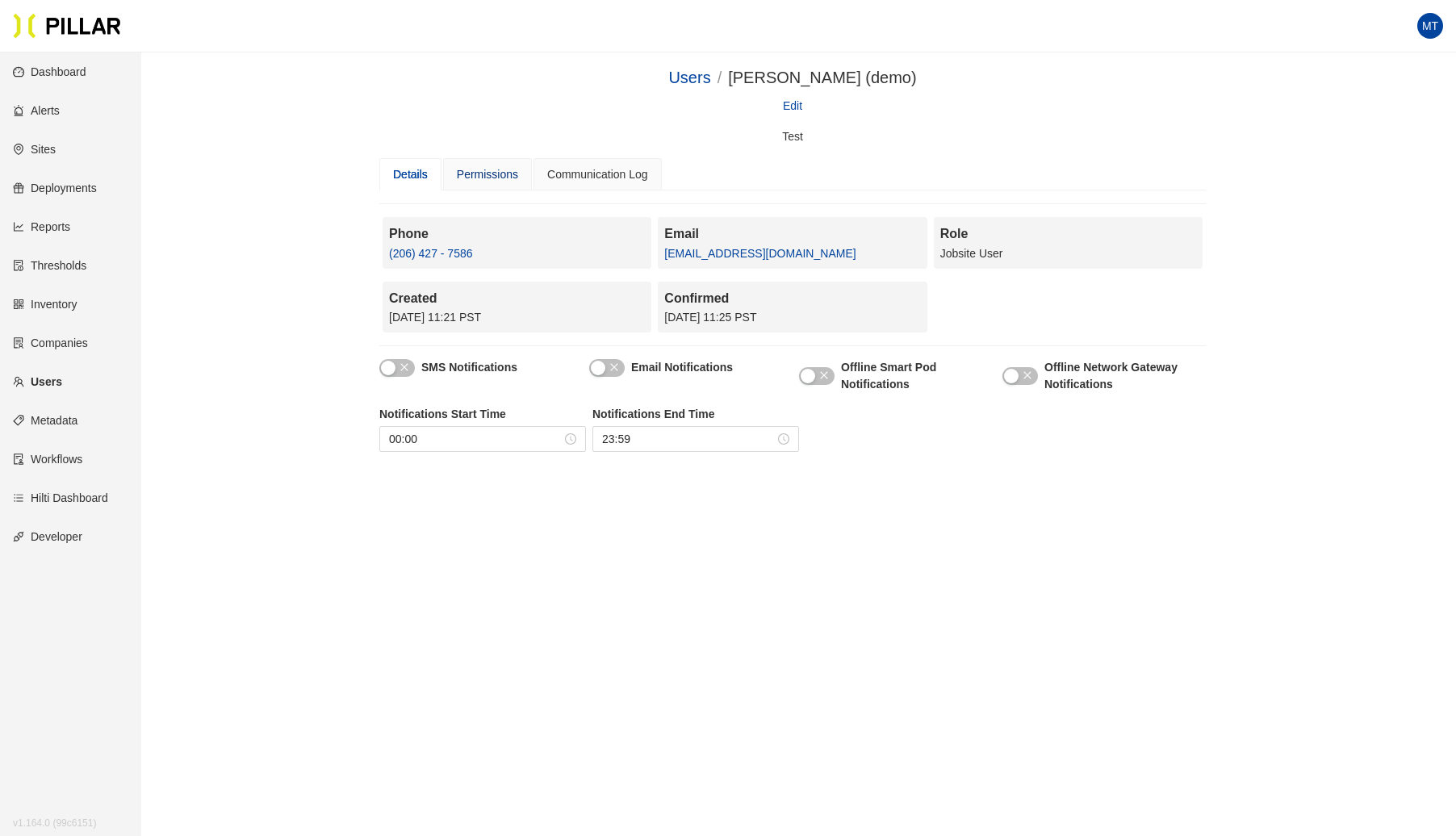 click on "Permissions" at bounding box center (487, 174) 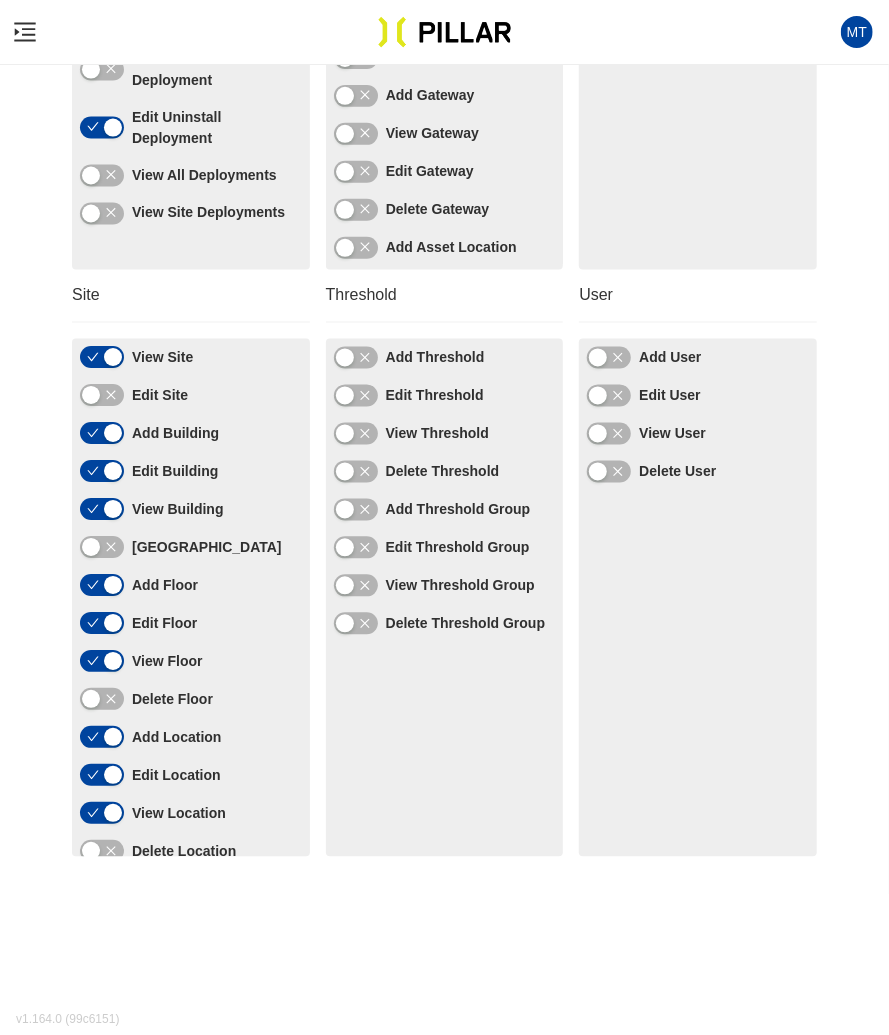 scroll, scrollTop: 1140, scrollLeft: 0, axis: vertical 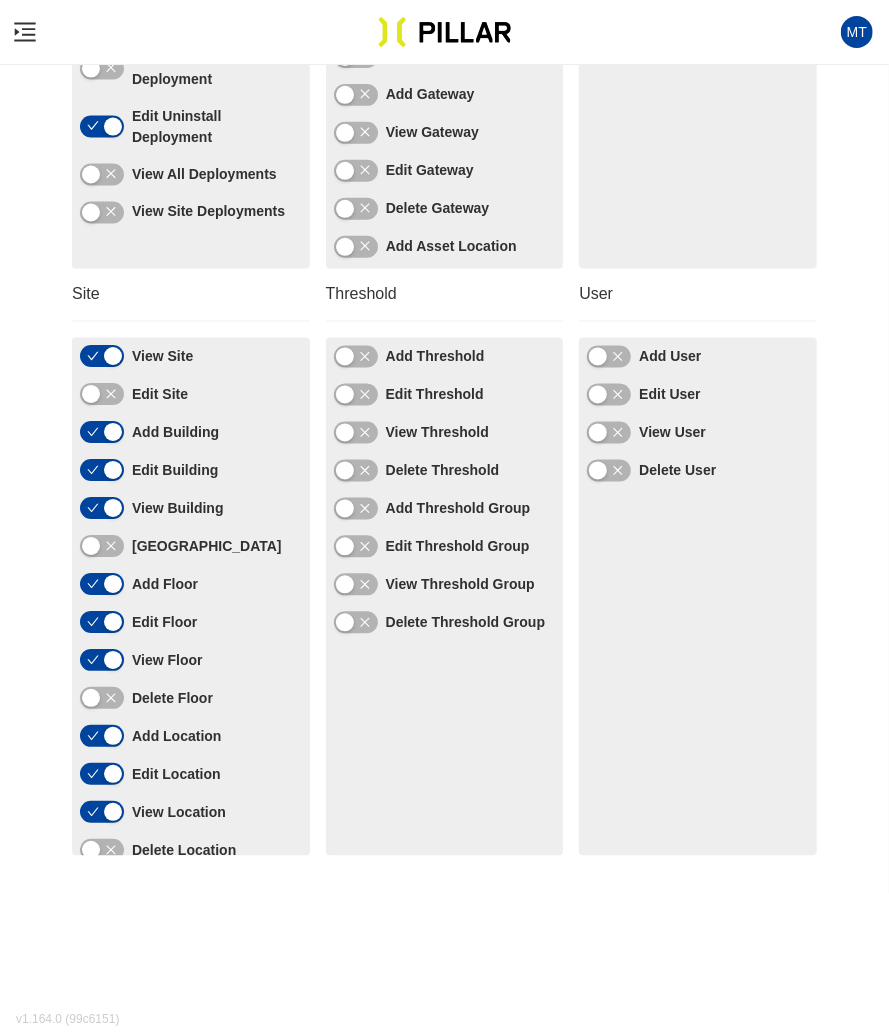 click at bounding box center (345, 357) 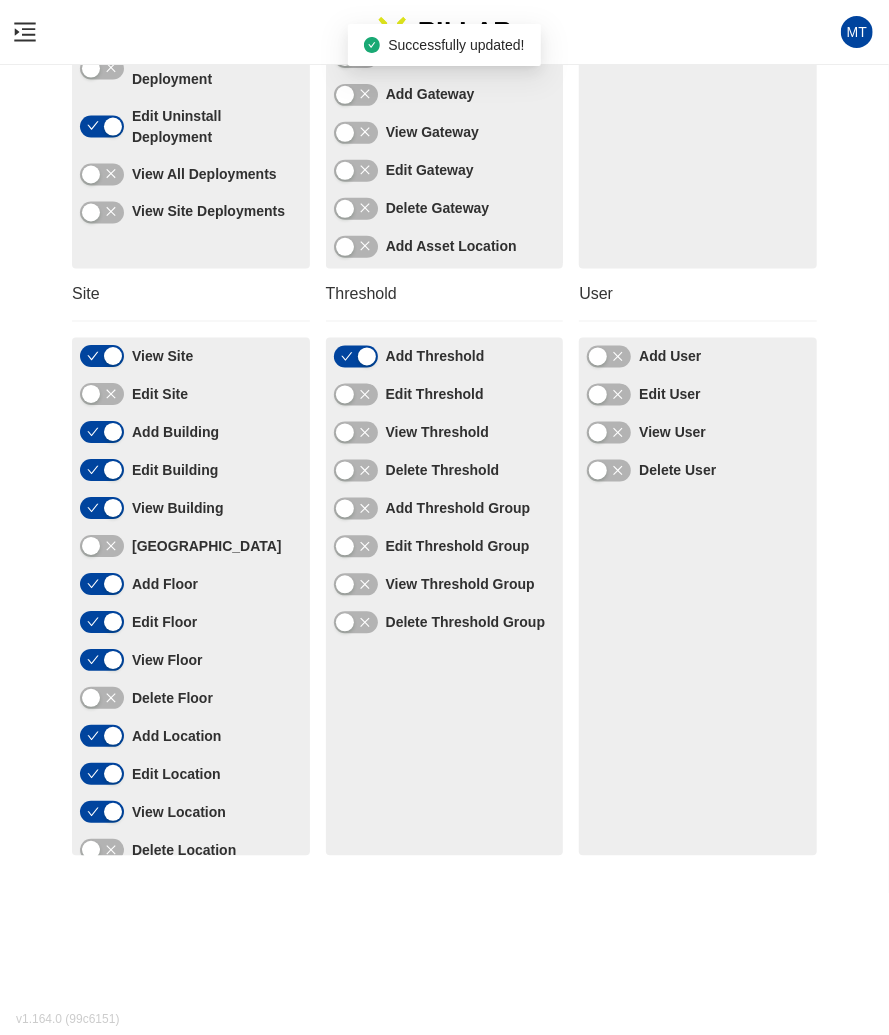 click at bounding box center [345, 395] 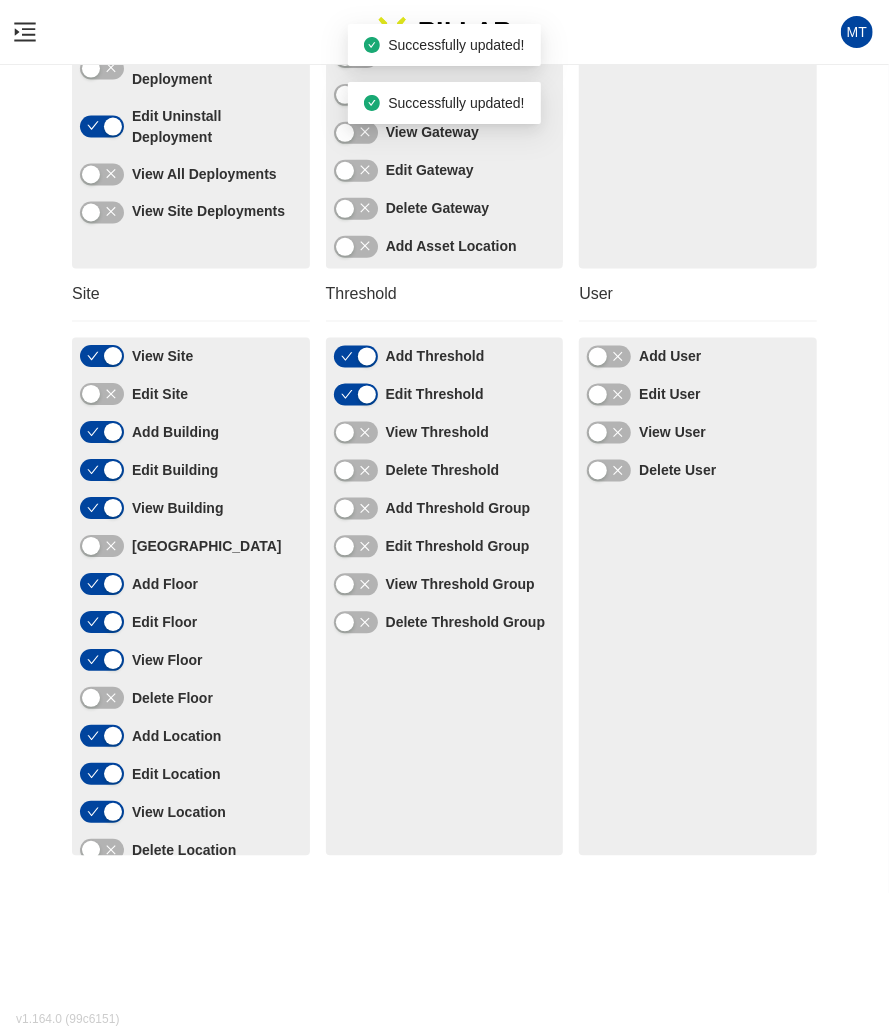 click at bounding box center (345, 471) 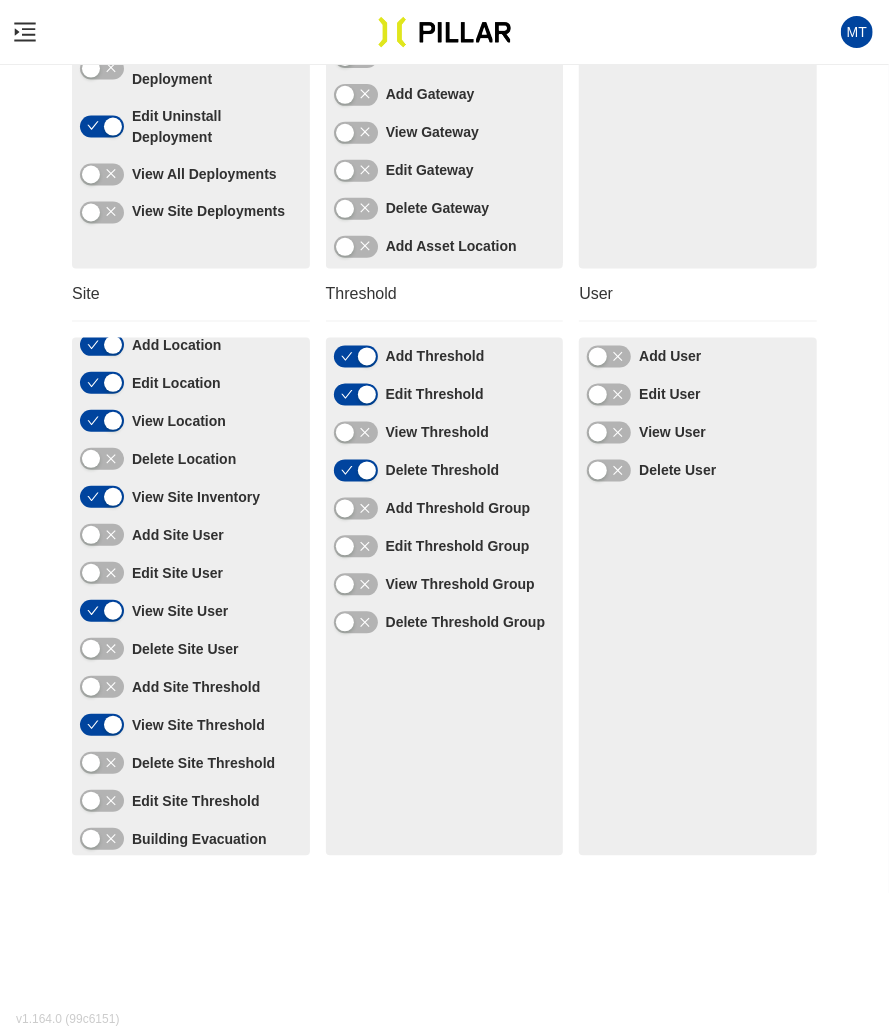 scroll, scrollTop: 410, scrollLeft: 0, axis: vertical 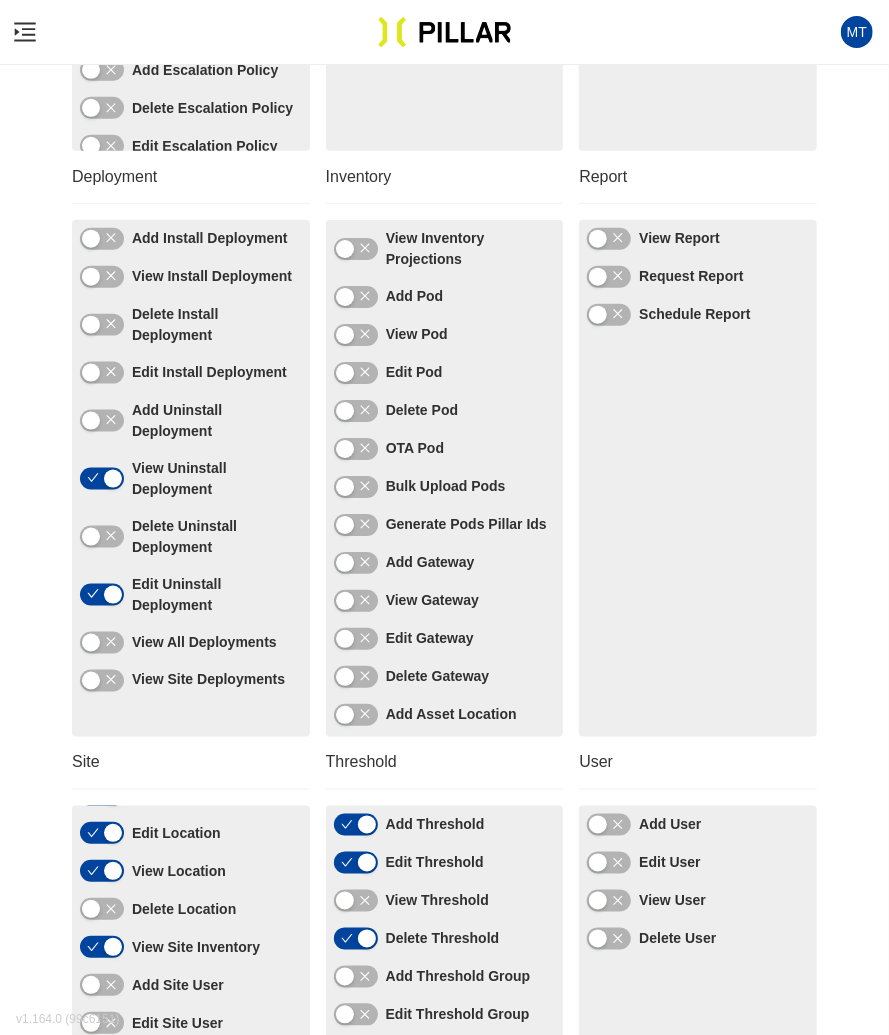 click at bounding box center (598, 315) 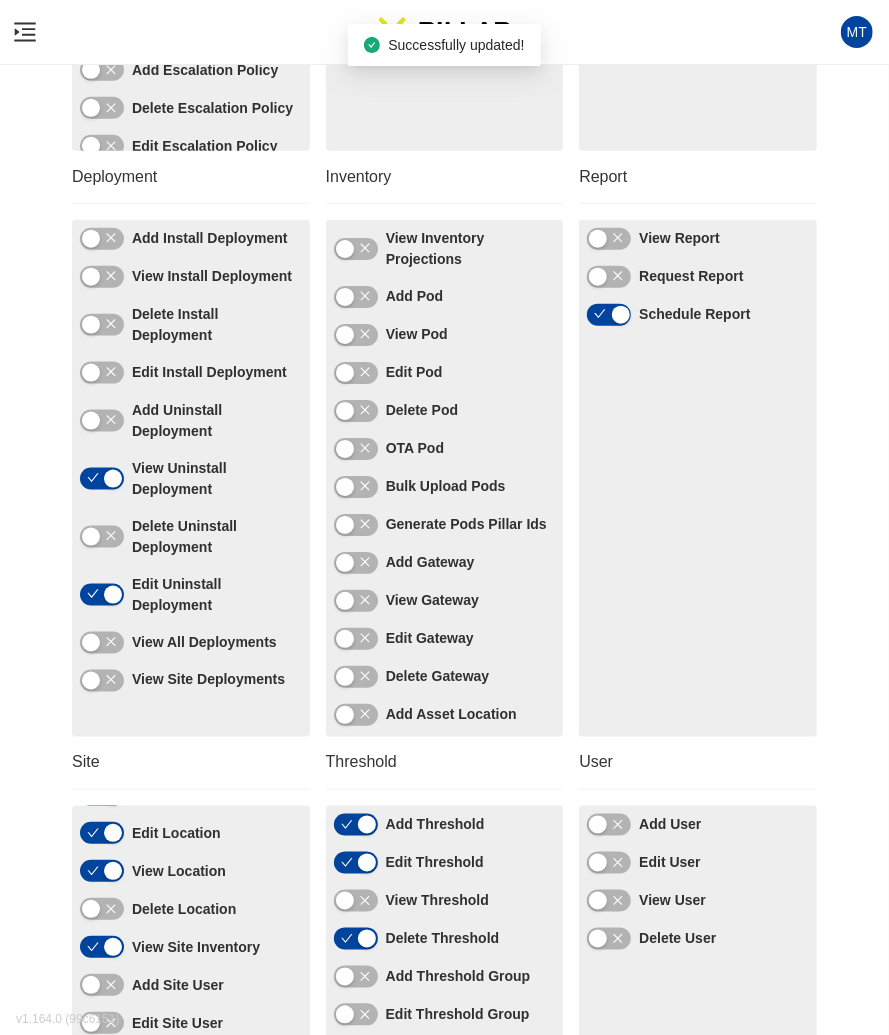 click at bounding box center [598, 277] 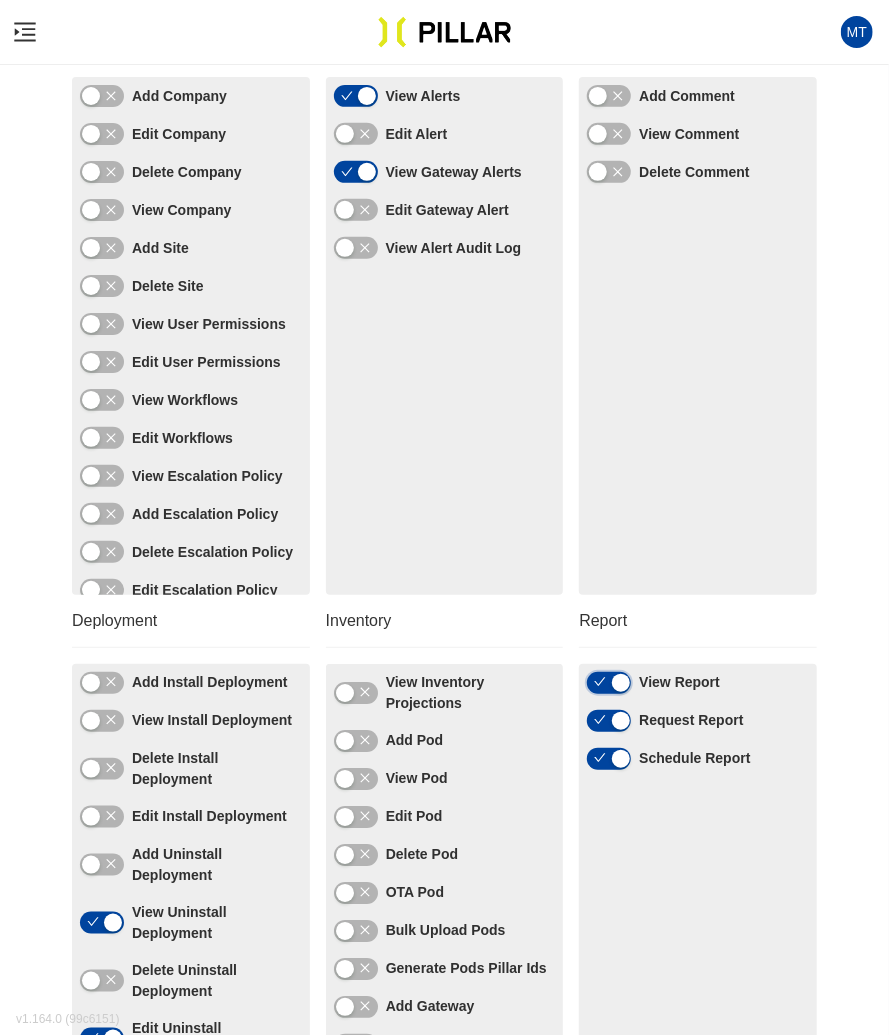 scroll, scrollTop: 0, scrollLeft: 0, axis: both 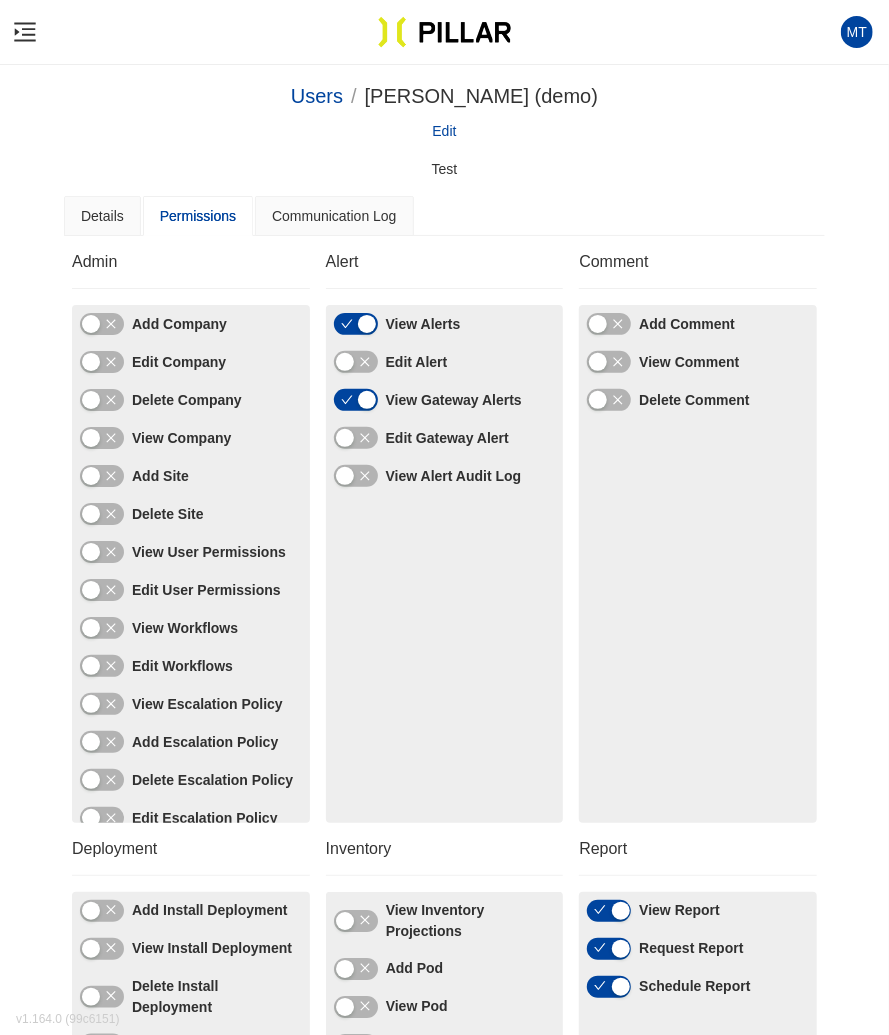 click at bounding box center (598, 362) 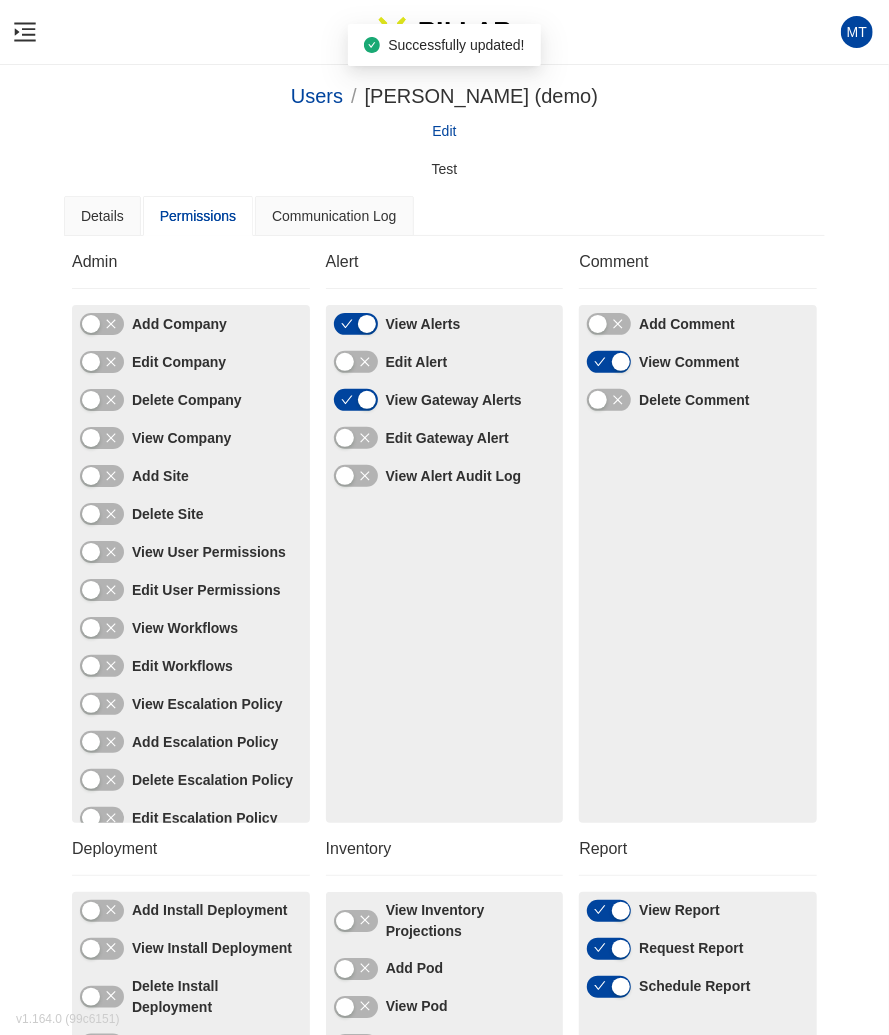 click at bounding box center [598, 324] 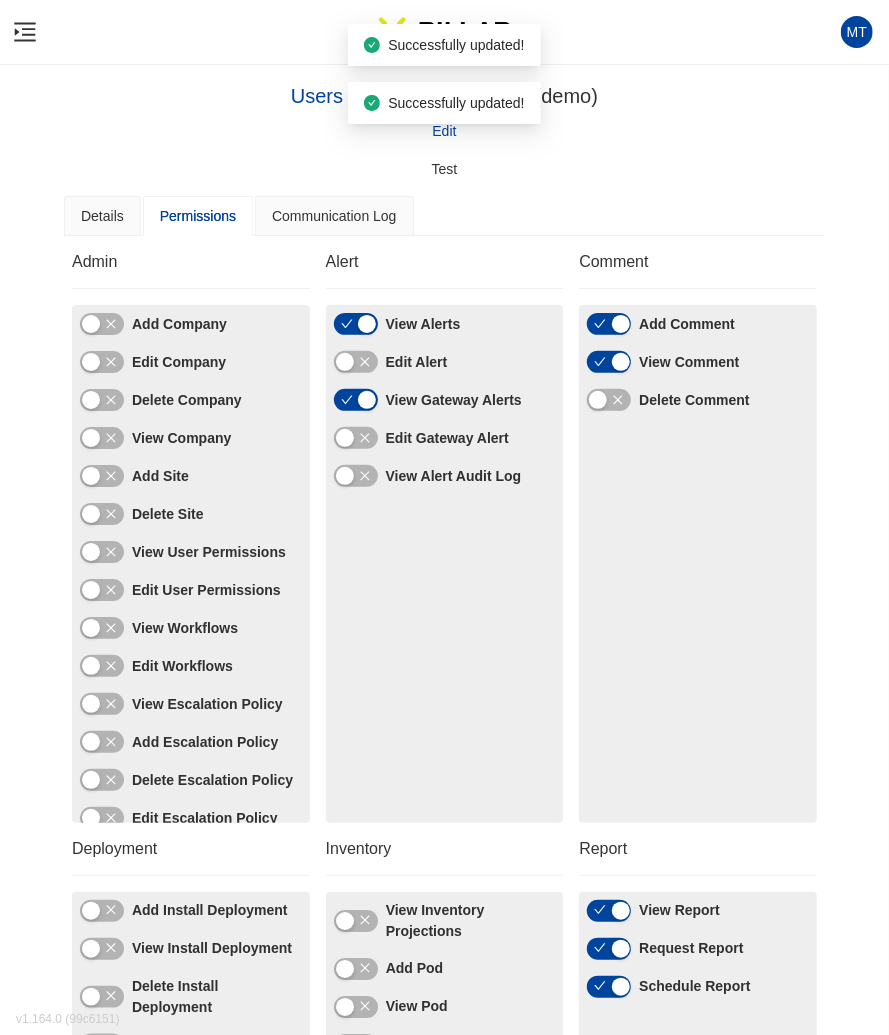 click 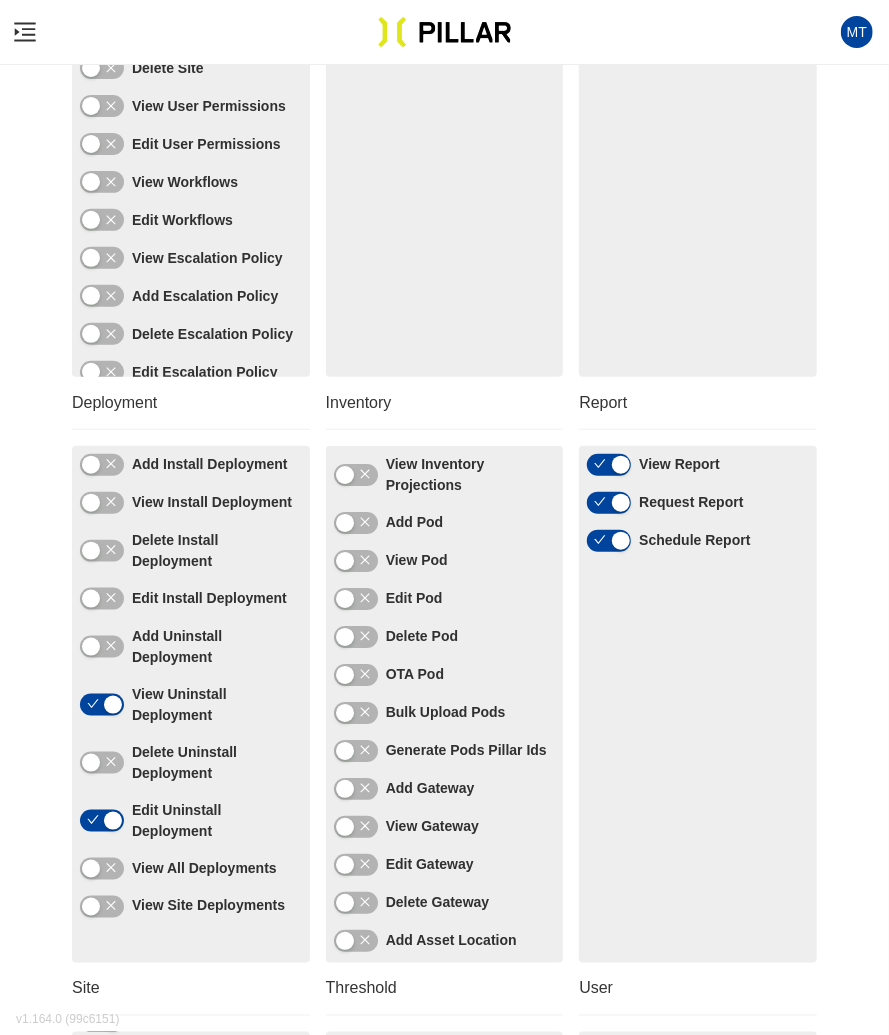 scroll, scrollTop: 446, scrollLeft: 0, axis: vertical 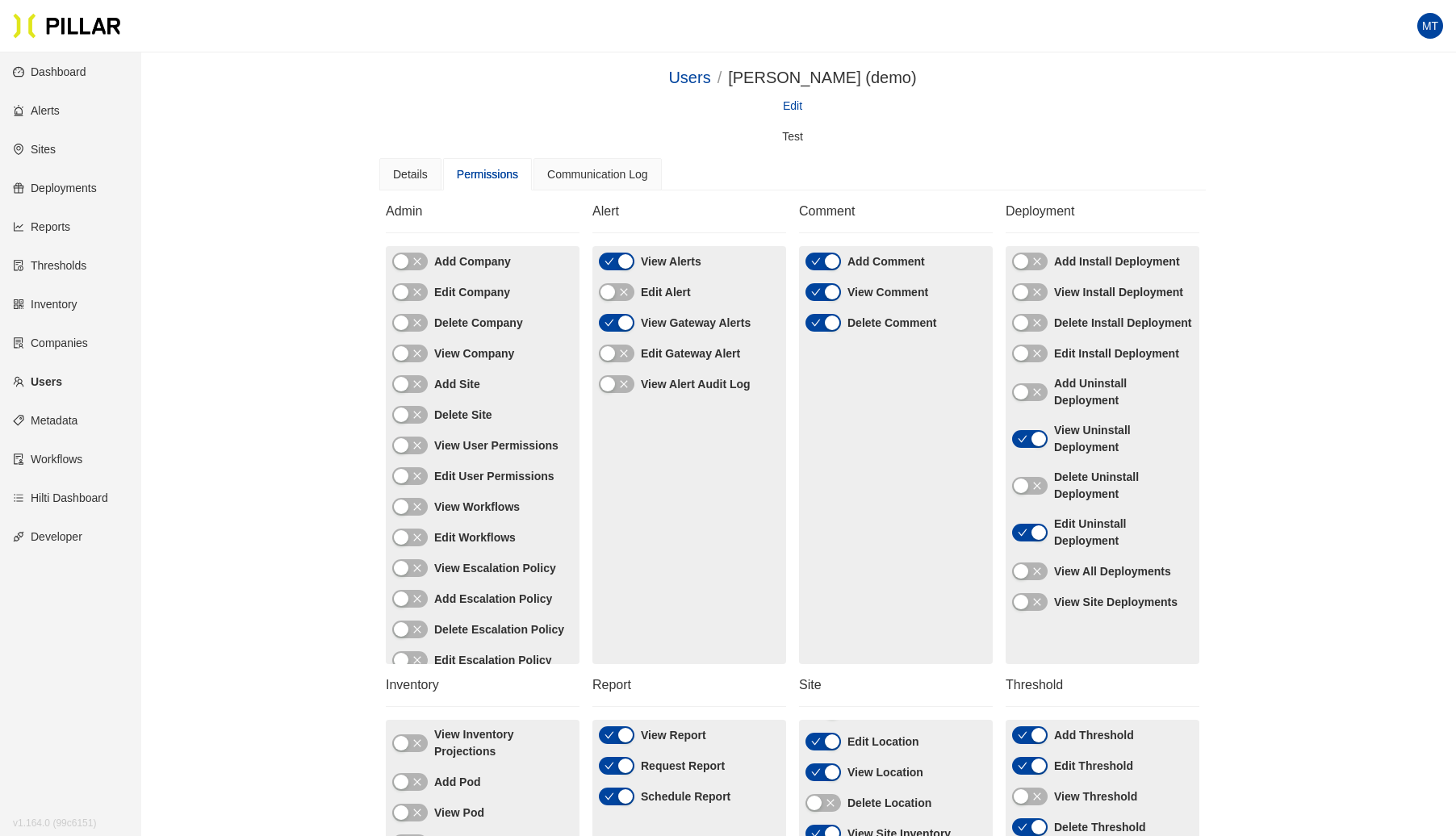 click on "Edit" at bounding box center [793, 106] 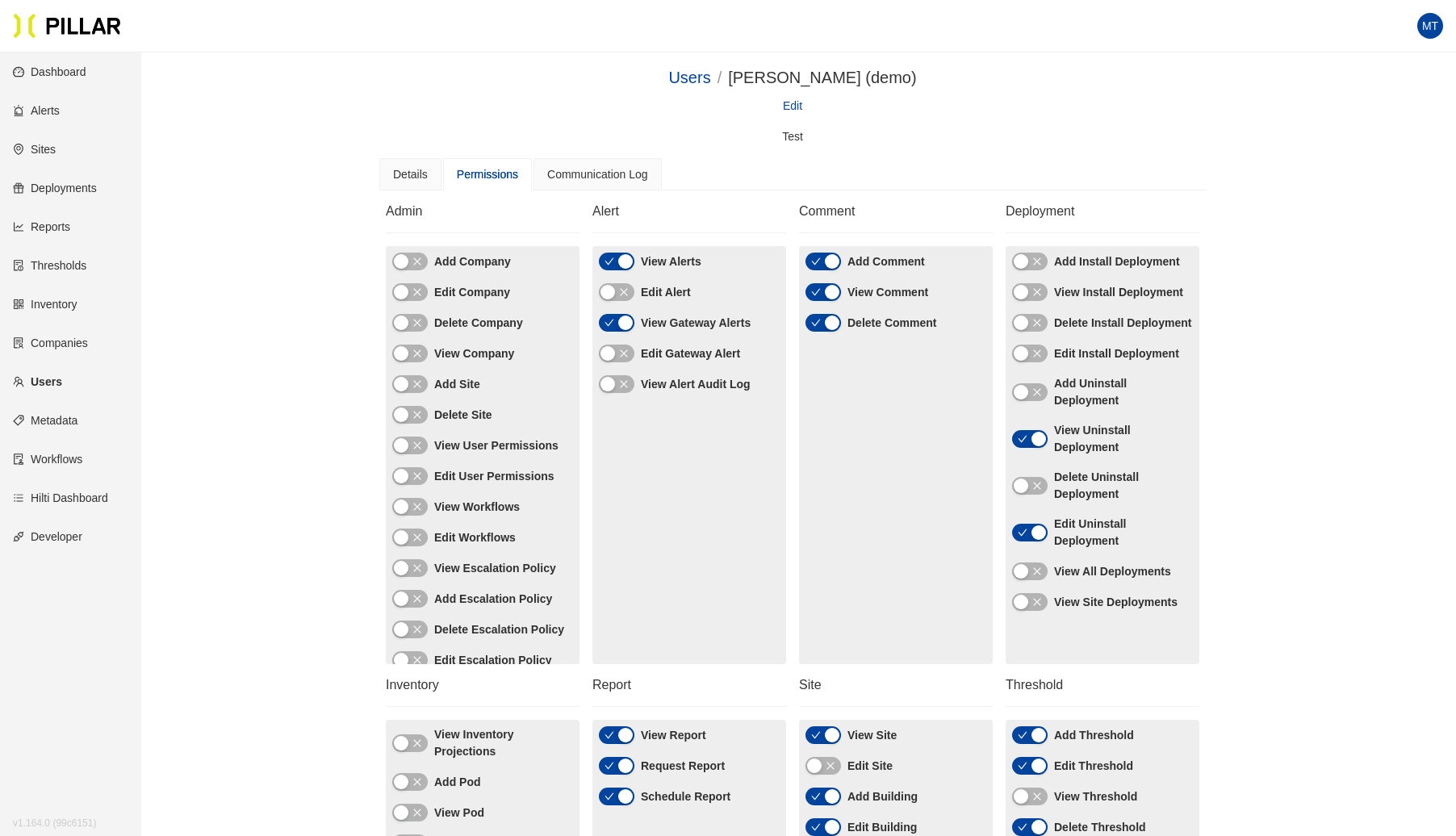 click on "Sites" at bounding box center [34, 149] 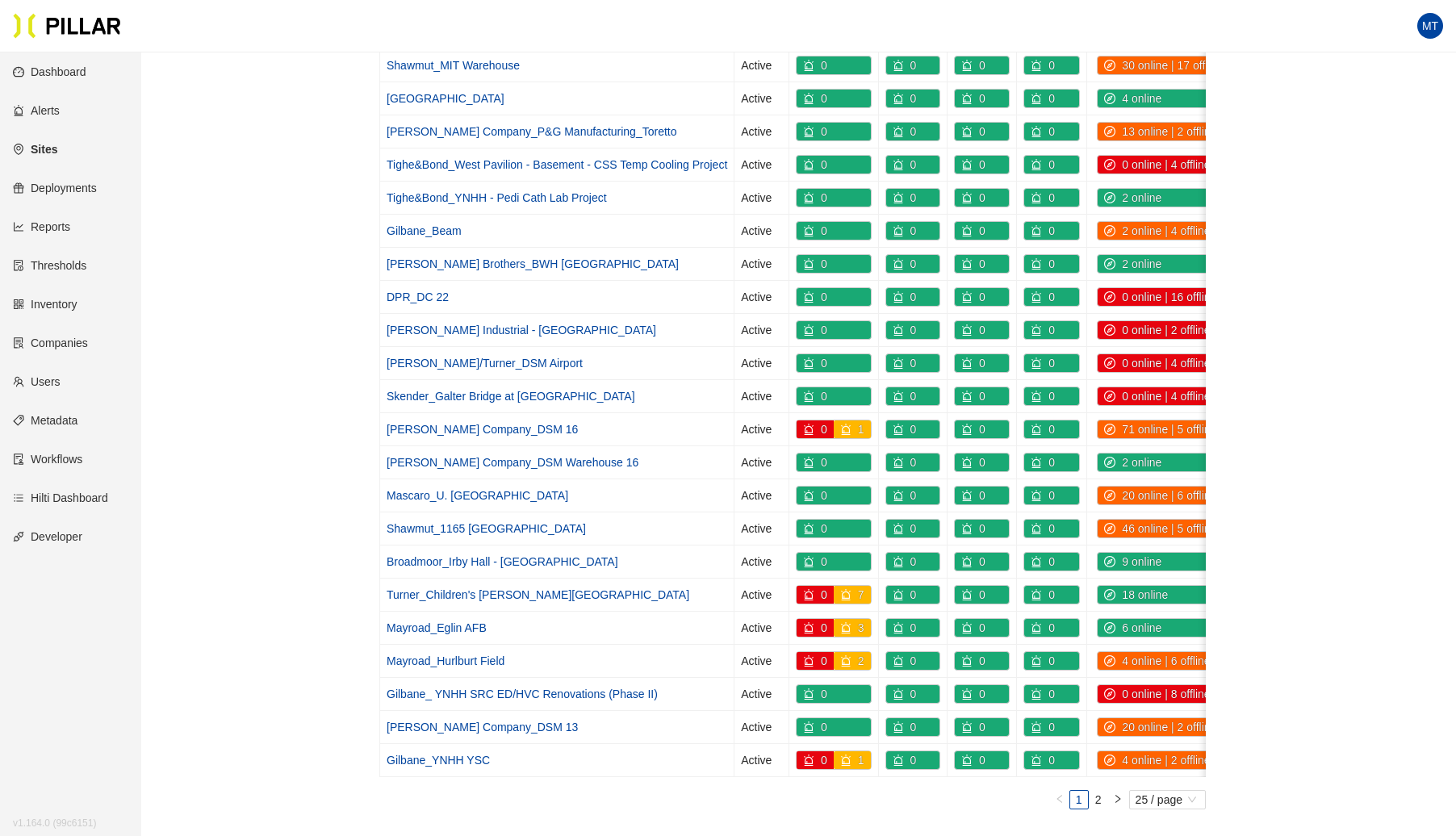 scroll, scrollTop: 378, scrollLeft: 0, axis: vertical 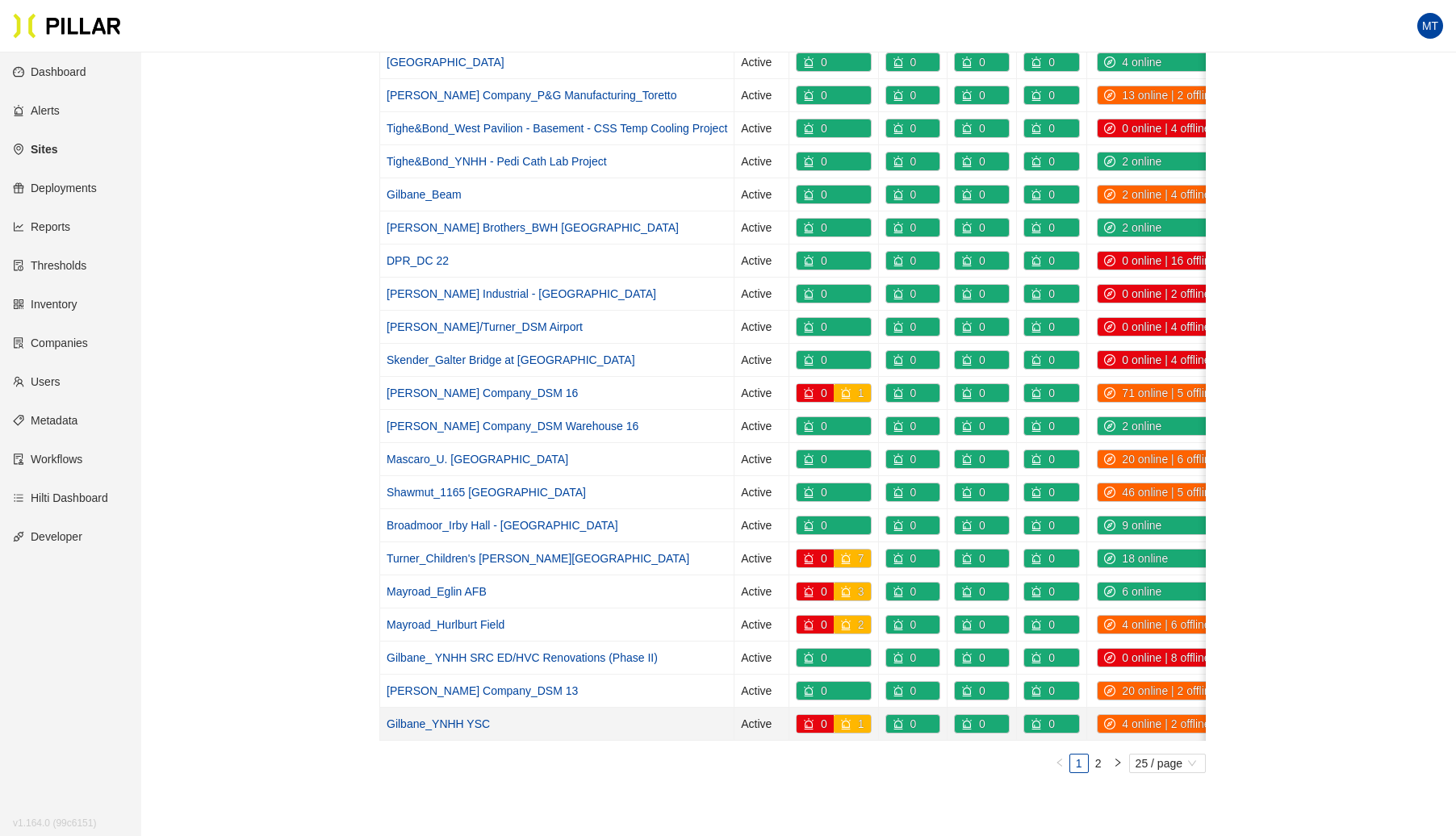 click on "Gilbane_YNHH YSC" at bounding box center [438, 724] 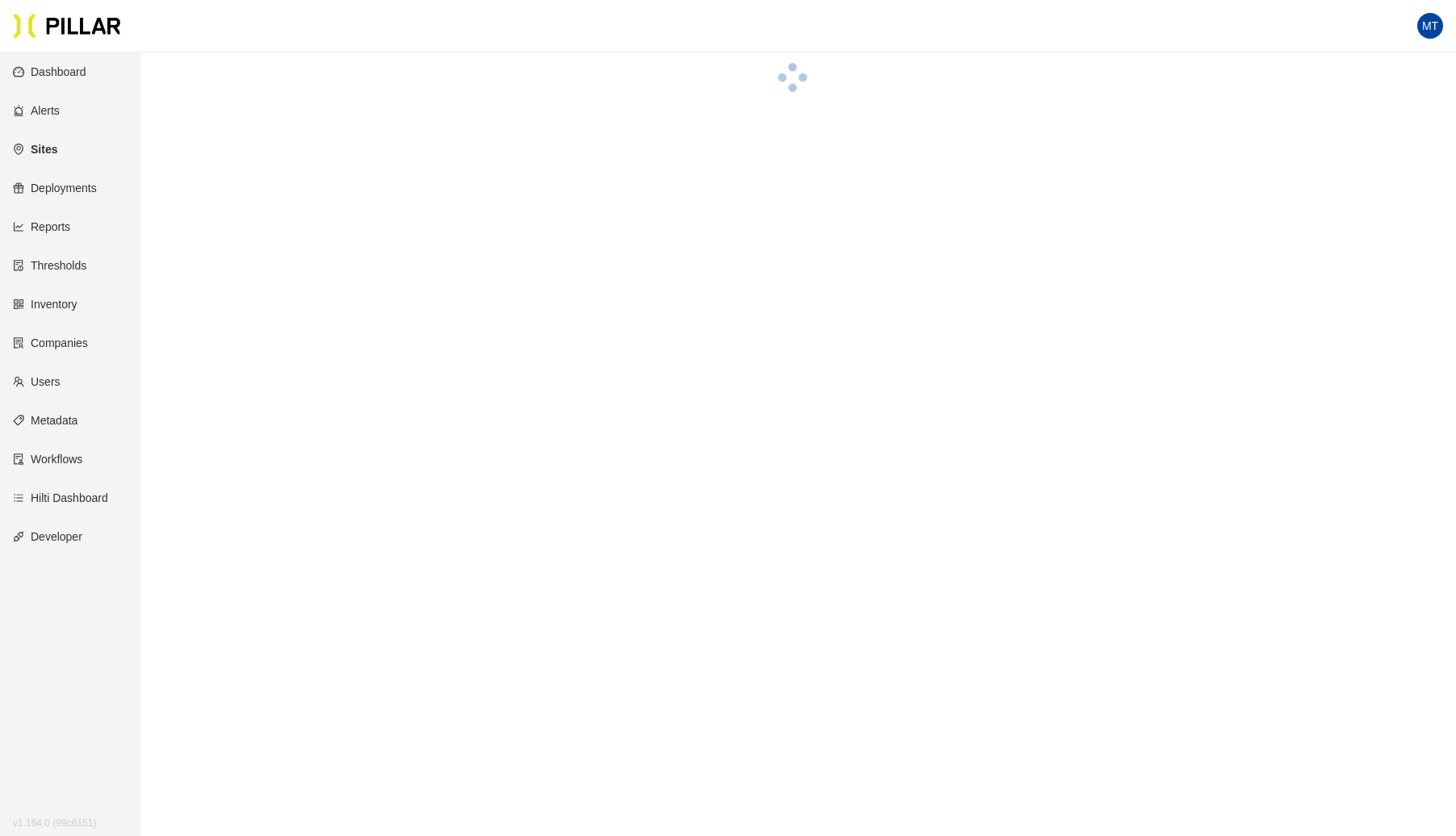 scroll, scrollTop: 0, scrollLeft: 0, axis: both 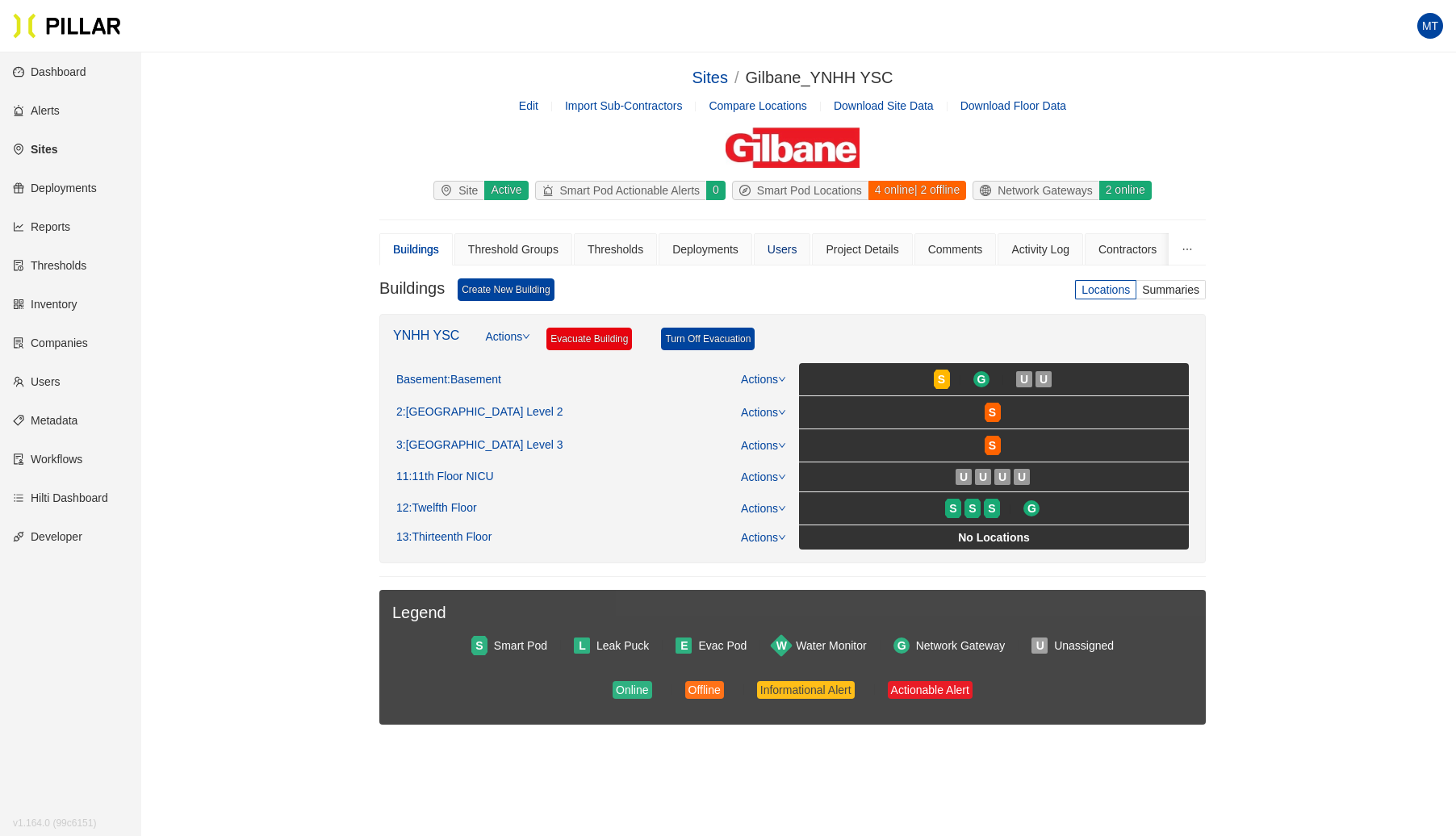click on "Users" at bounding box center (782, 249) 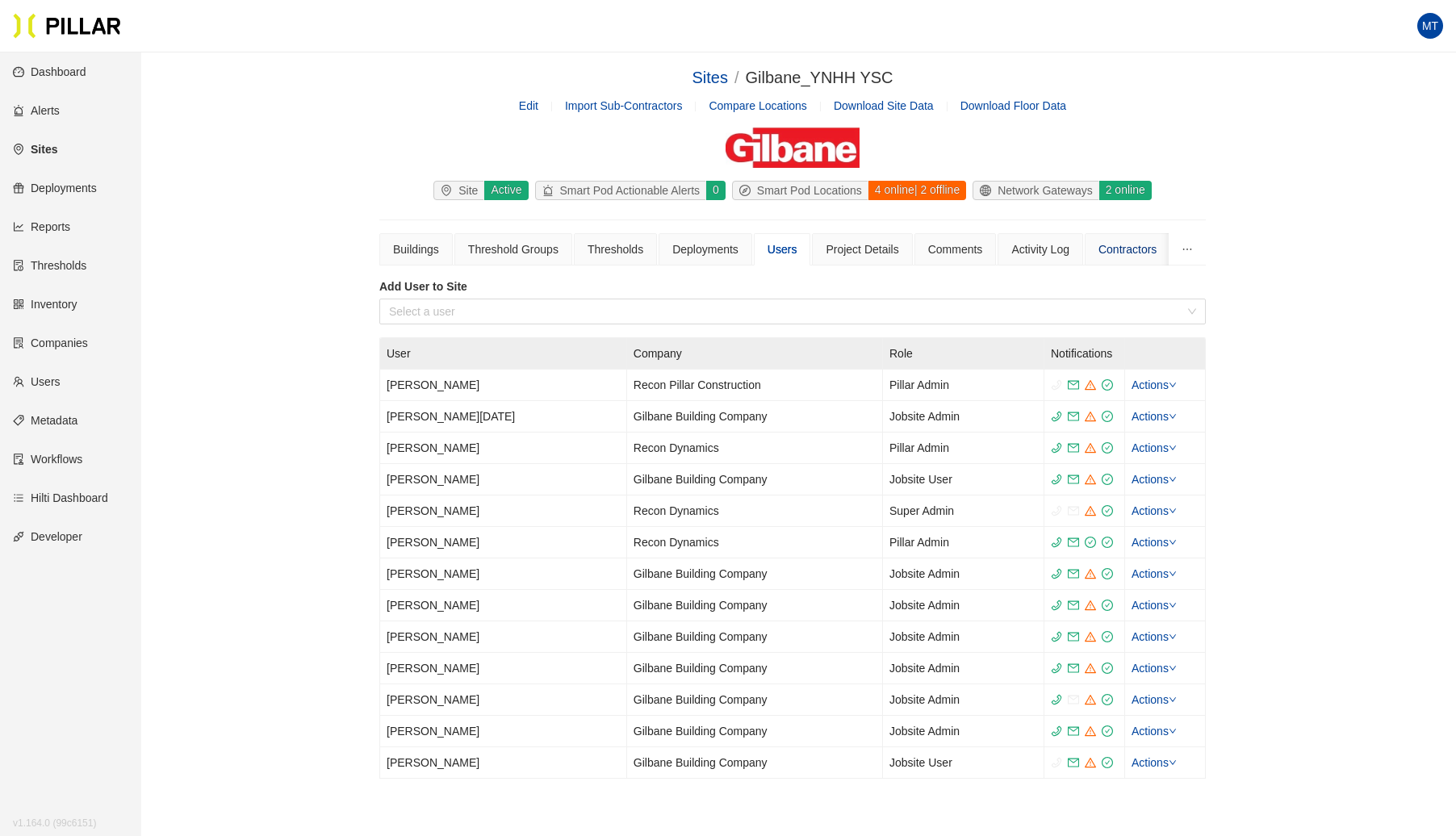 click on "Contractors" at bounding box center (1128, 249) 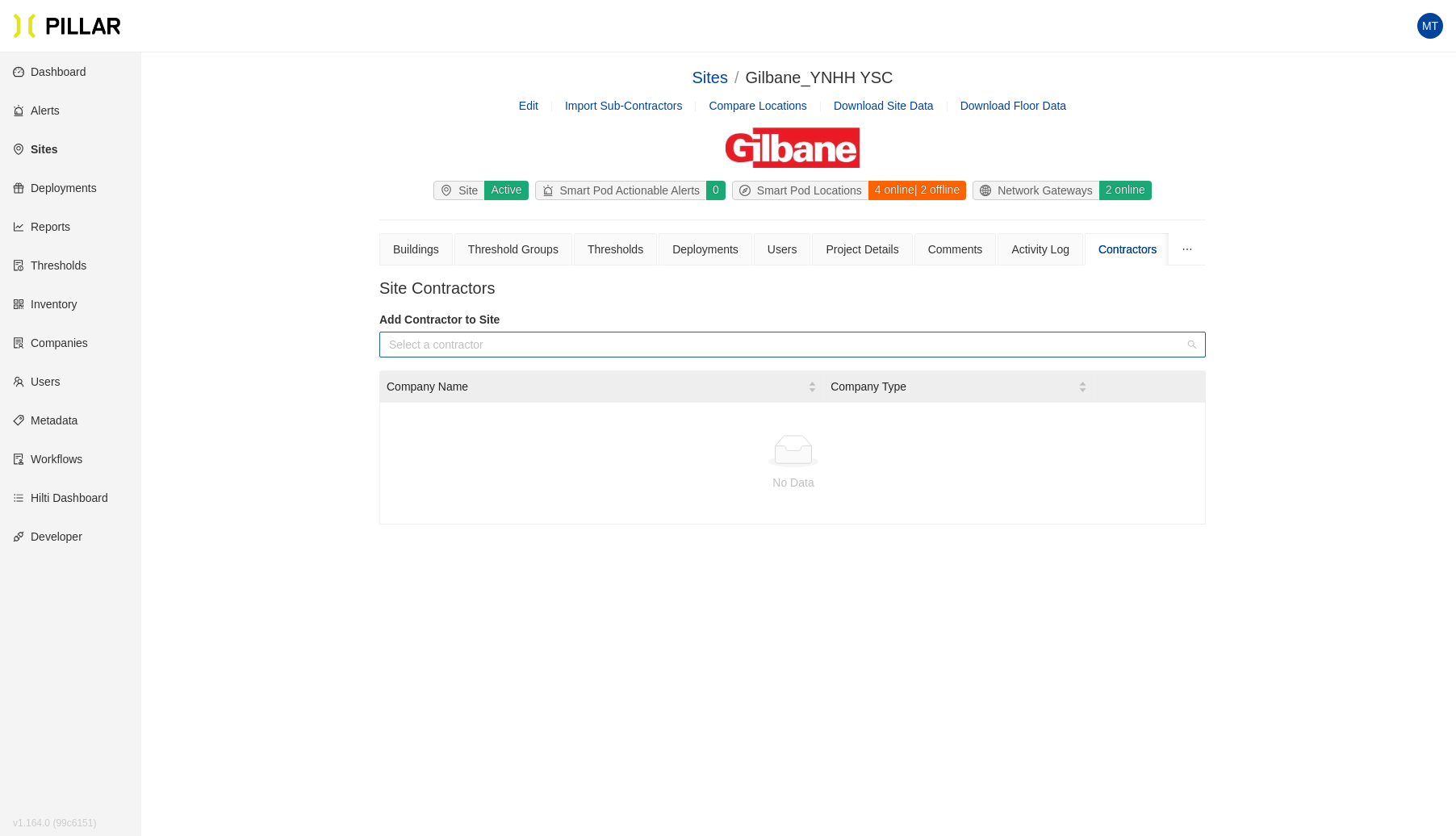 click at bounding box center [787, 345] 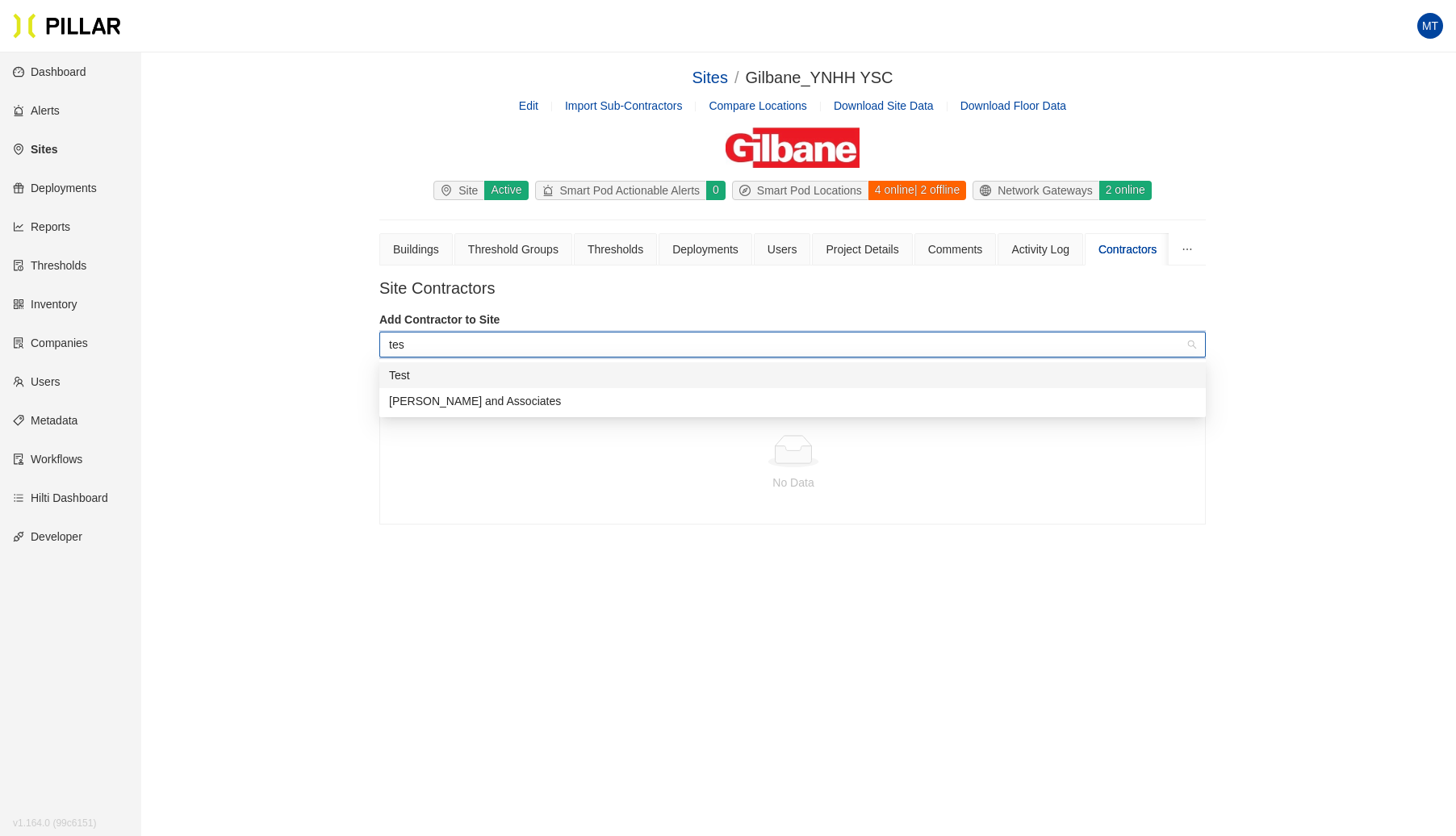 type on "test" 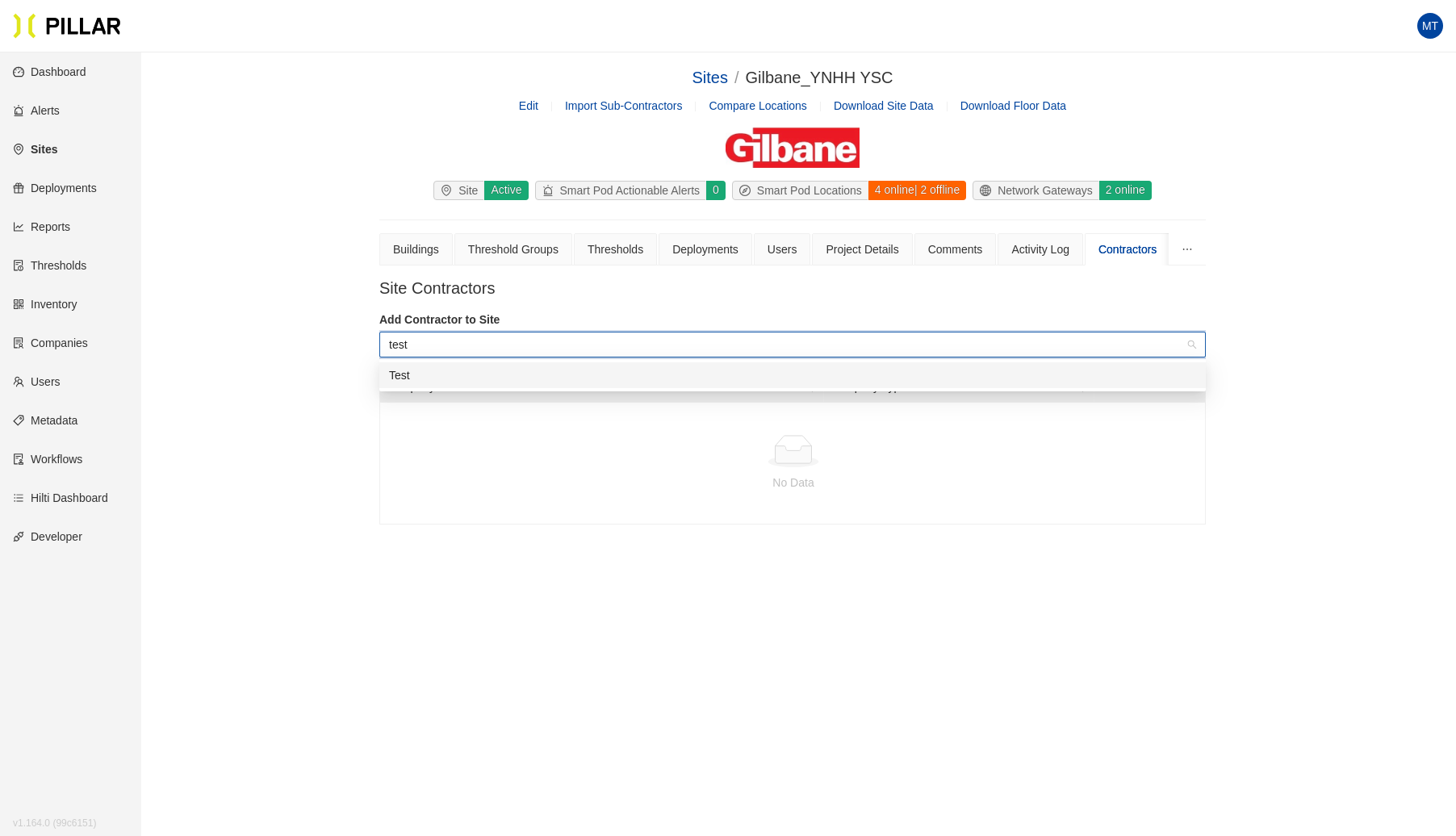 click on "Test" at bounding box center [793, 375] 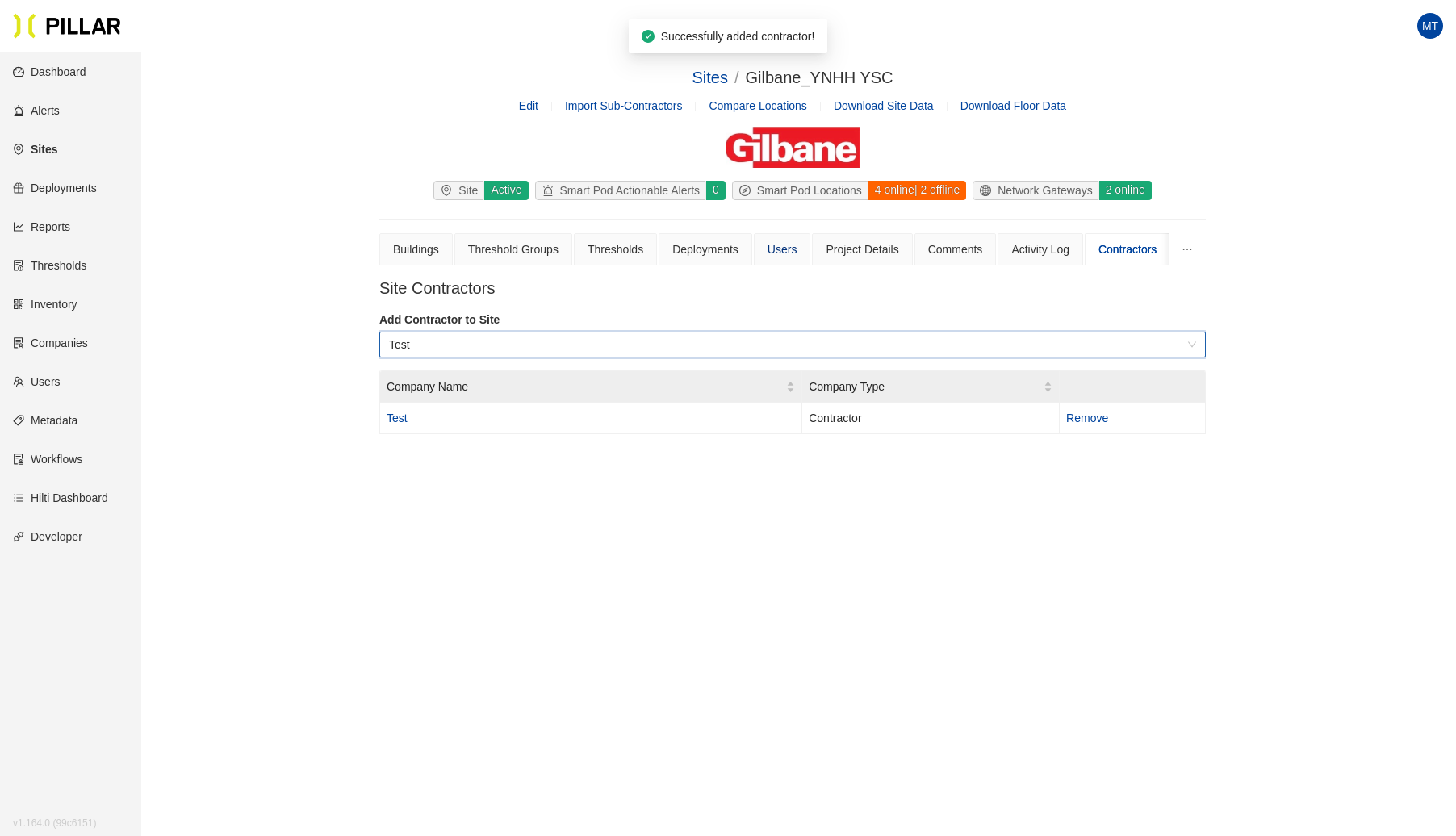 click on "Users" at bounding box center [782, 249] 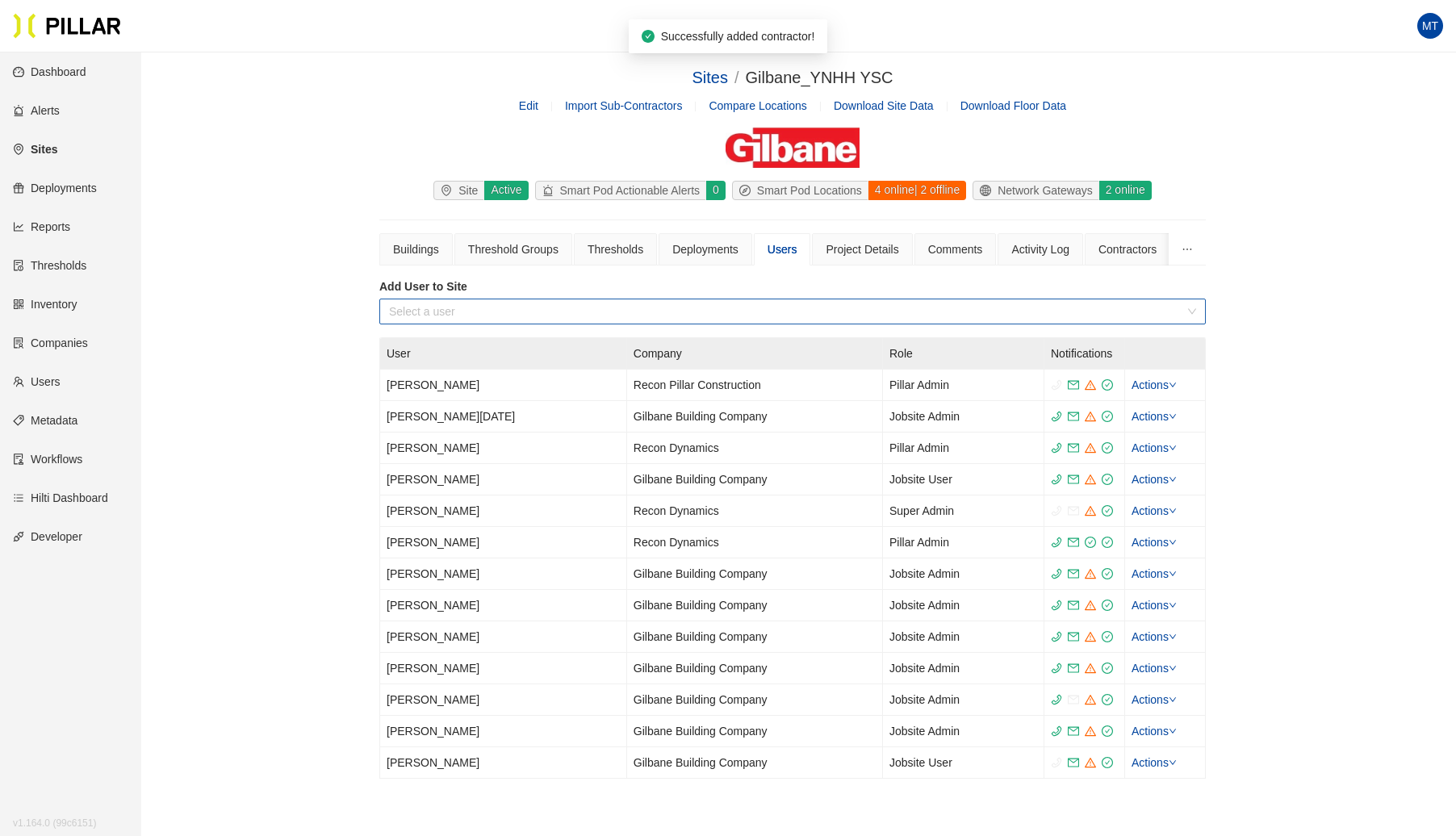 click at bounding box center (787, 311) 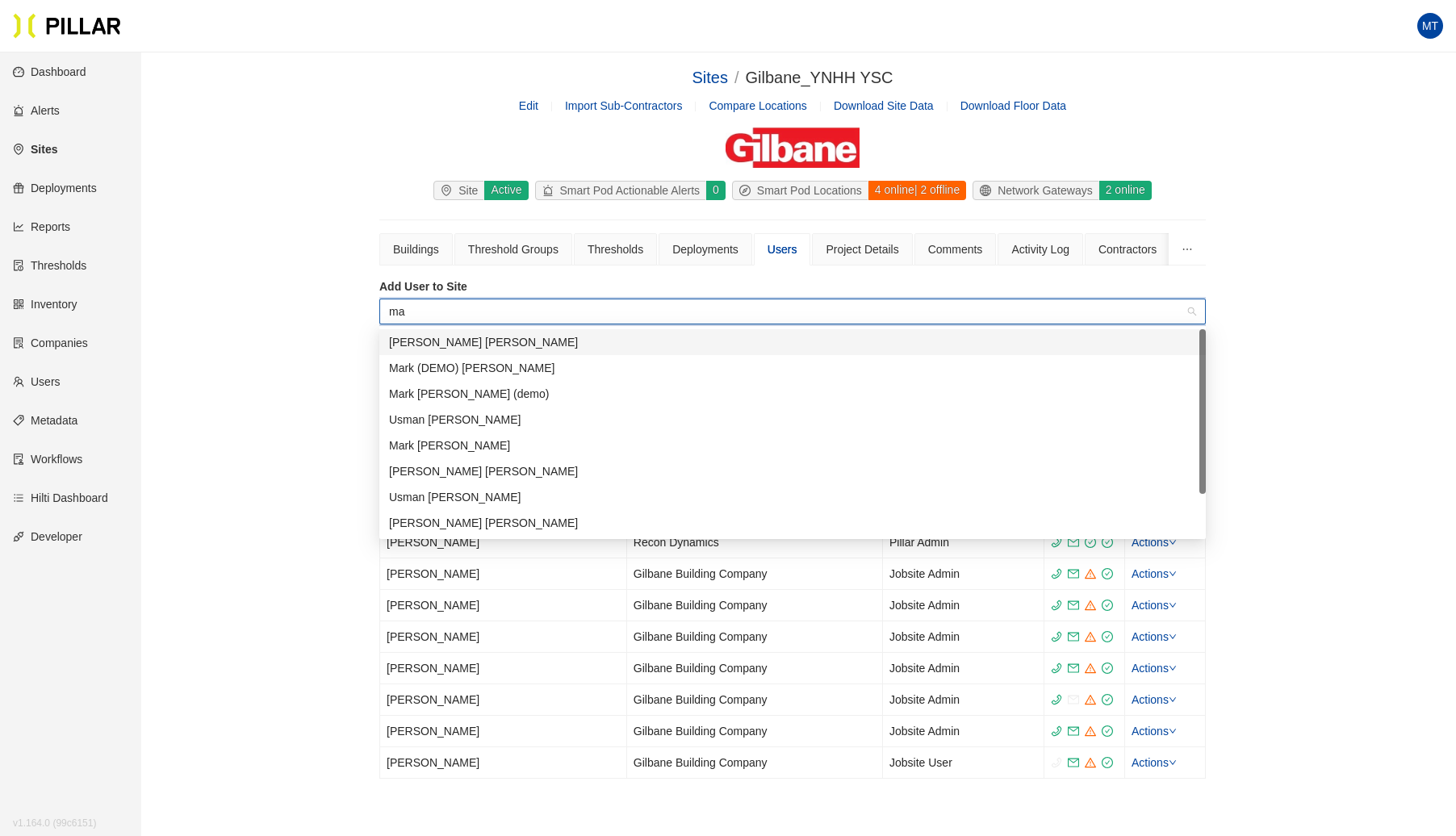 type on "mar" 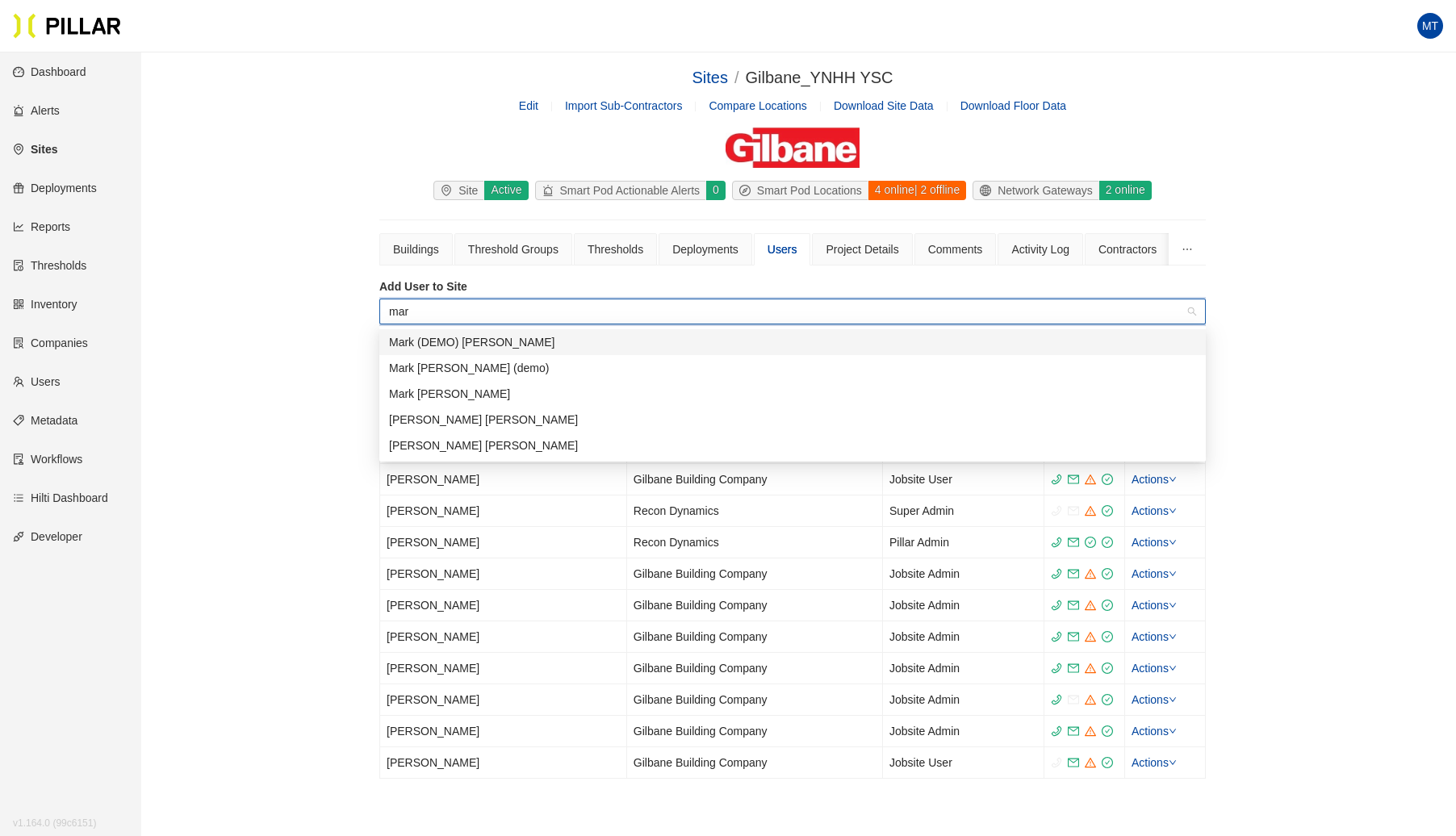 click on "Mark (DEMO)   [PERSON_NAME]" at bounding box center [793, 342] 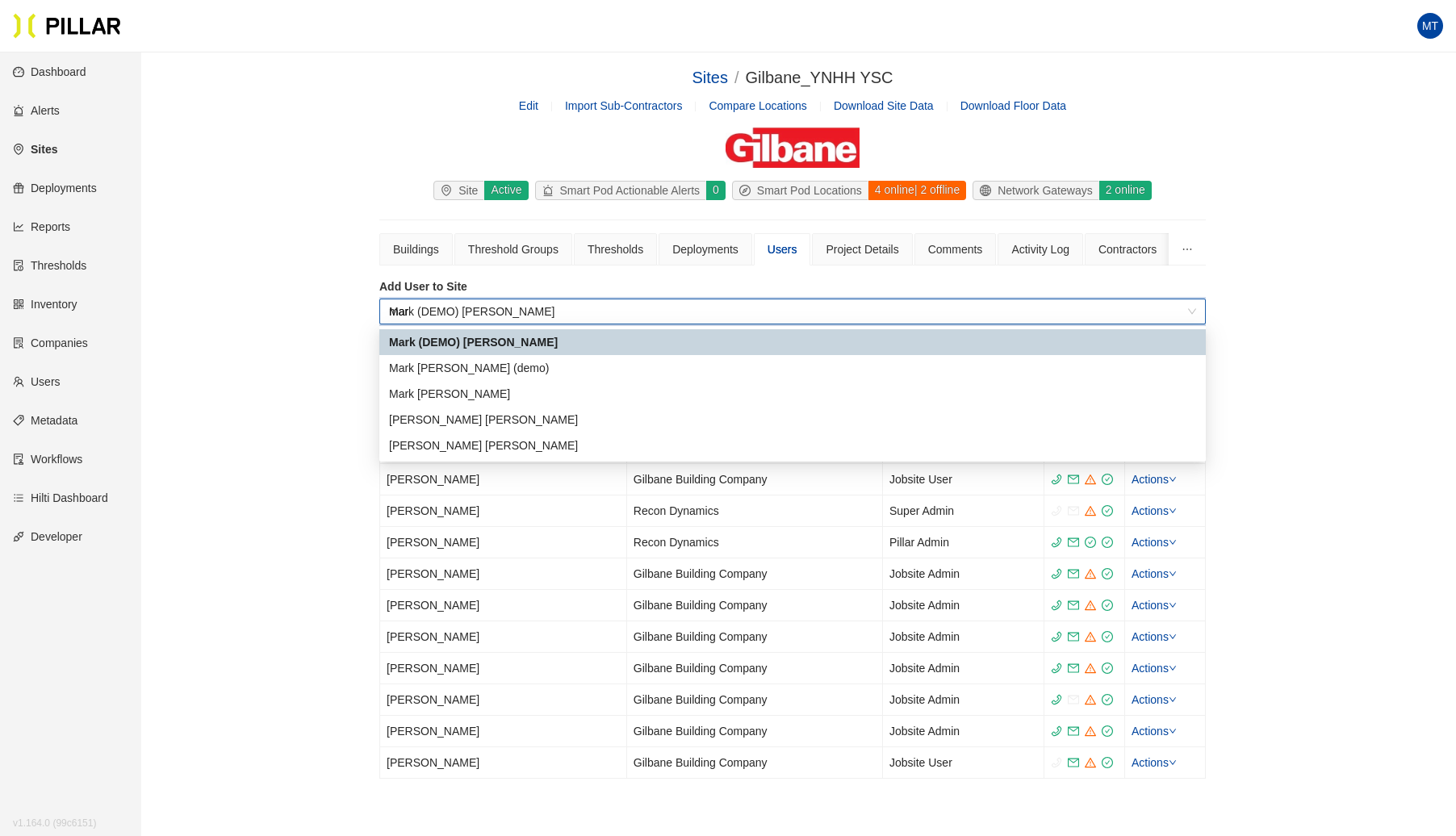 type 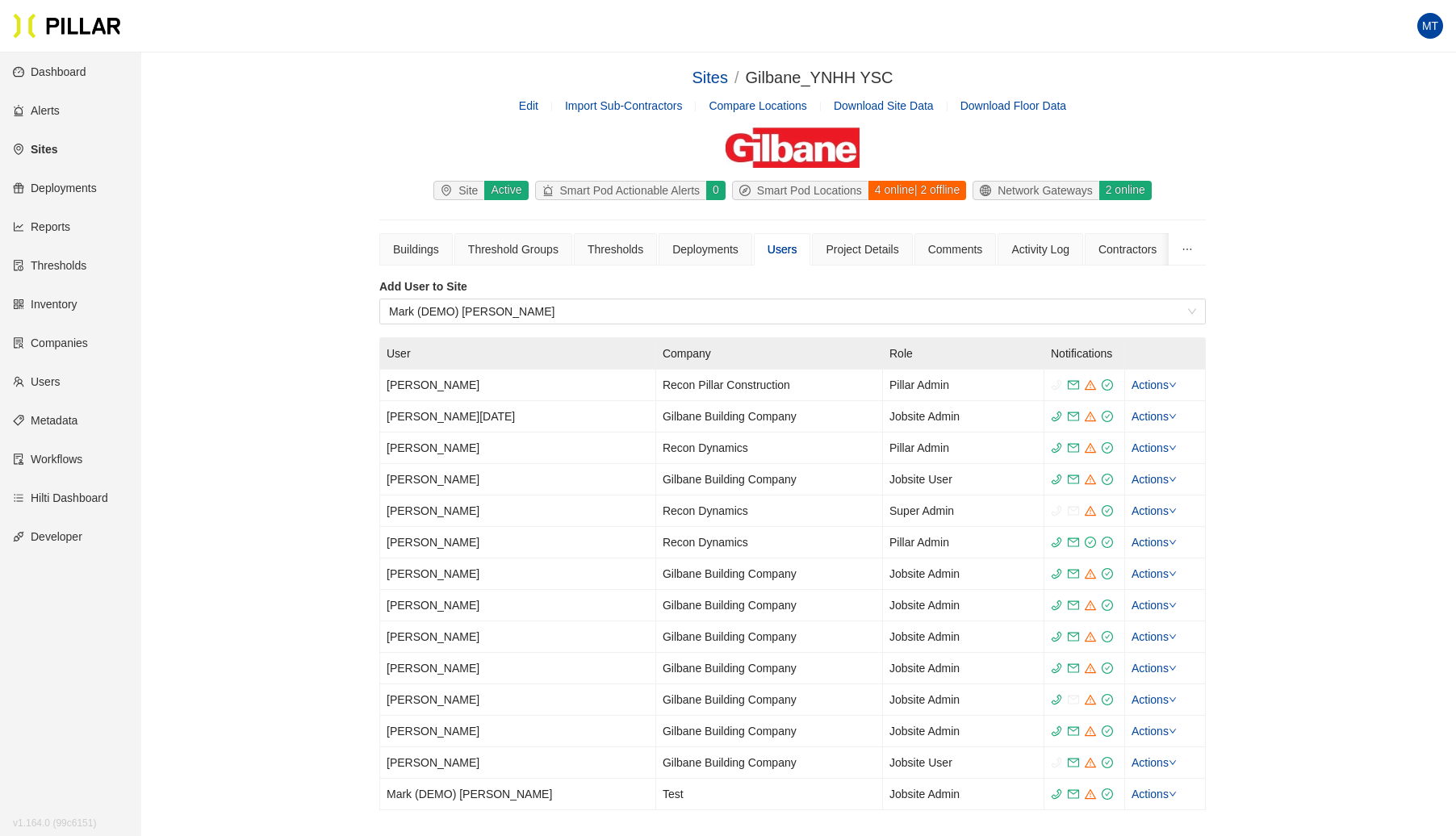 click on "Users" at bounding box center (36, 382) 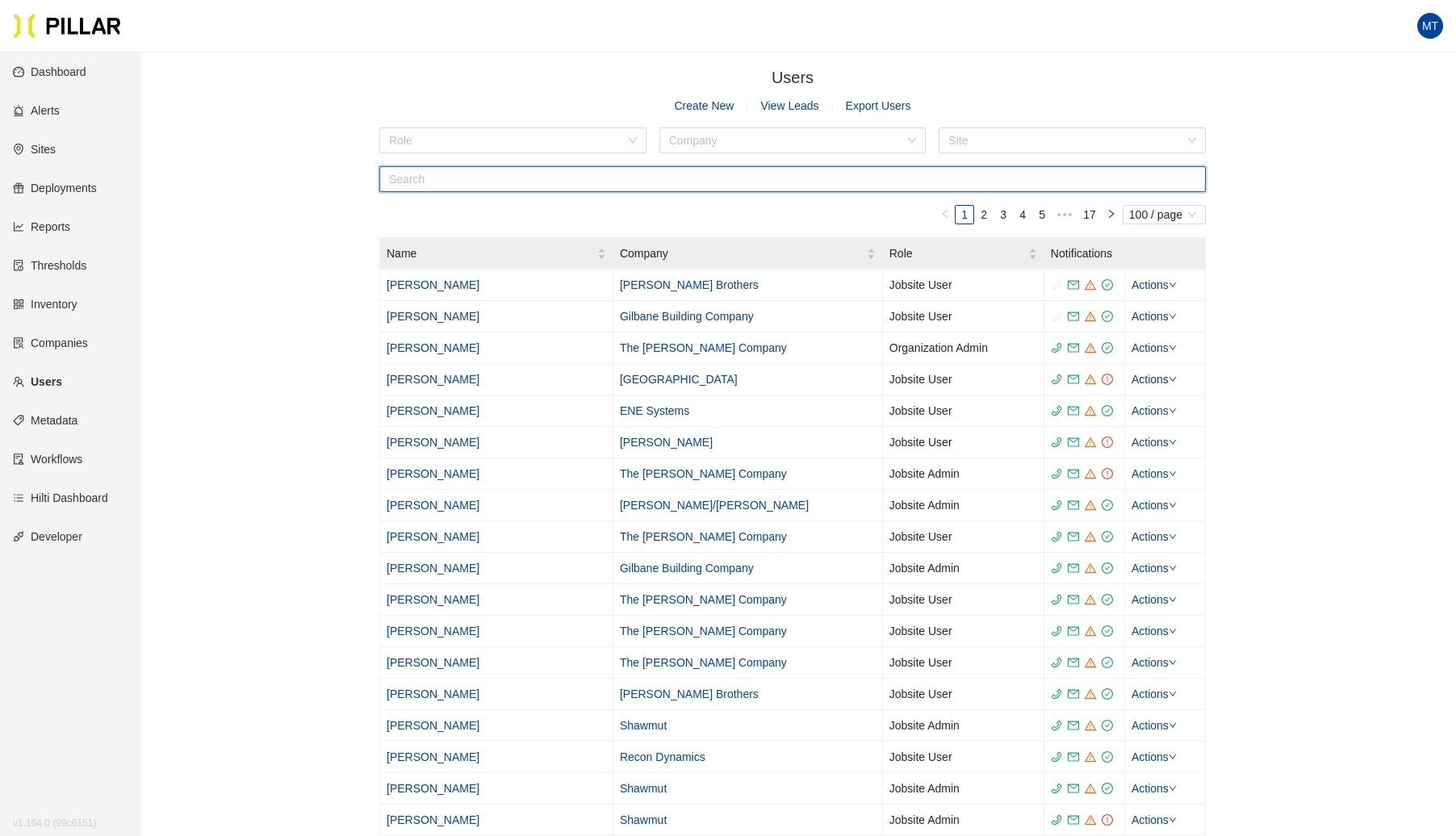 click at bounding box center [793, 179] 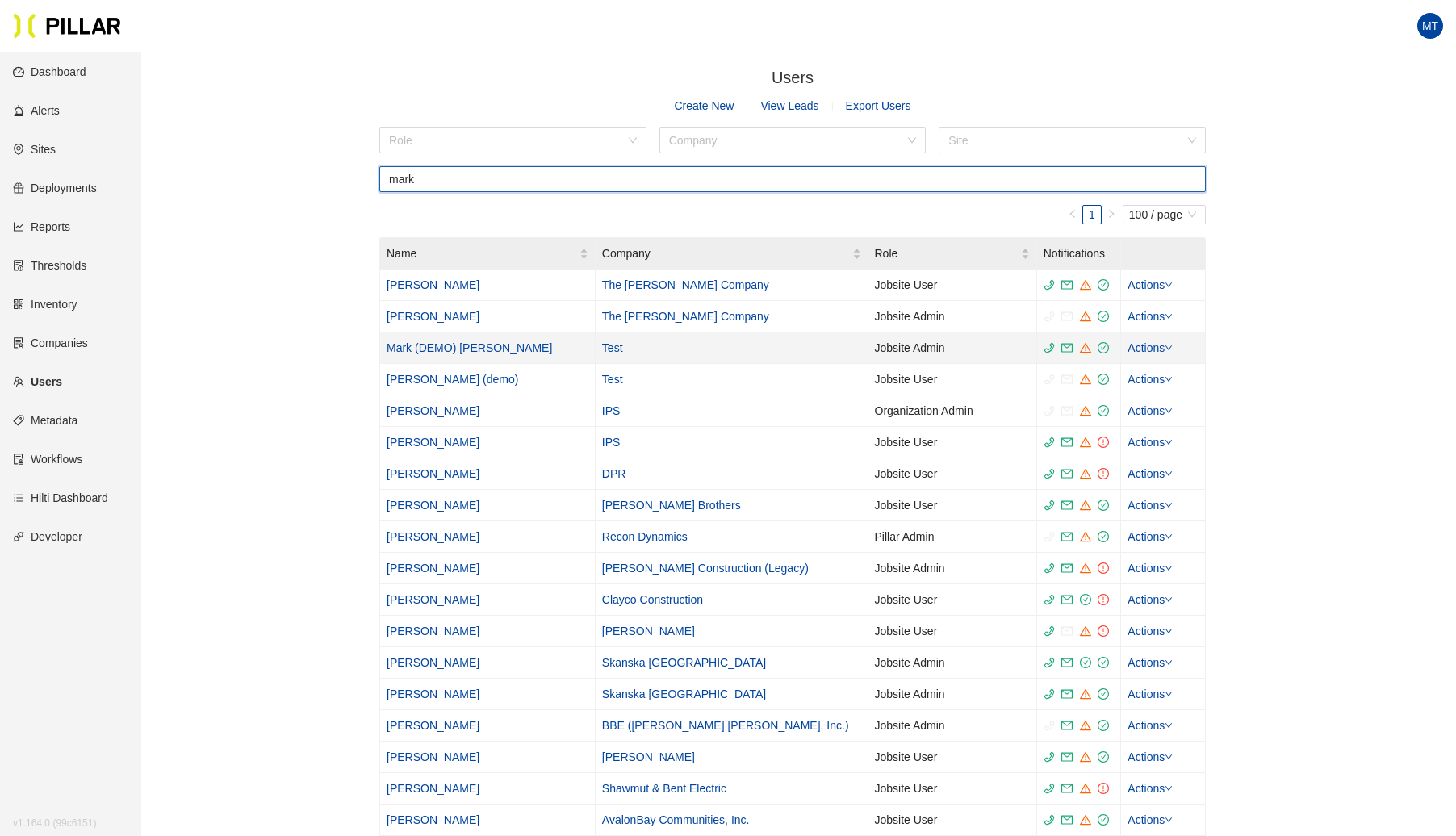 type on "mark" 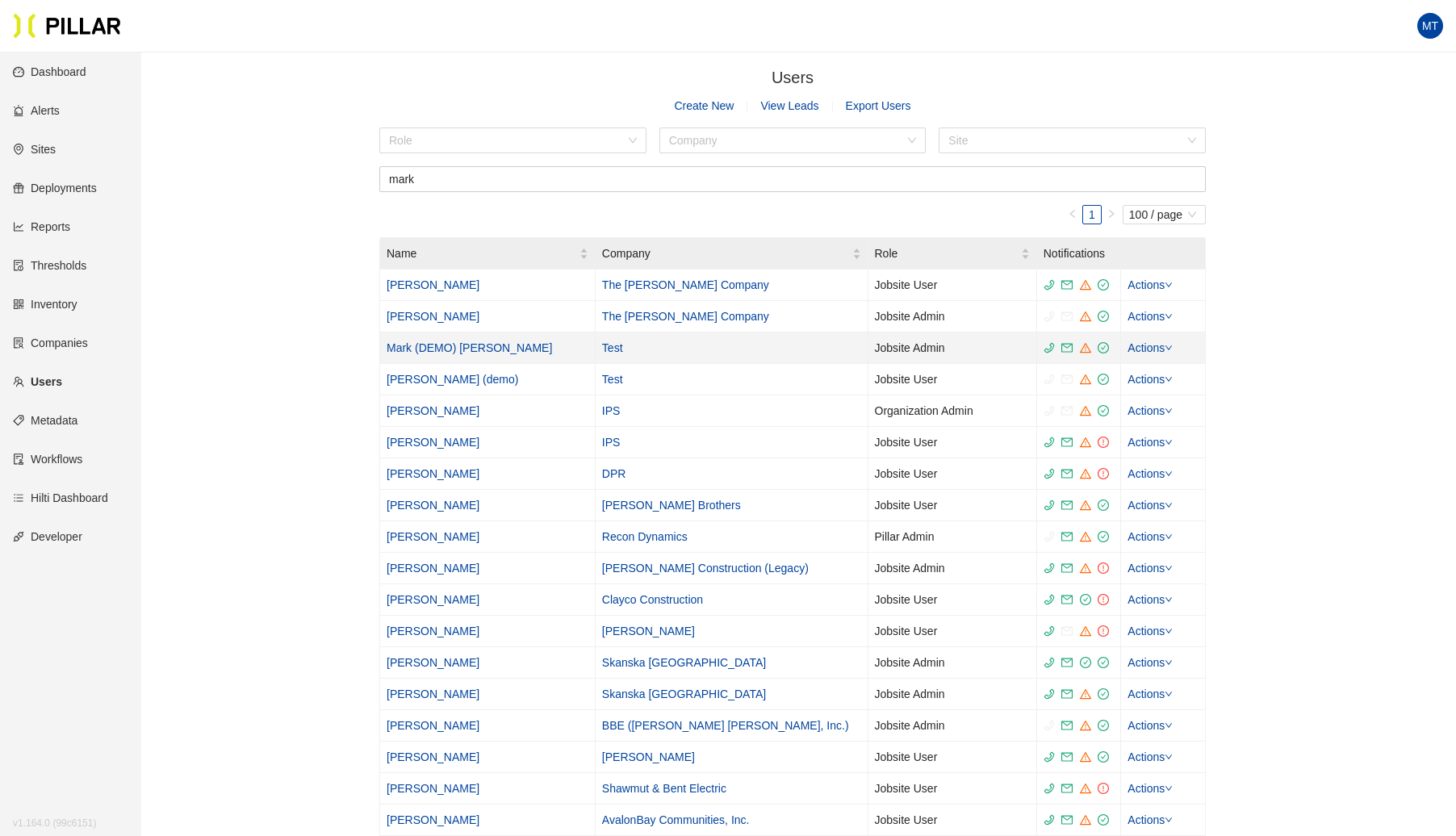 click on "Mark (DEMO) [PERSON_NAME]" at bounding box center [469, 348] 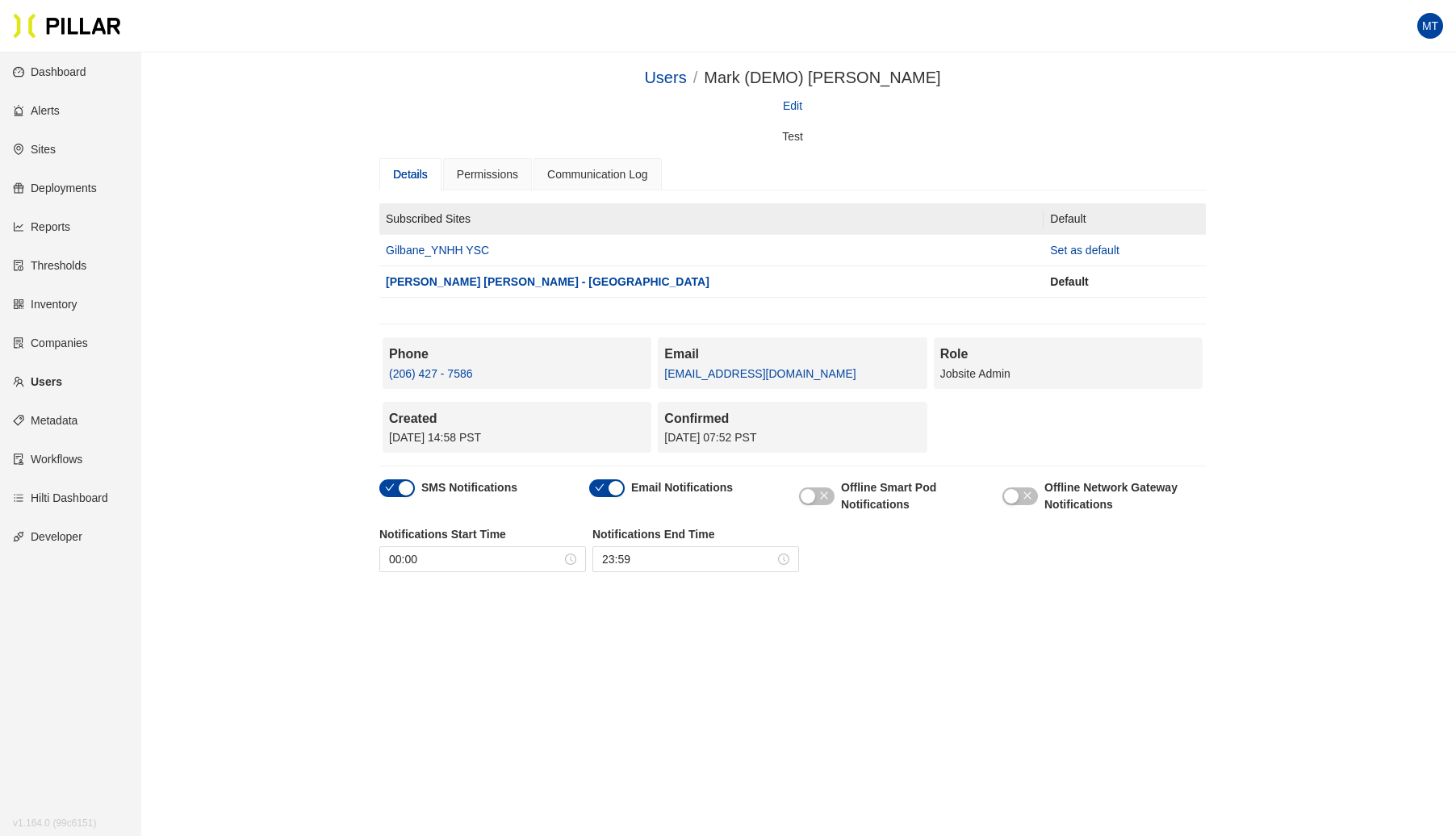 click on "Edit" at bounding box center (793, 106) 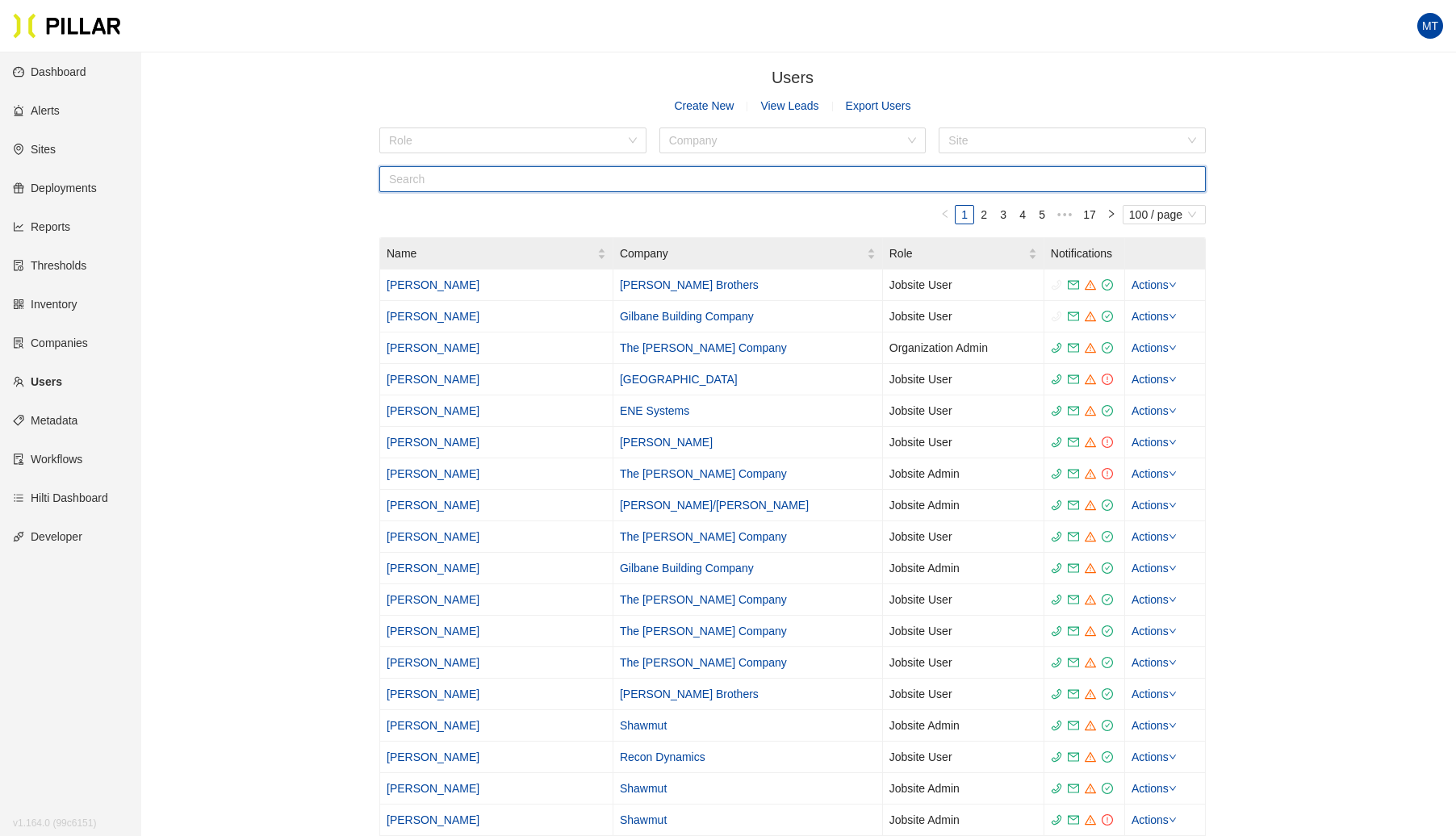 click at bounding box center [793, 179] 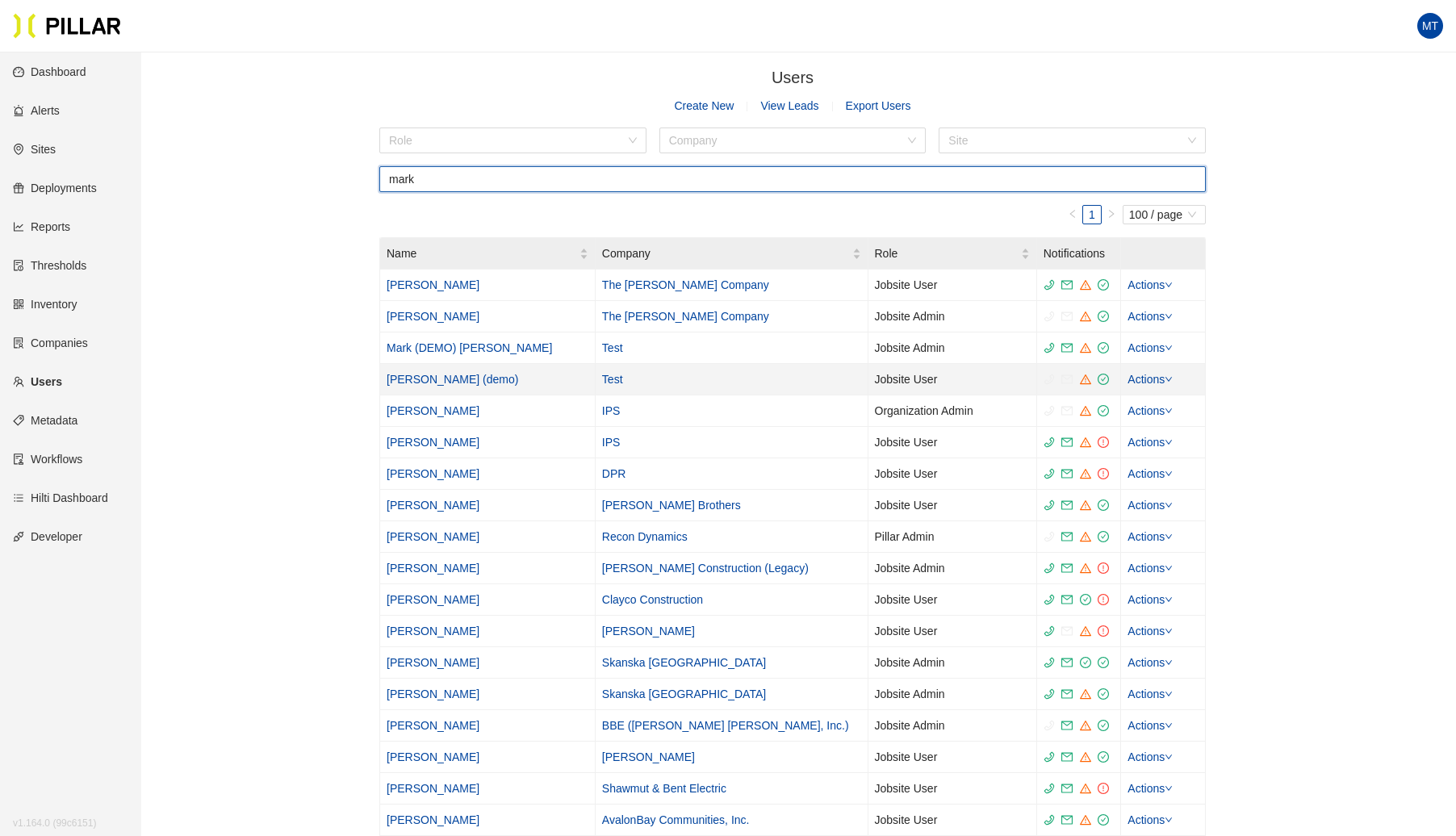 type on "mark" 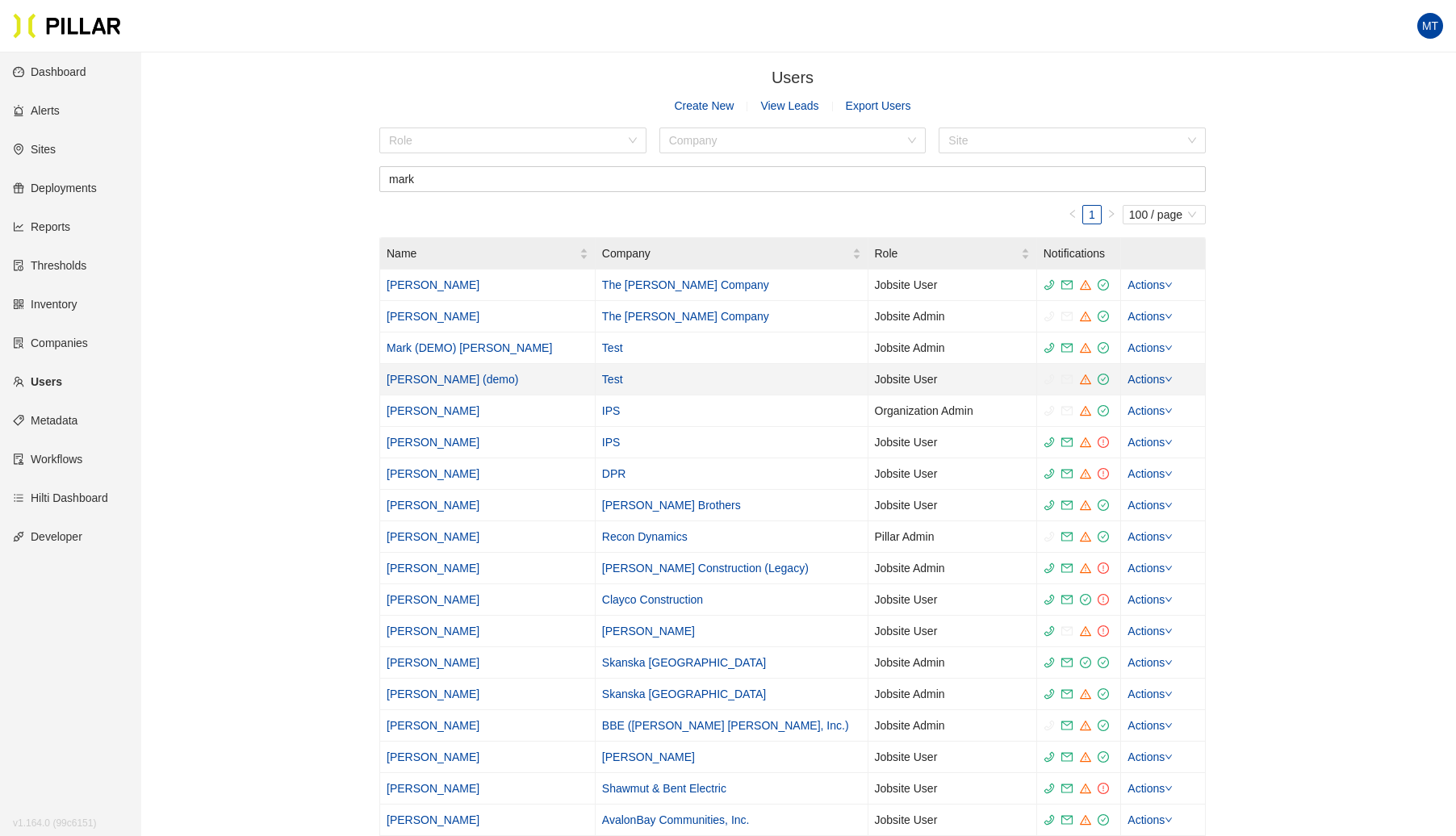 click on "[PERSON_NAME] (demo)" at bounding box center (452, 379) 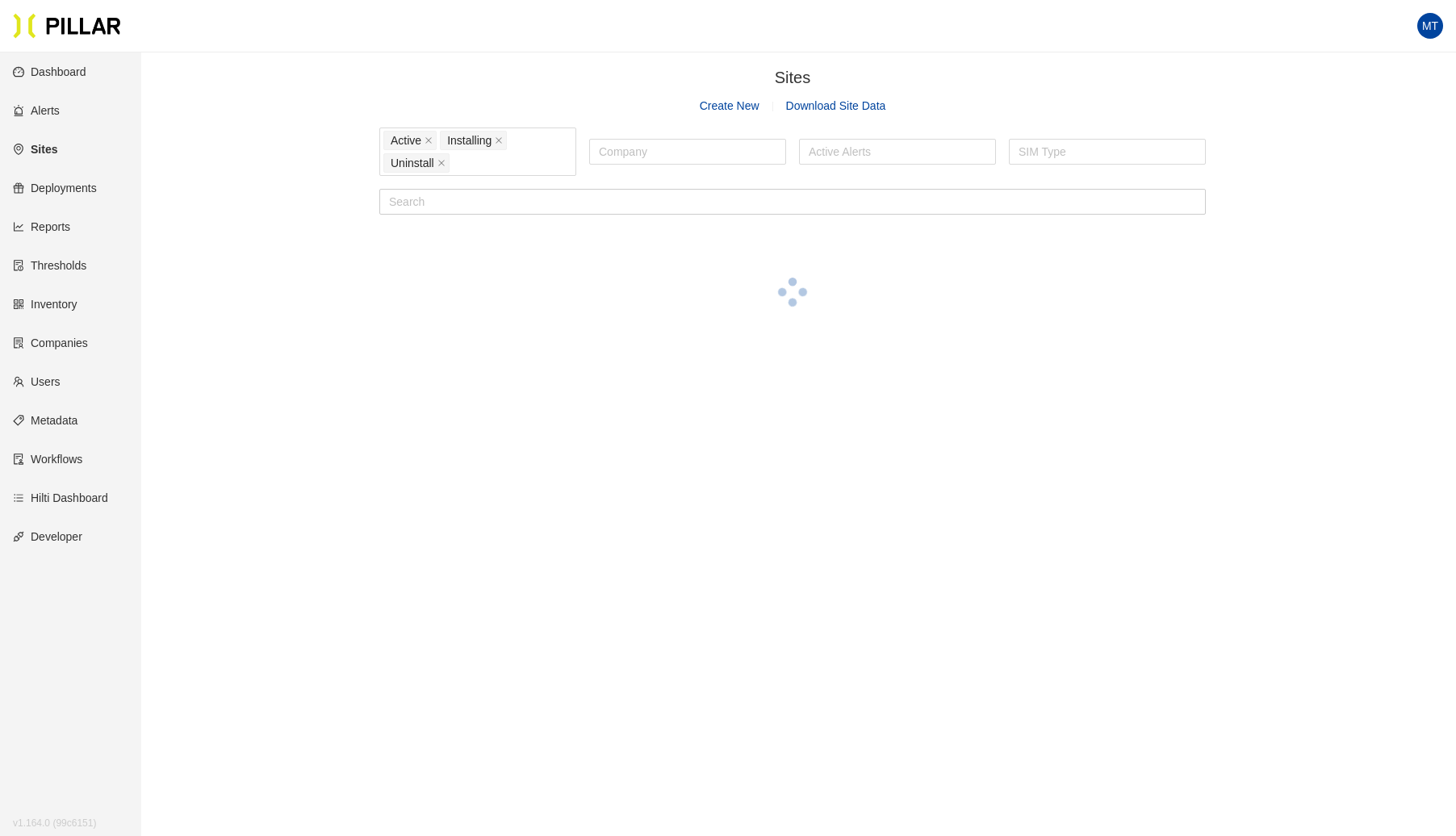 scroll, scrollTop: 52, scrollLeft: 0, axis: vertical 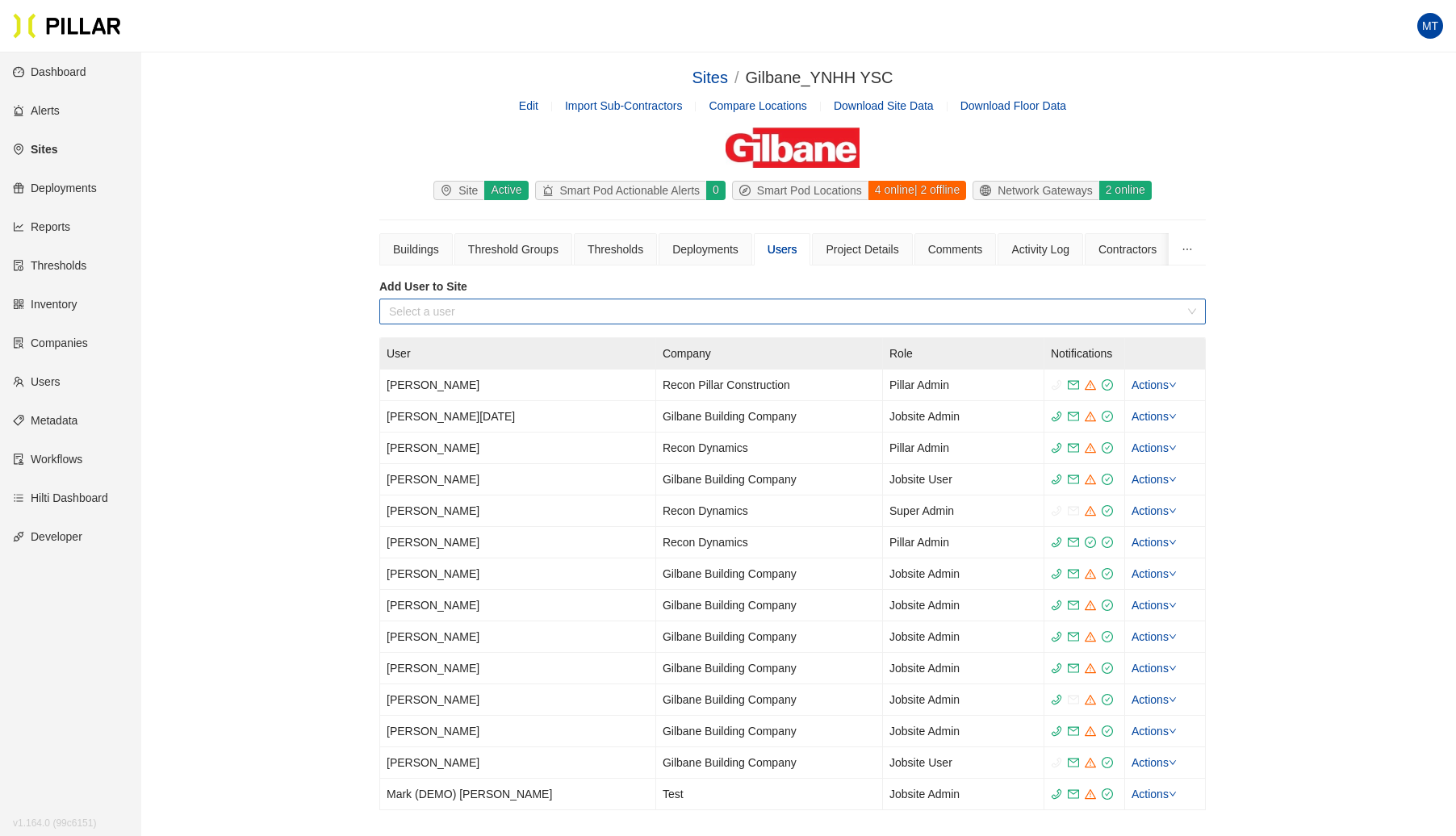 click at bounding box center (787, 311) 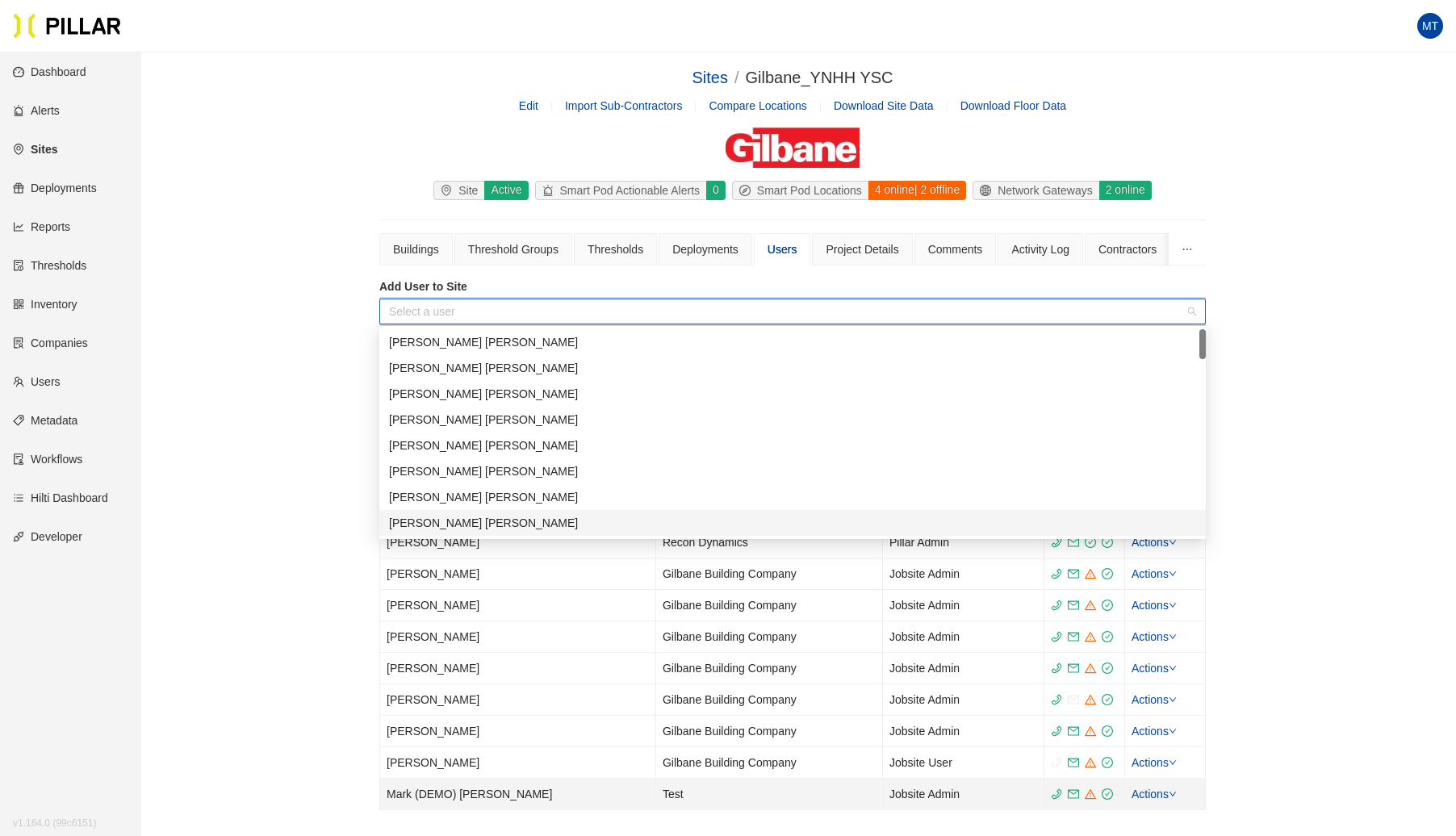 click on "Actions" at bounding box center (1154, 794) 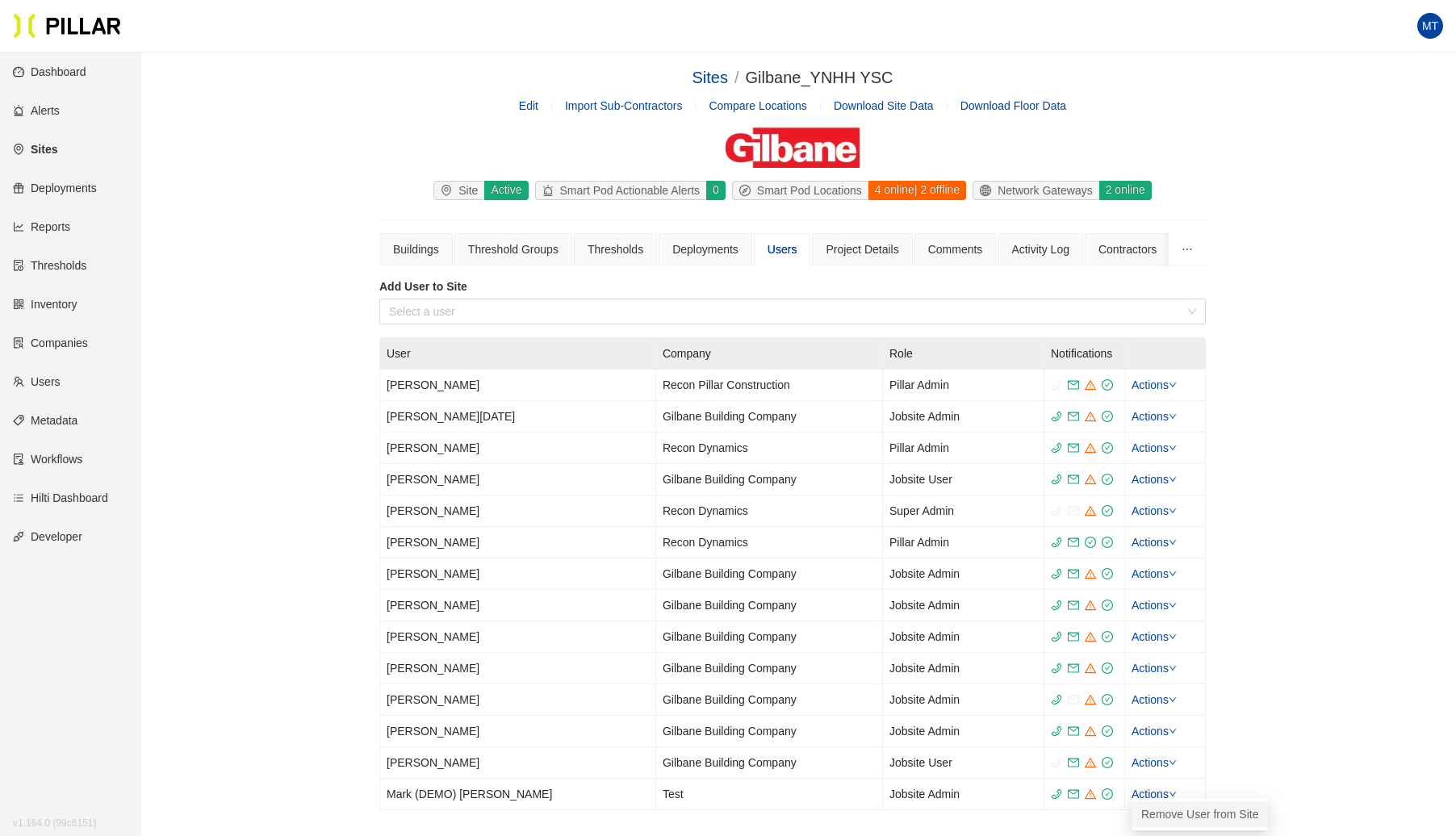 click on "Remove User from Site" at bounding box center [1199, 814] 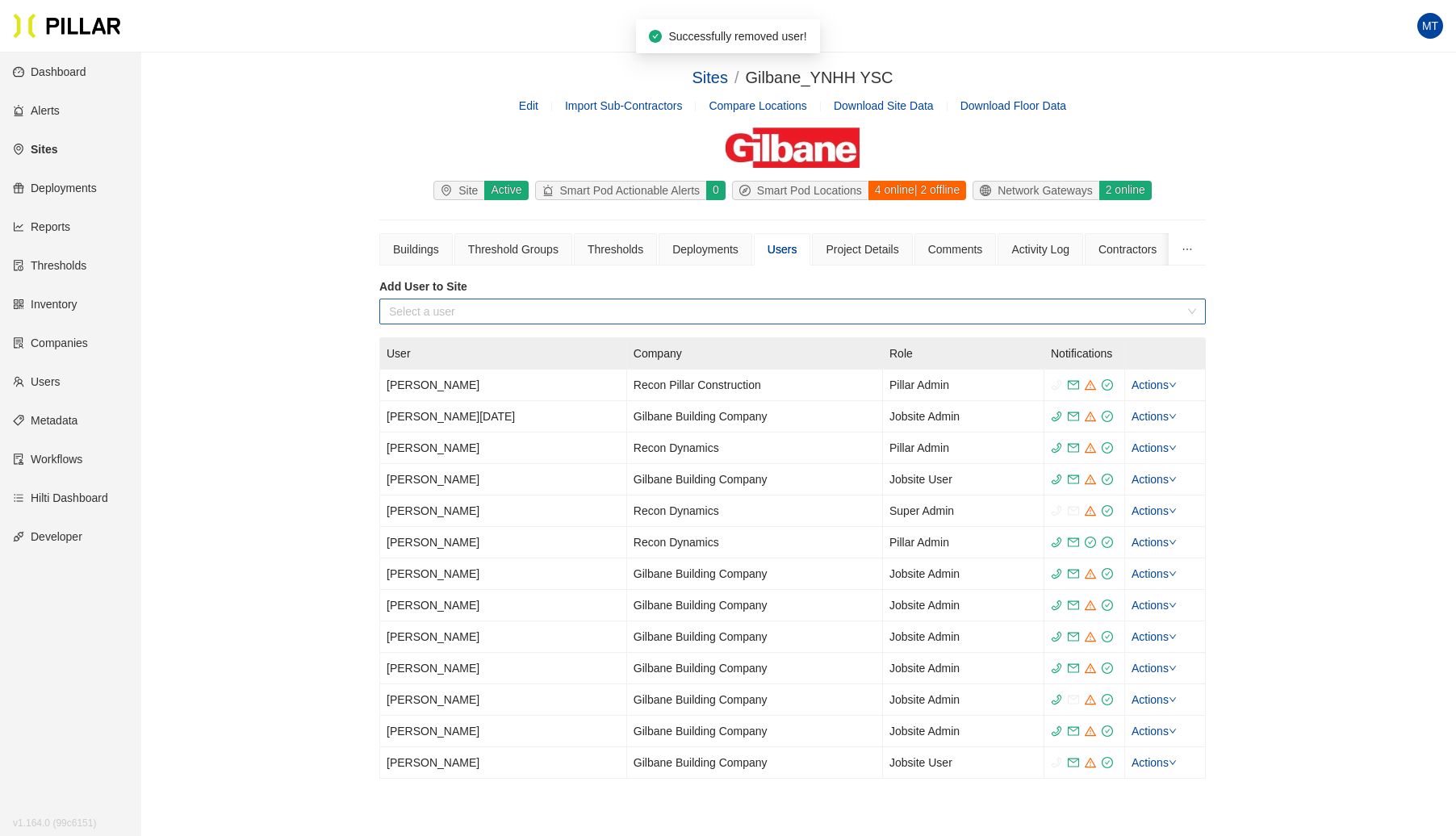 click at bounding box center [787, 311] 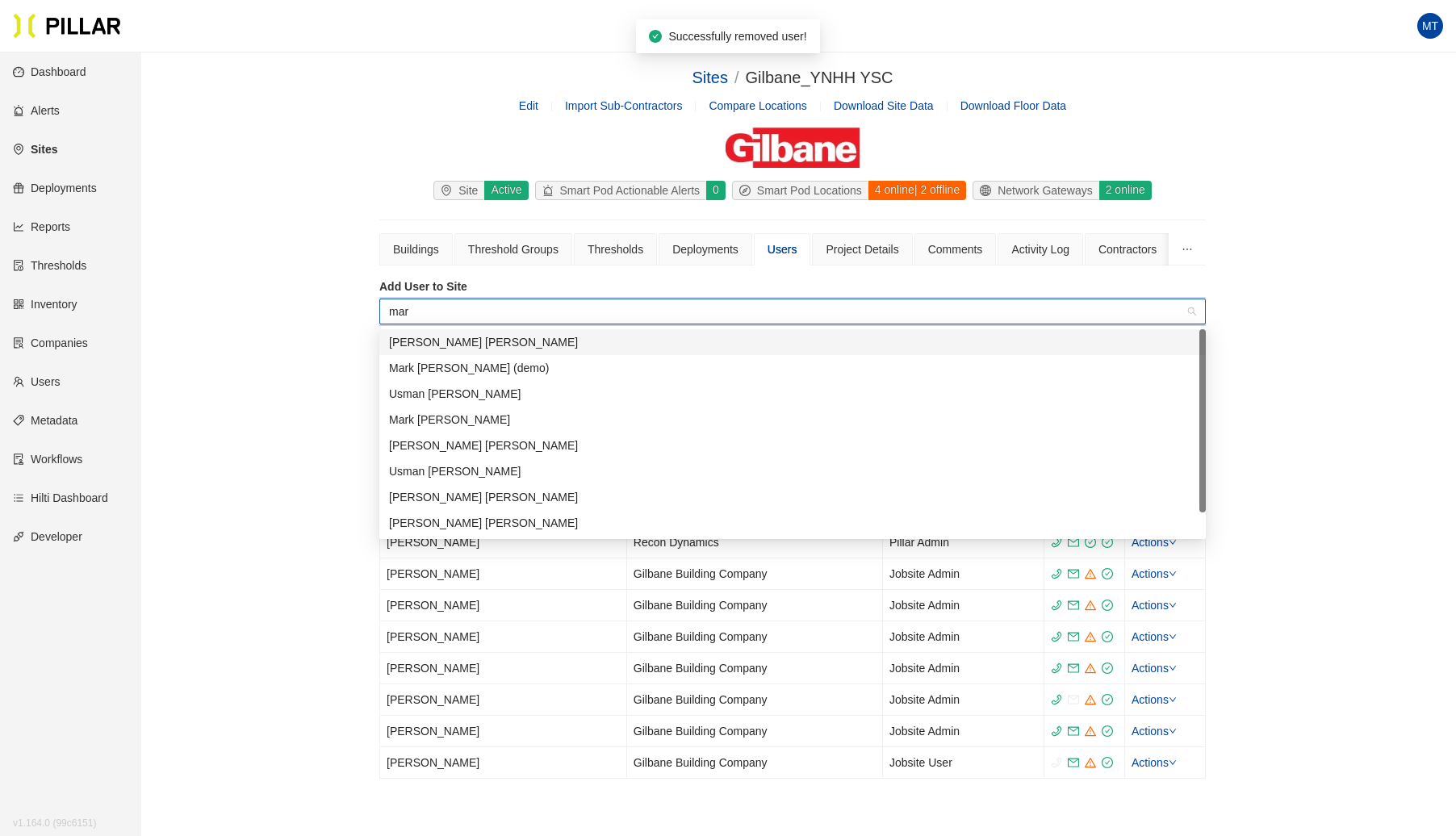 type on "mark" 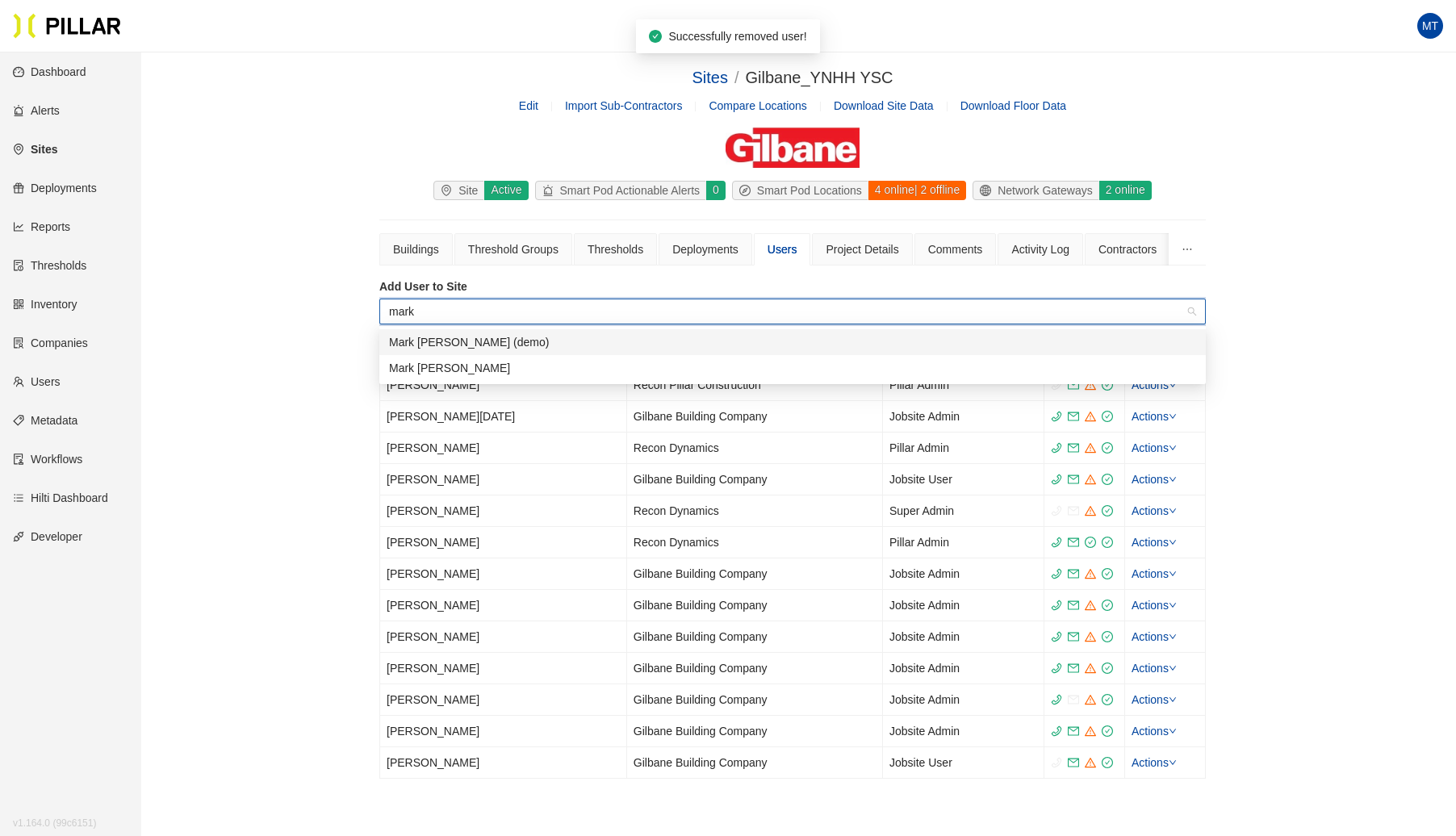 click on "[PERSON_NAME] (demo)" at bounding box center [793, 342] 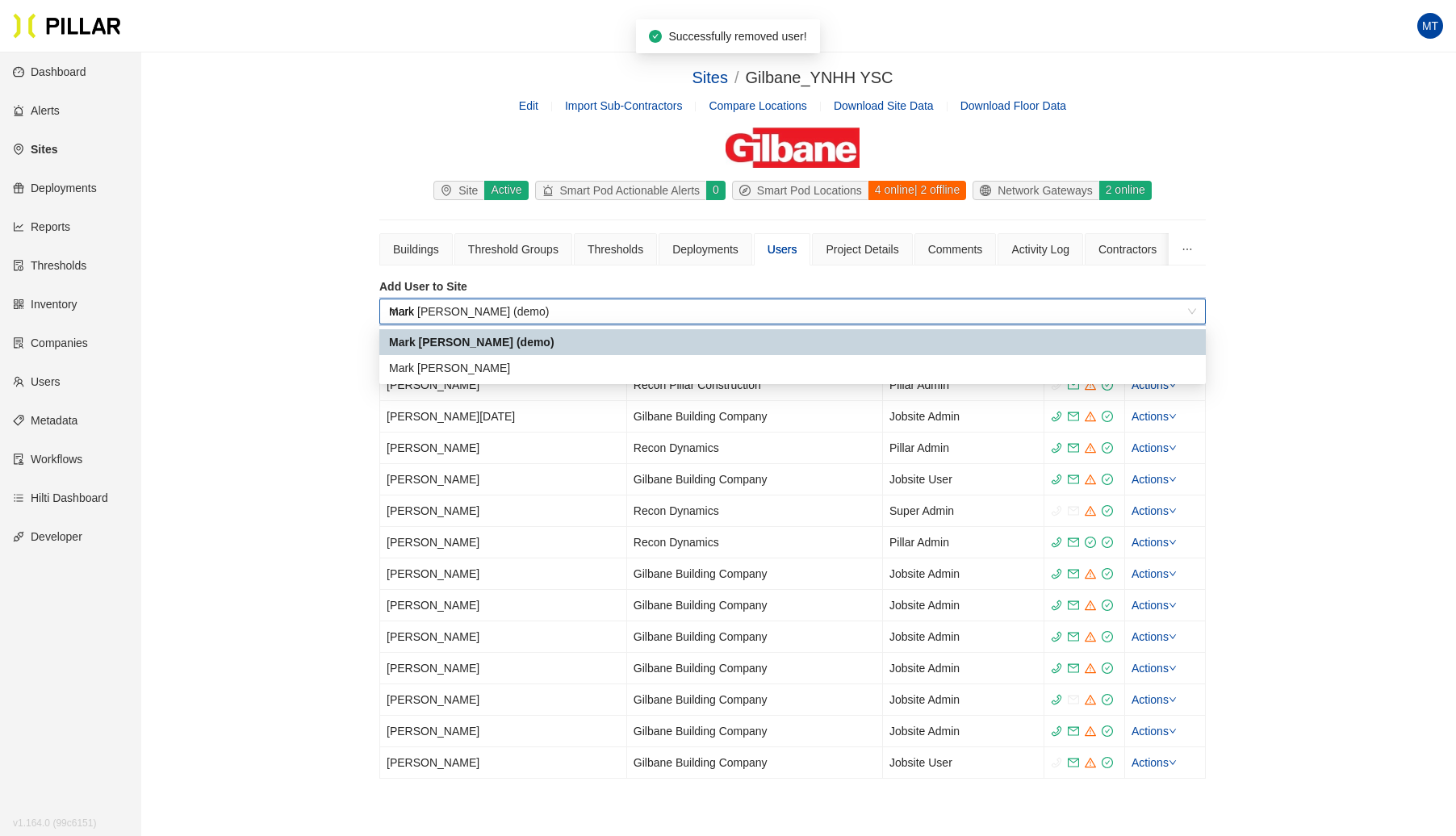 type 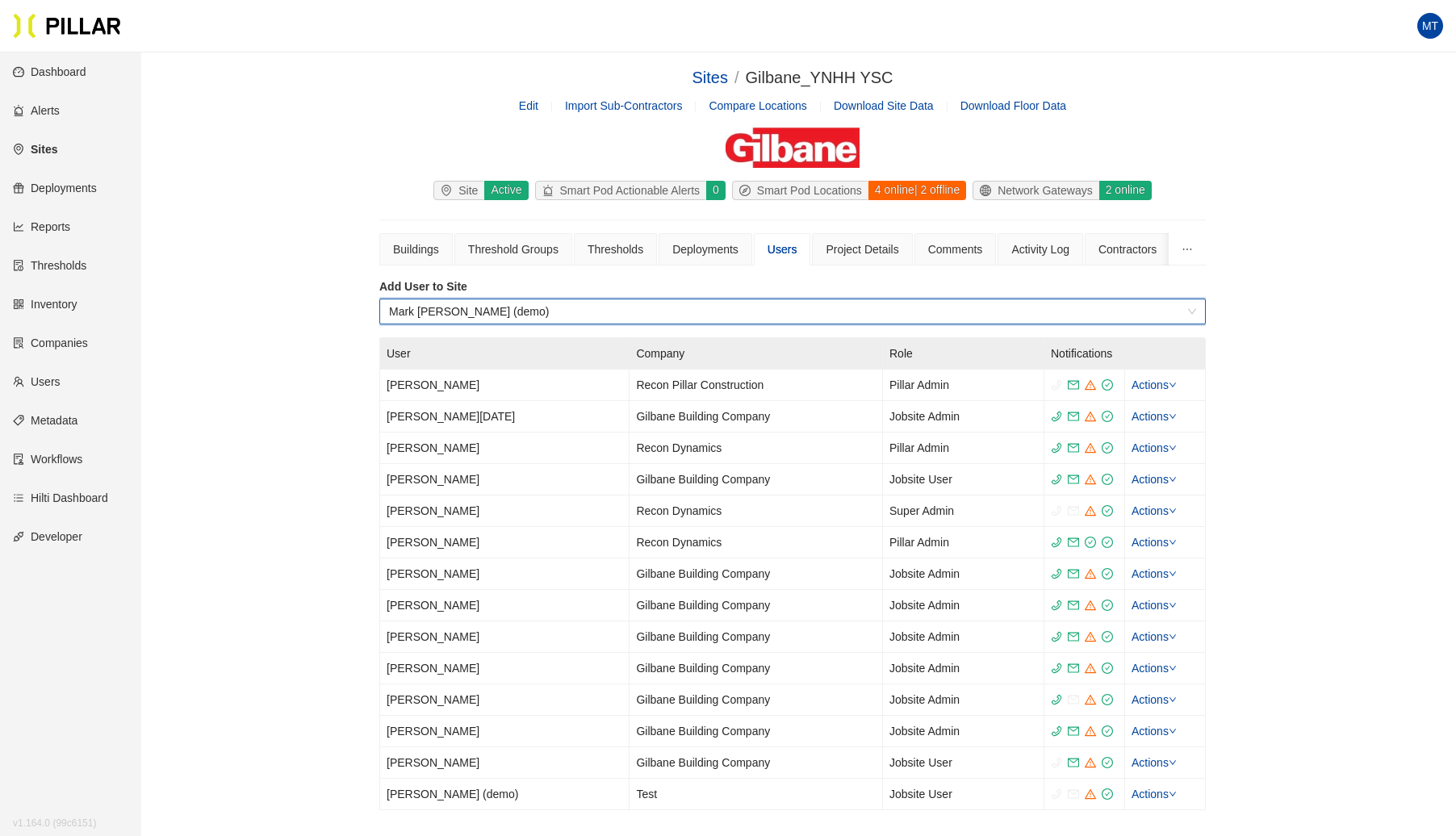 click on "MT" at bounding box center (1430, 26) 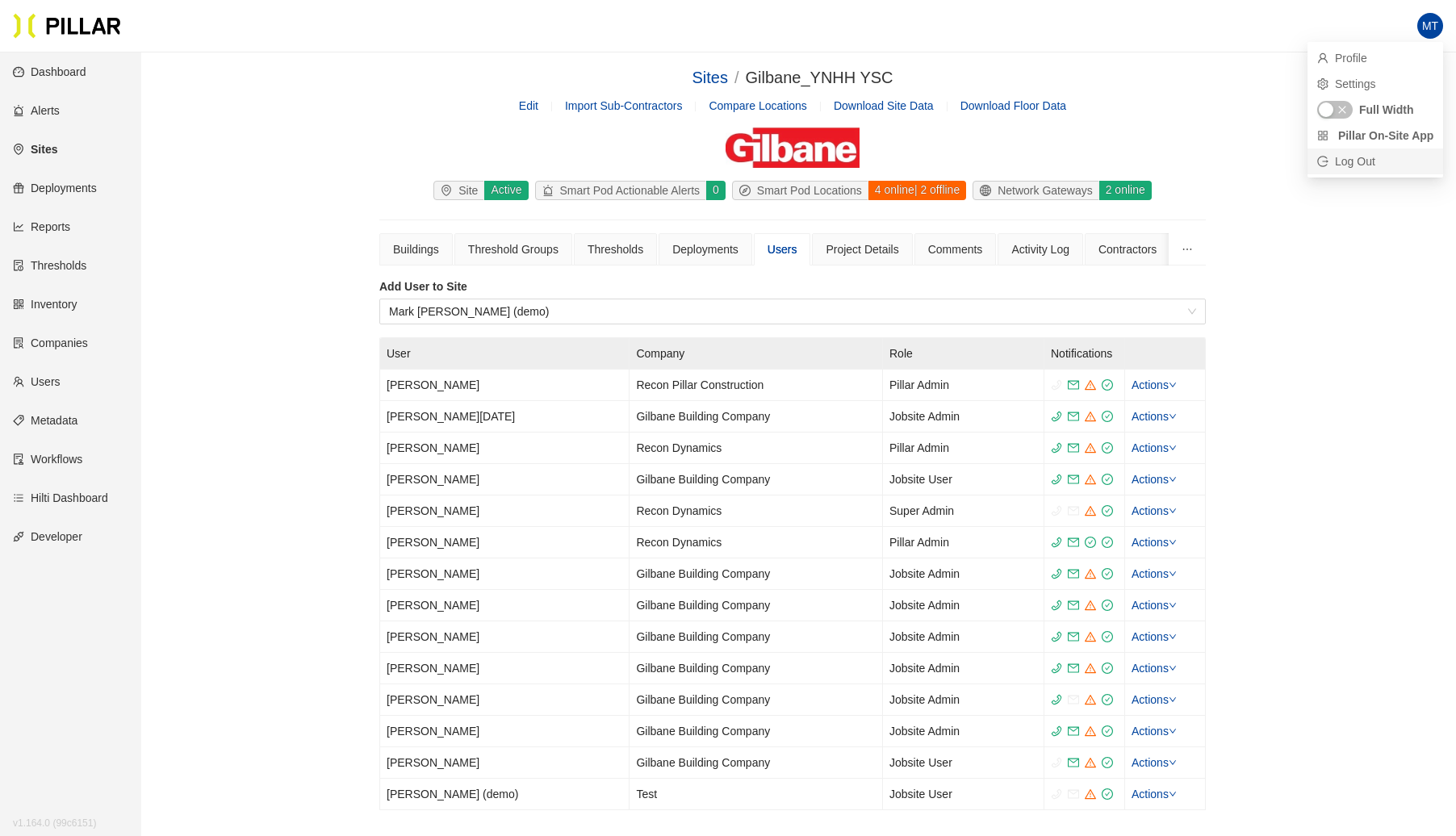 click on "Log Out" at bounding box center (1375, 161) 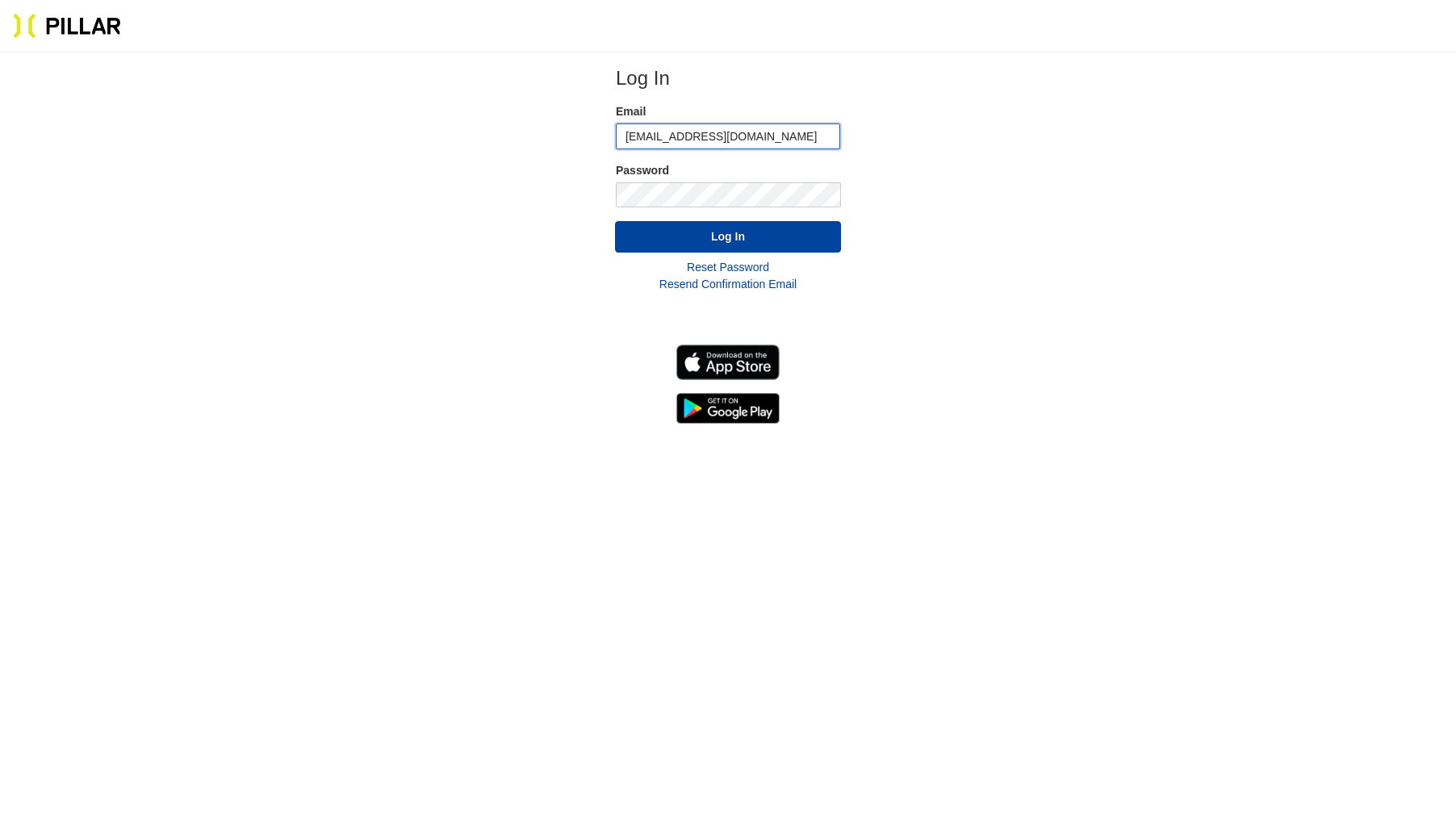 click on "[EMAIL_ADDRESS][DOMAIN_NAME]" at bounding box center [728, 136] 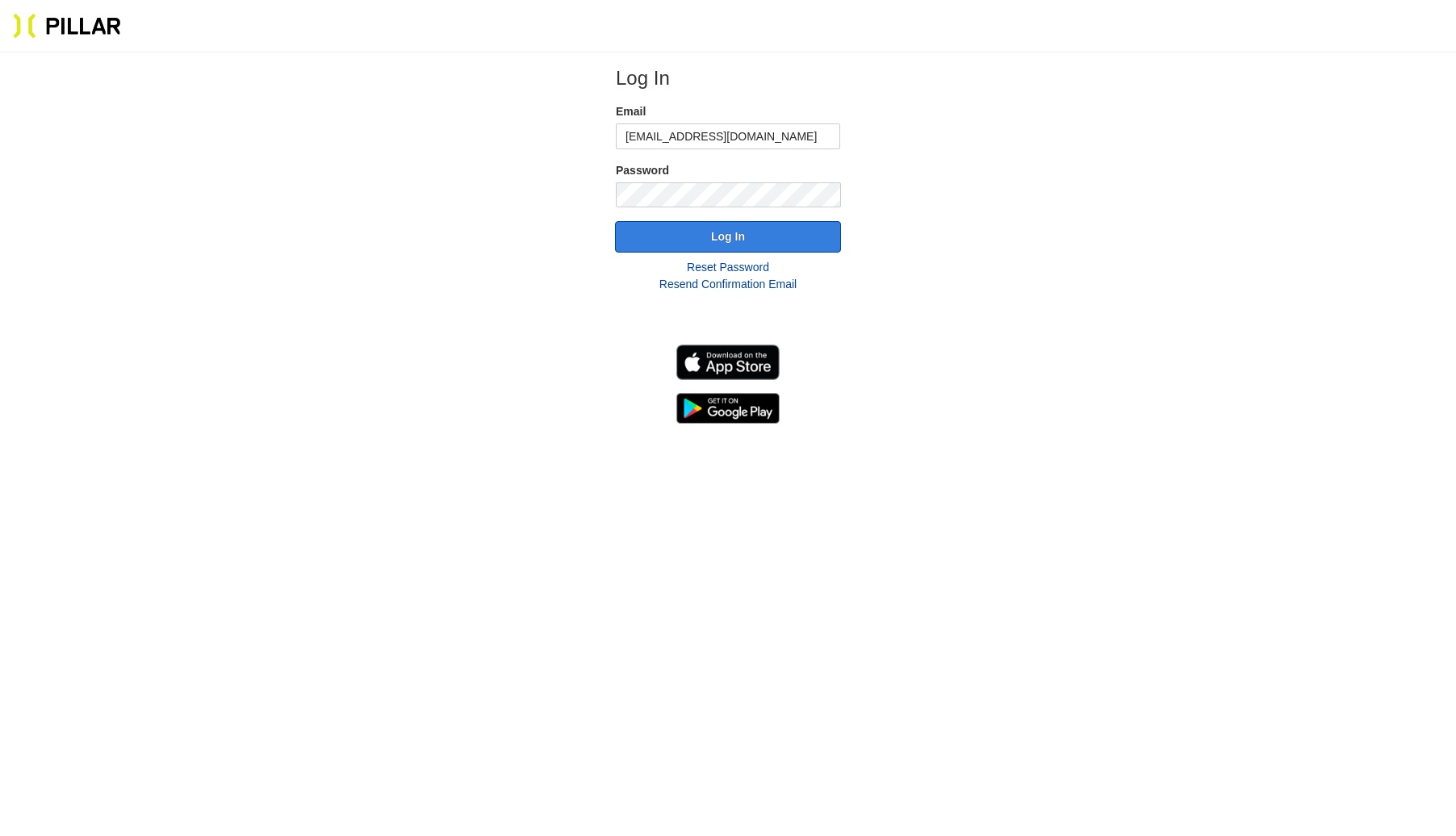 click on "Log In" at bounding box center (728, 236) 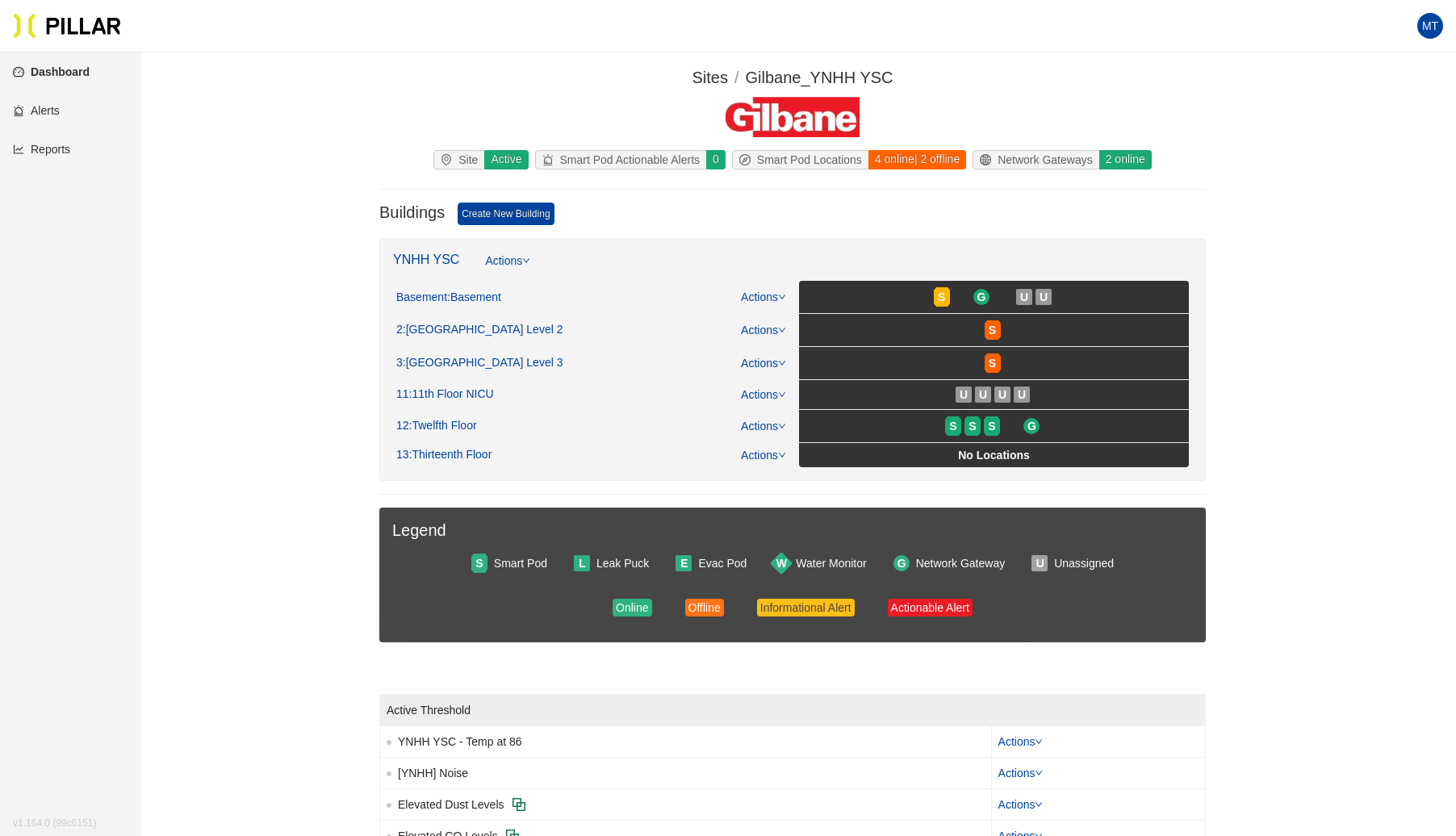 click on "MT" at bounding box center [1430, 26] 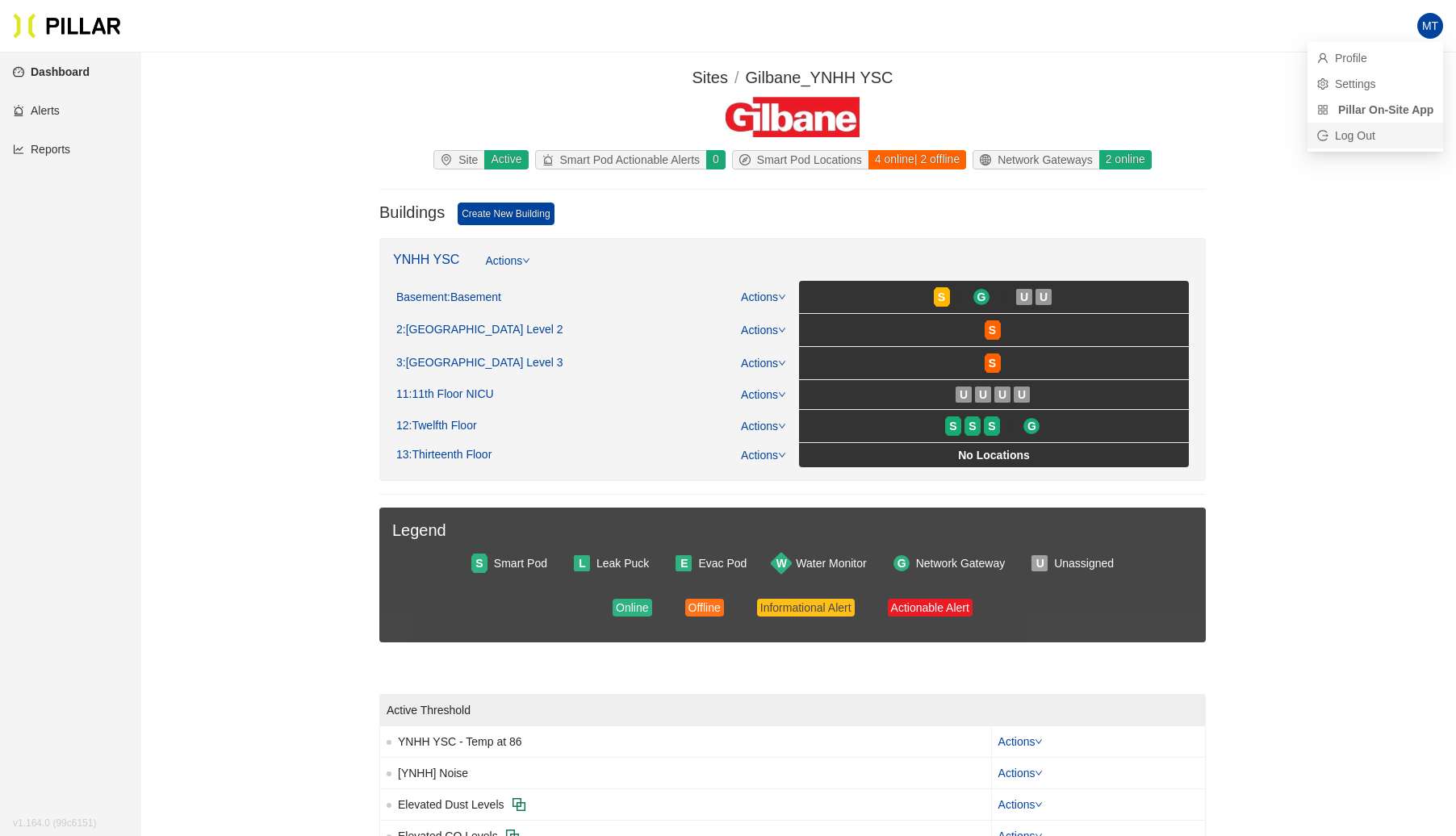 click on "Log Out" at bounding box center [1375, 136] 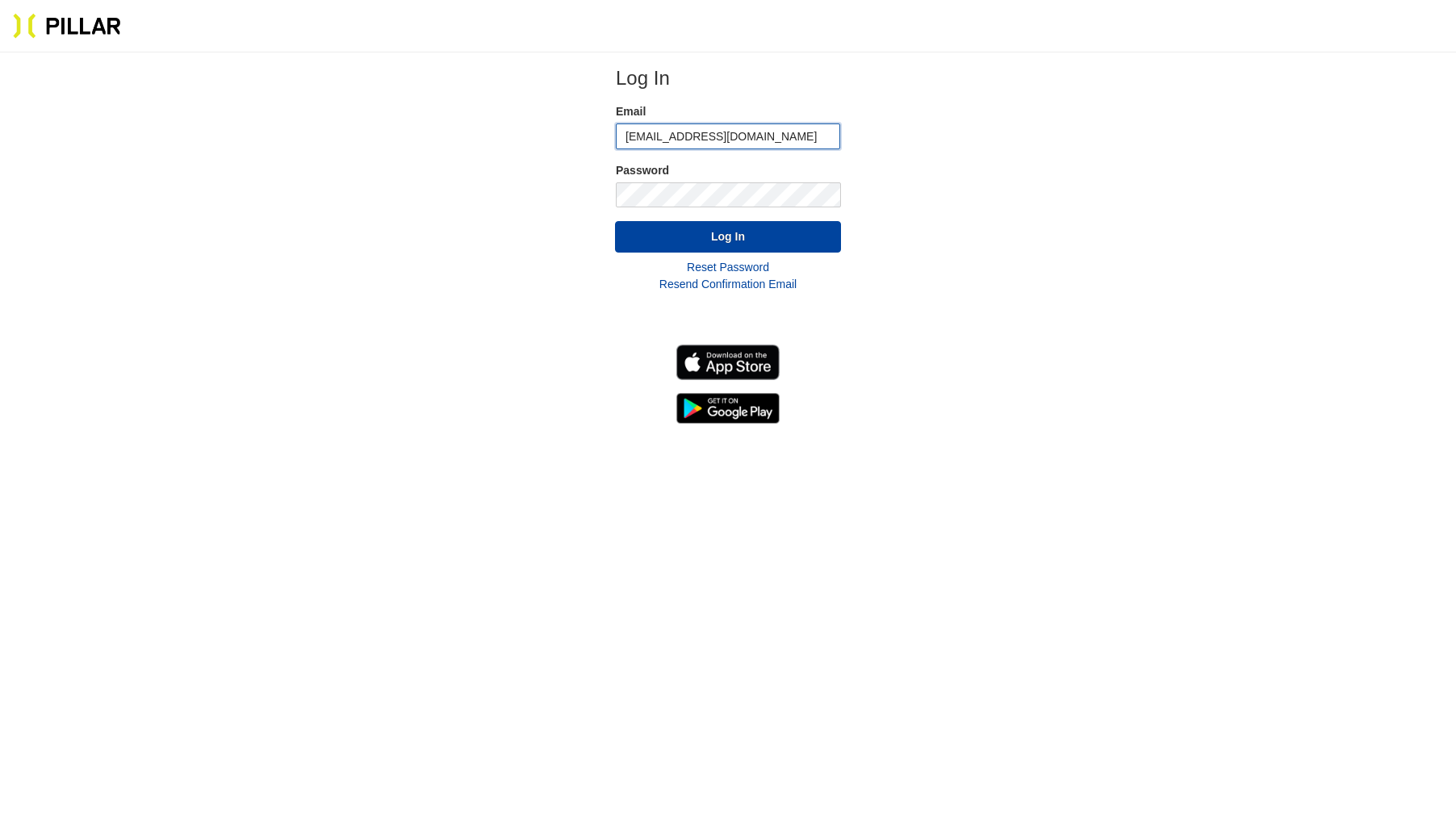 click on "[EMAIL_ADDRESS][DOMAIN_NAME]" at bounding box center [728, 136] 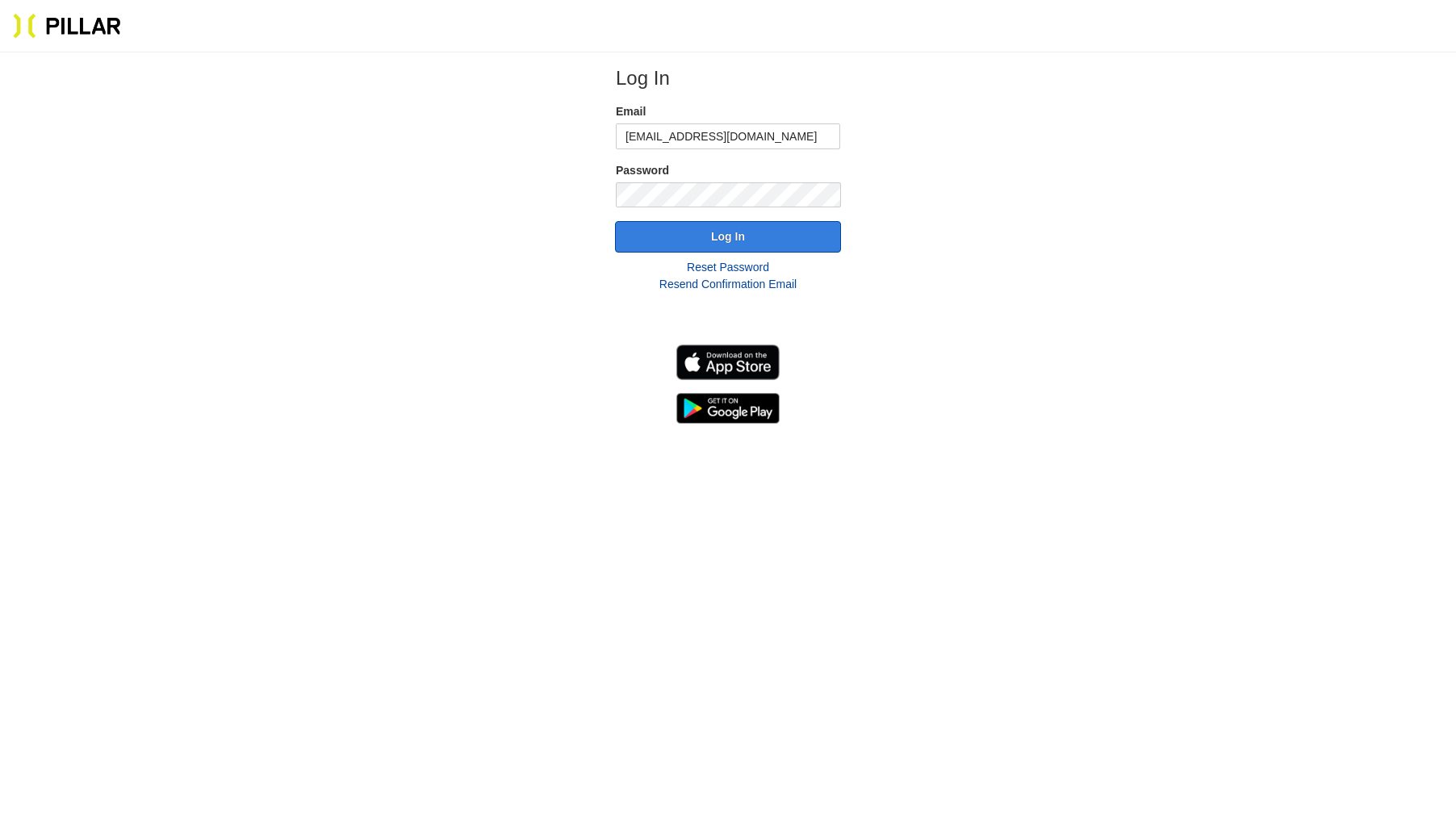 click on "Log In" at bounding box center [728, 236] 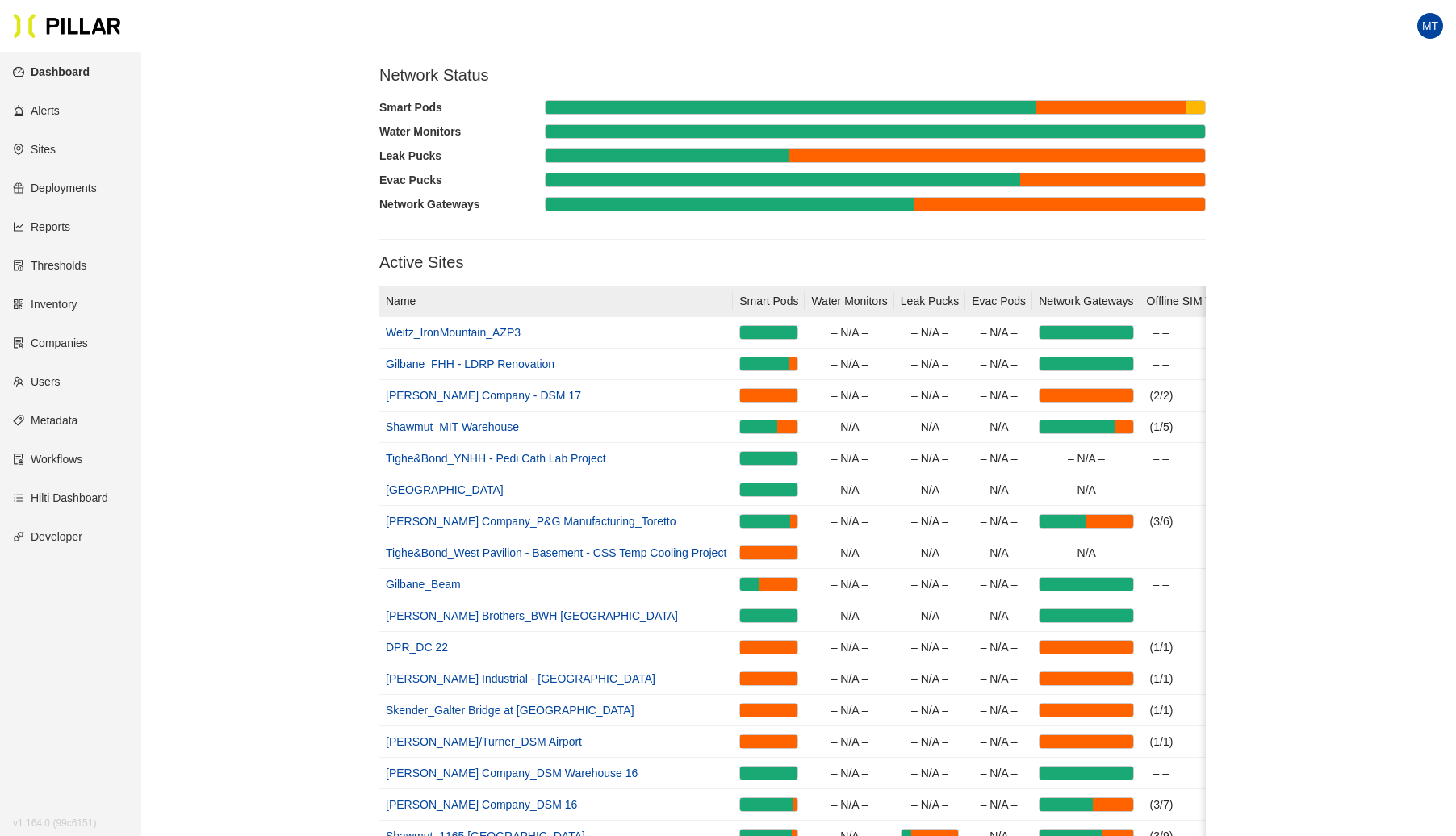 click on "Users" at bounding box center (36, 382) 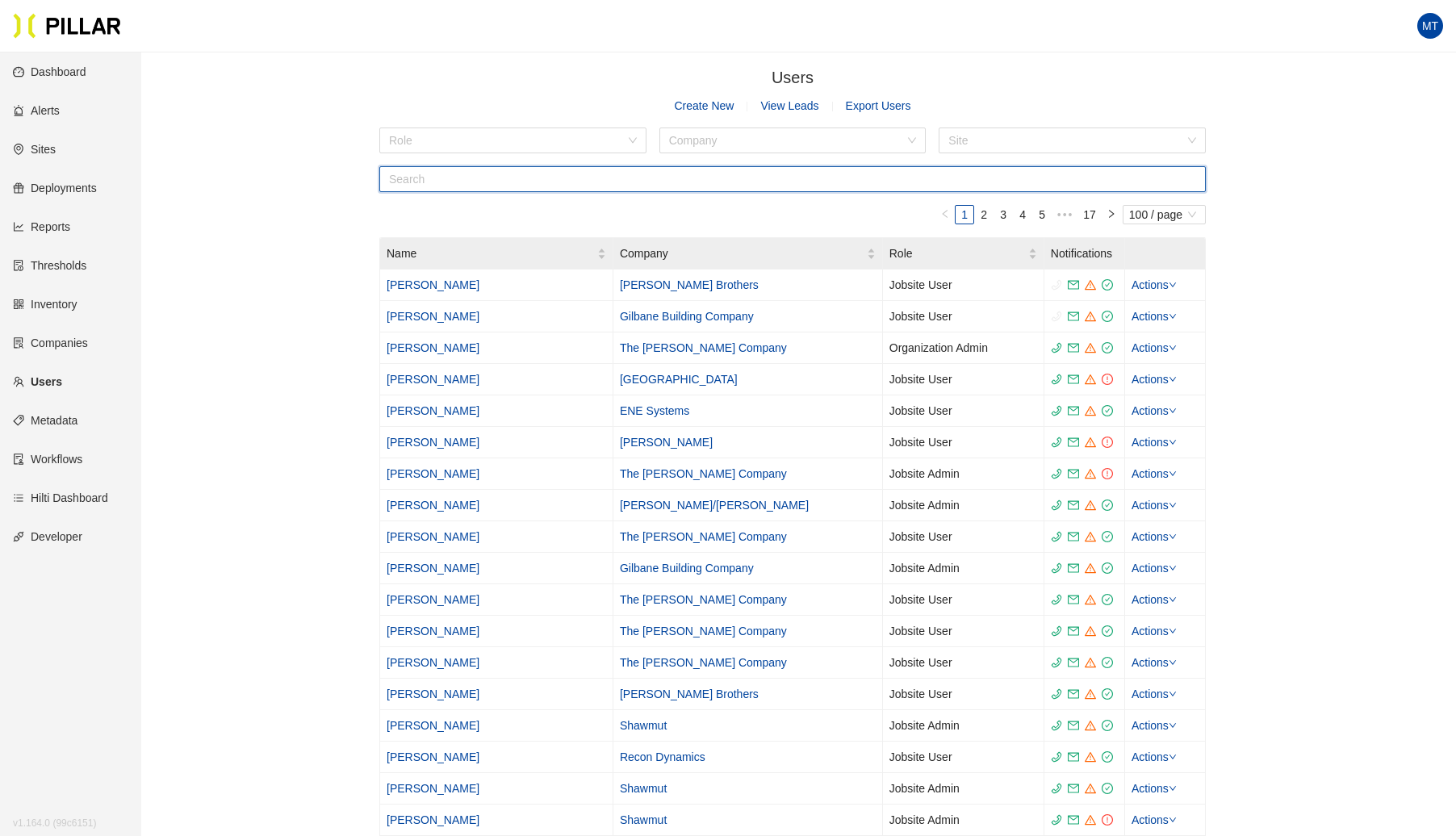 click at bounding box center [793, 179] 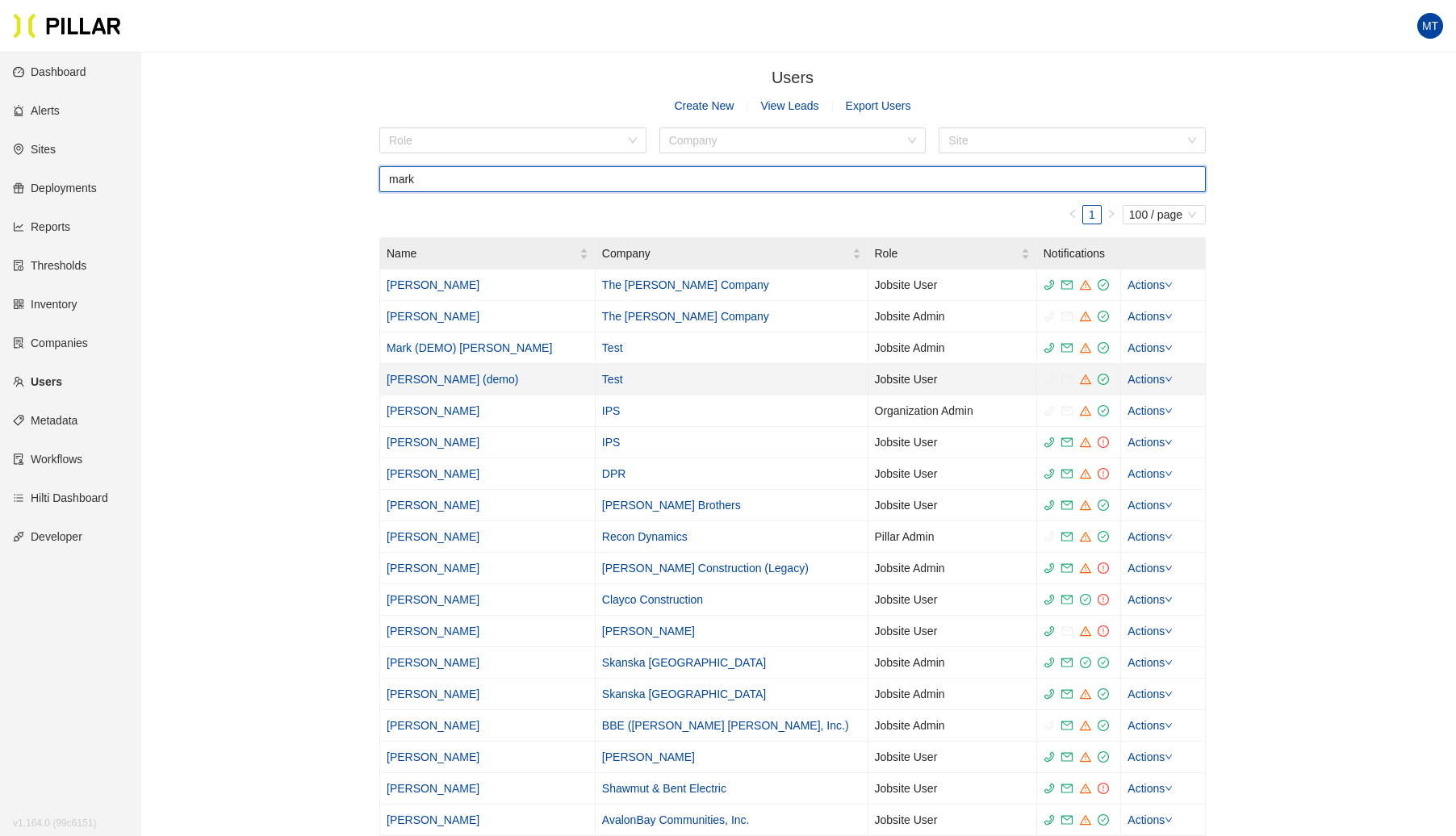 type on "mark" 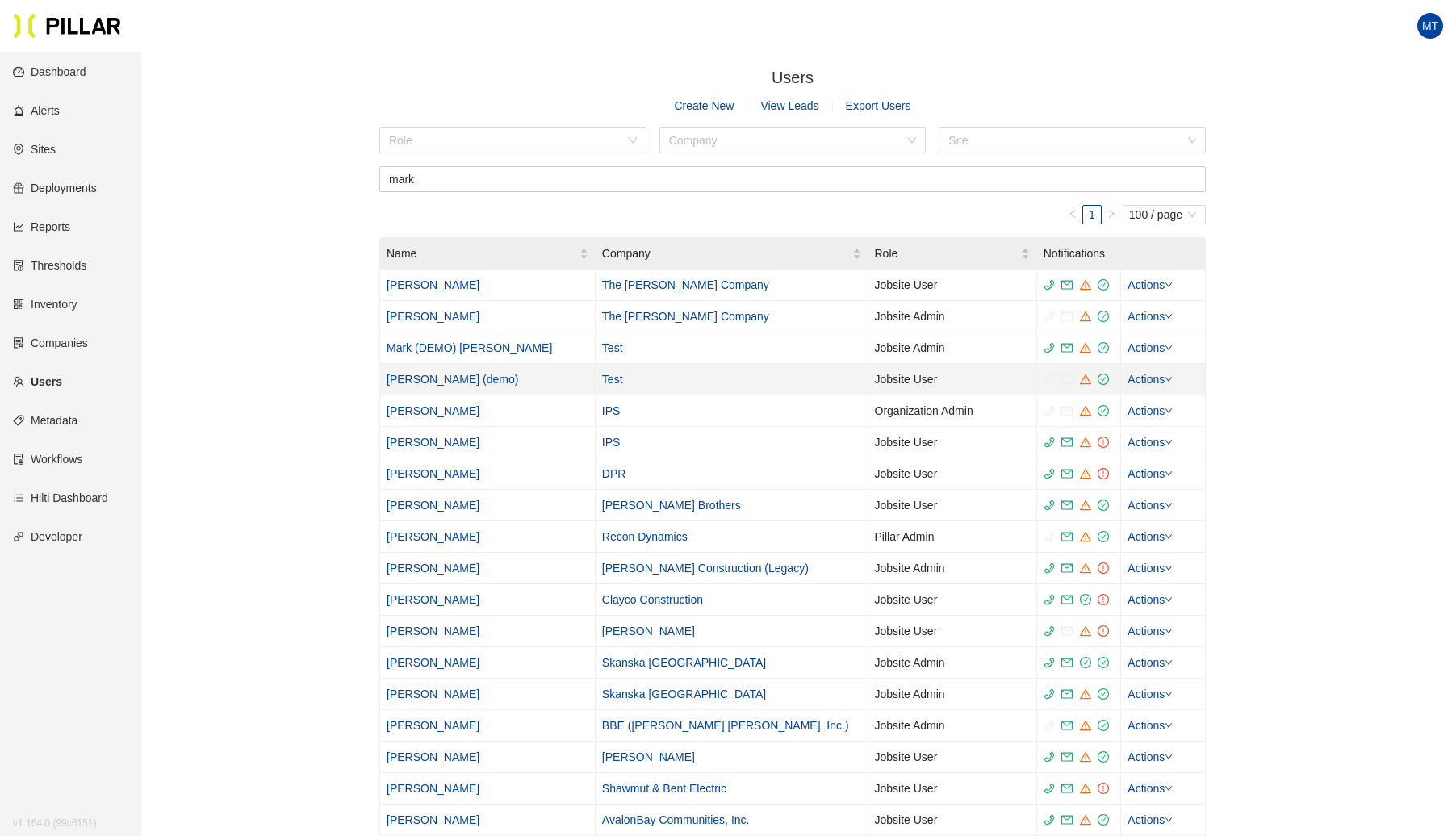 click on "[PERSON_NAME] (demo)" at bounding box center (452, 379) 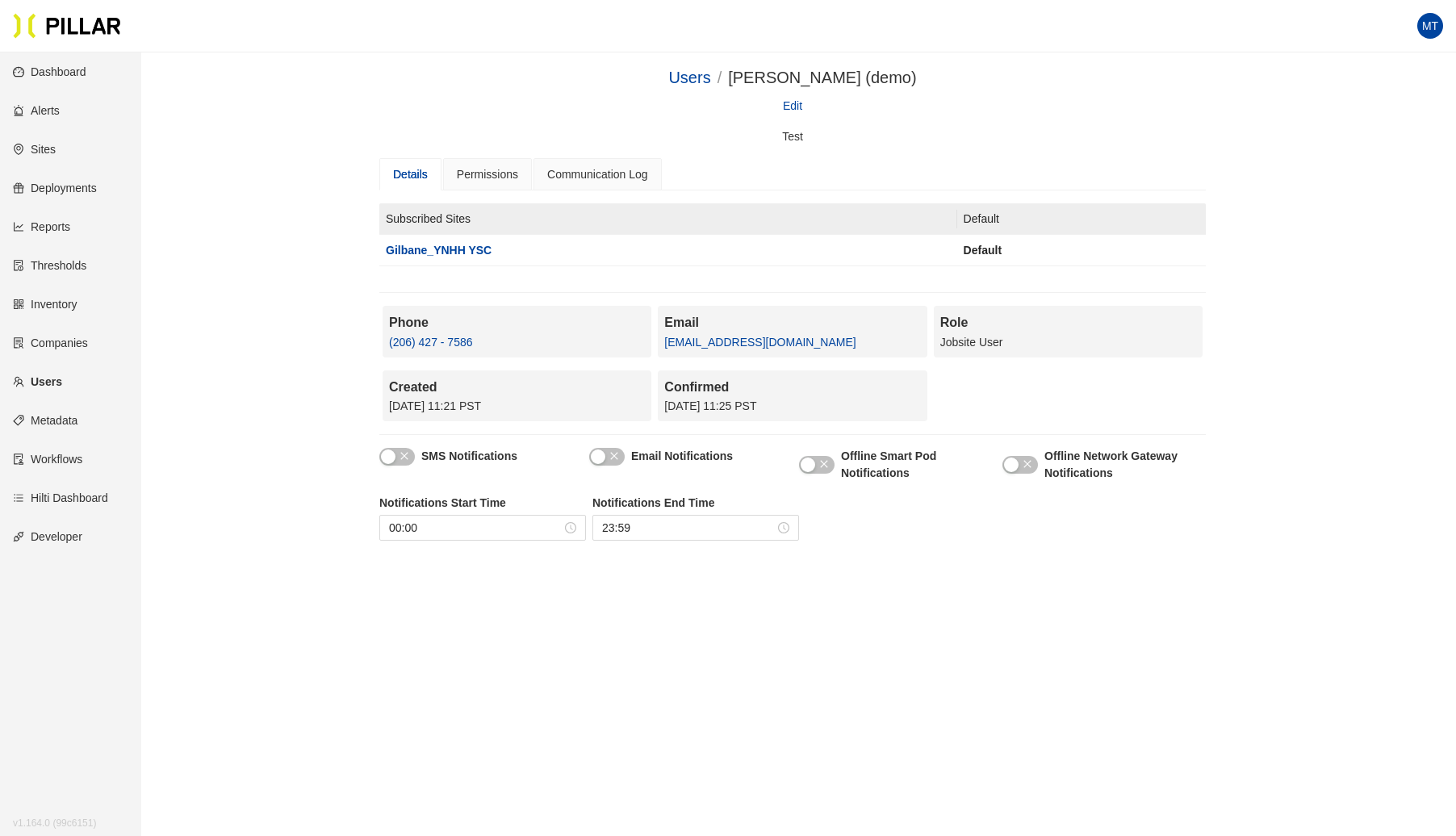 click on "Users / [PERSON_NAME] (demo) / Edit Test Details Permissions Communication Log Subscribed Sites Default Gilbane_YNHH YSC Default Phone (206) 427 - 7586 Email [EMAIL_ADDRESS][DOMAIN_NAME] Role Jobsite User Created [DATE] 11:21 PST Confirmed [DATE] 11:25 PST SMS Notifications Email Notifications Offline Smart Pod Notifications Offline Network Gateway Notifications Notifications Start Time 00:00 Notifications End Time 23:59" at bounding box center [793, 309] 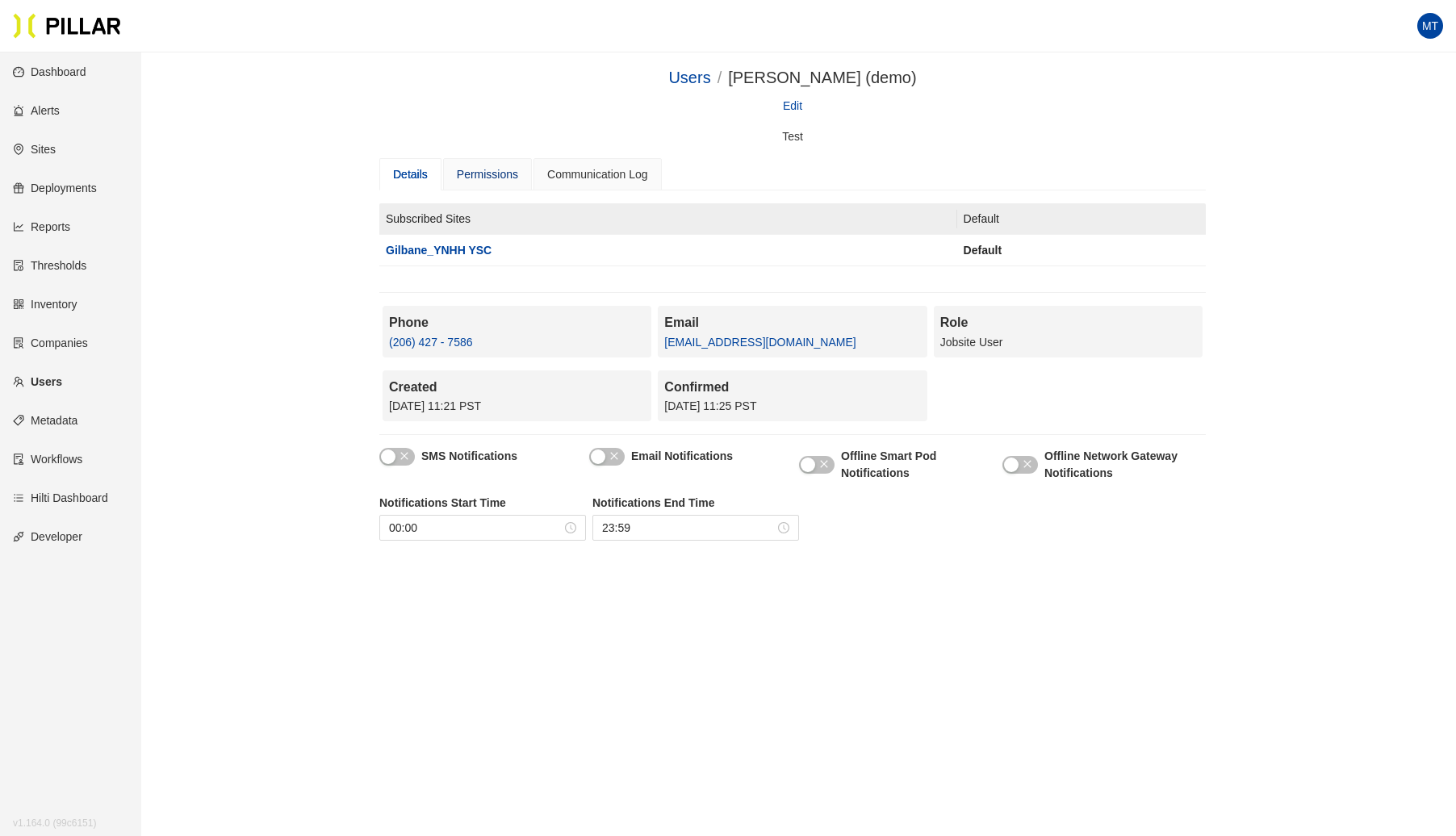 click on "Permissions" at bounding box center [487, 174] 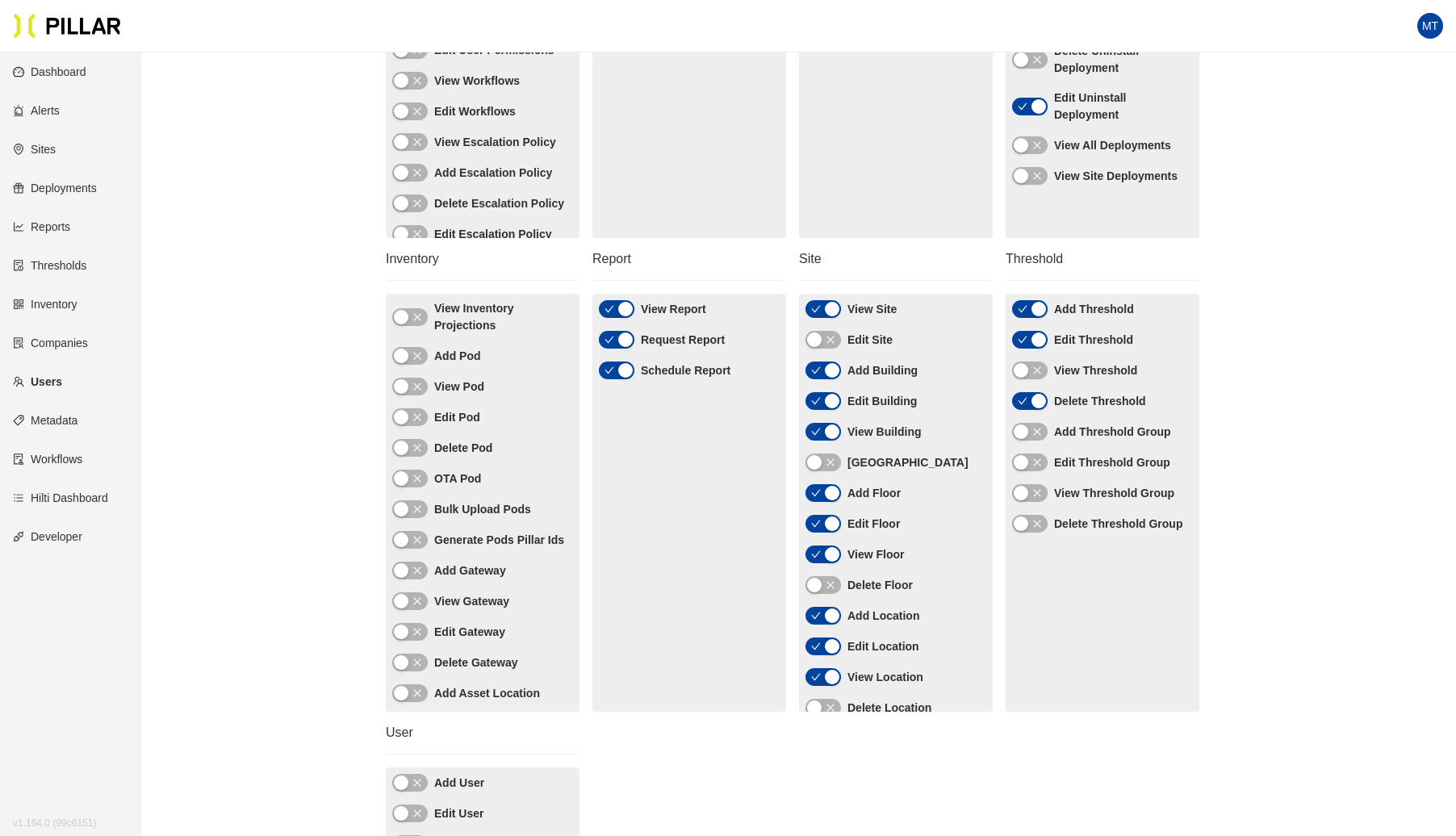 scroll, scrollTop: 0, scrollLeft: 0, axis: both 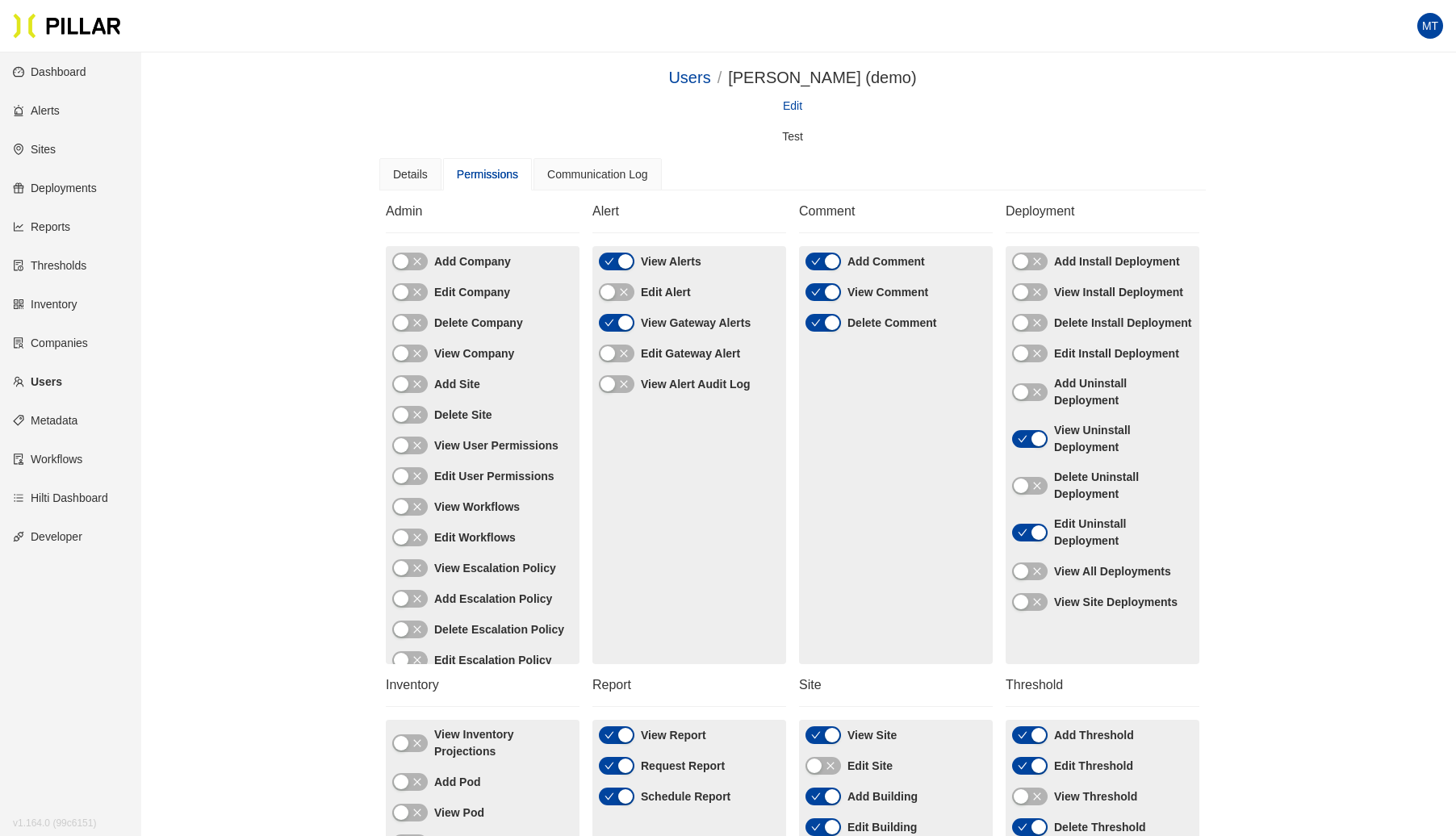 click on "Edit" at bounding box center (793, 106) 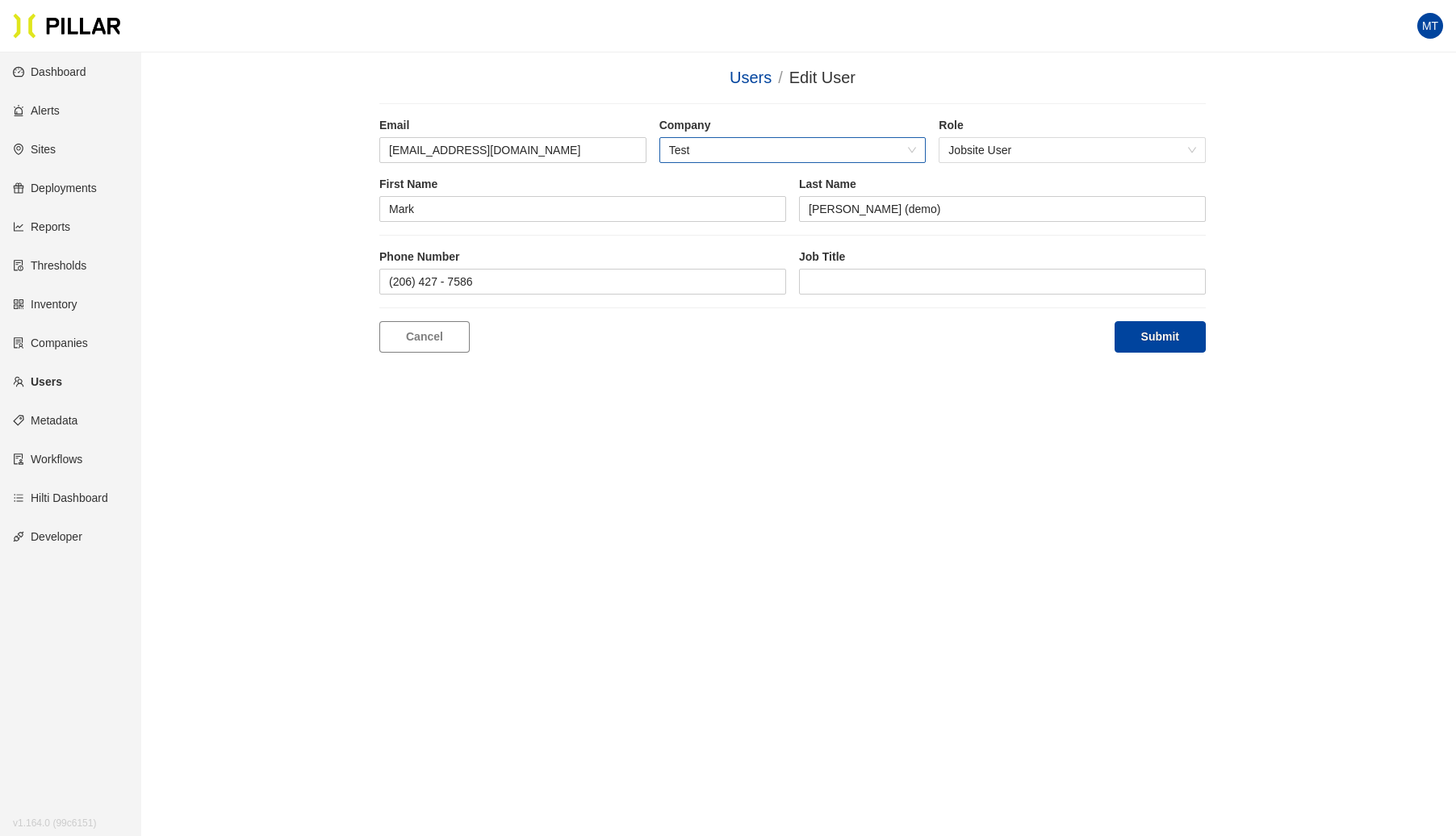 click on "Test" at bounding box center [793, 150] 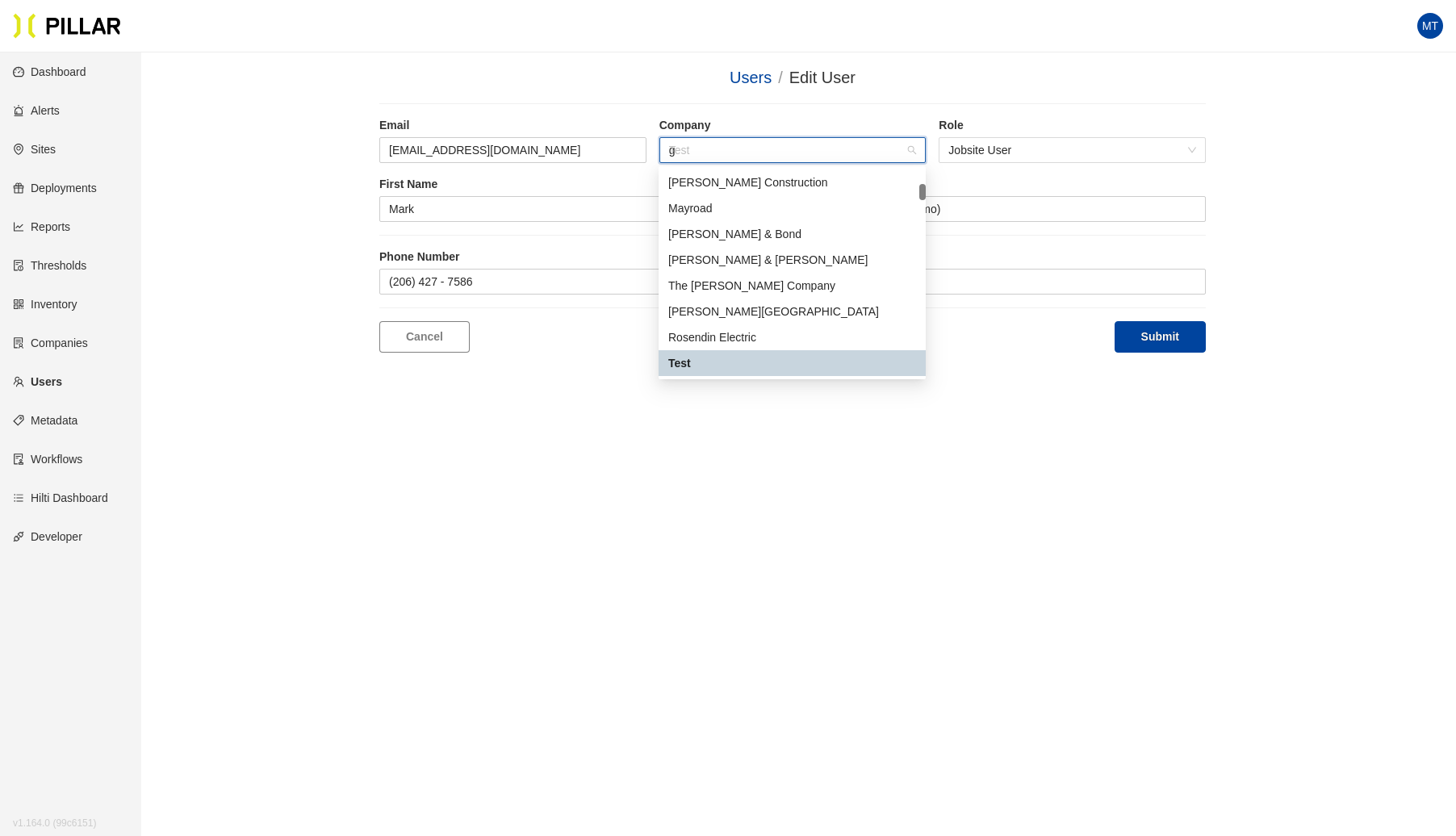 scroll, scrollTop: 0, scrollLeft: 0, axis: both 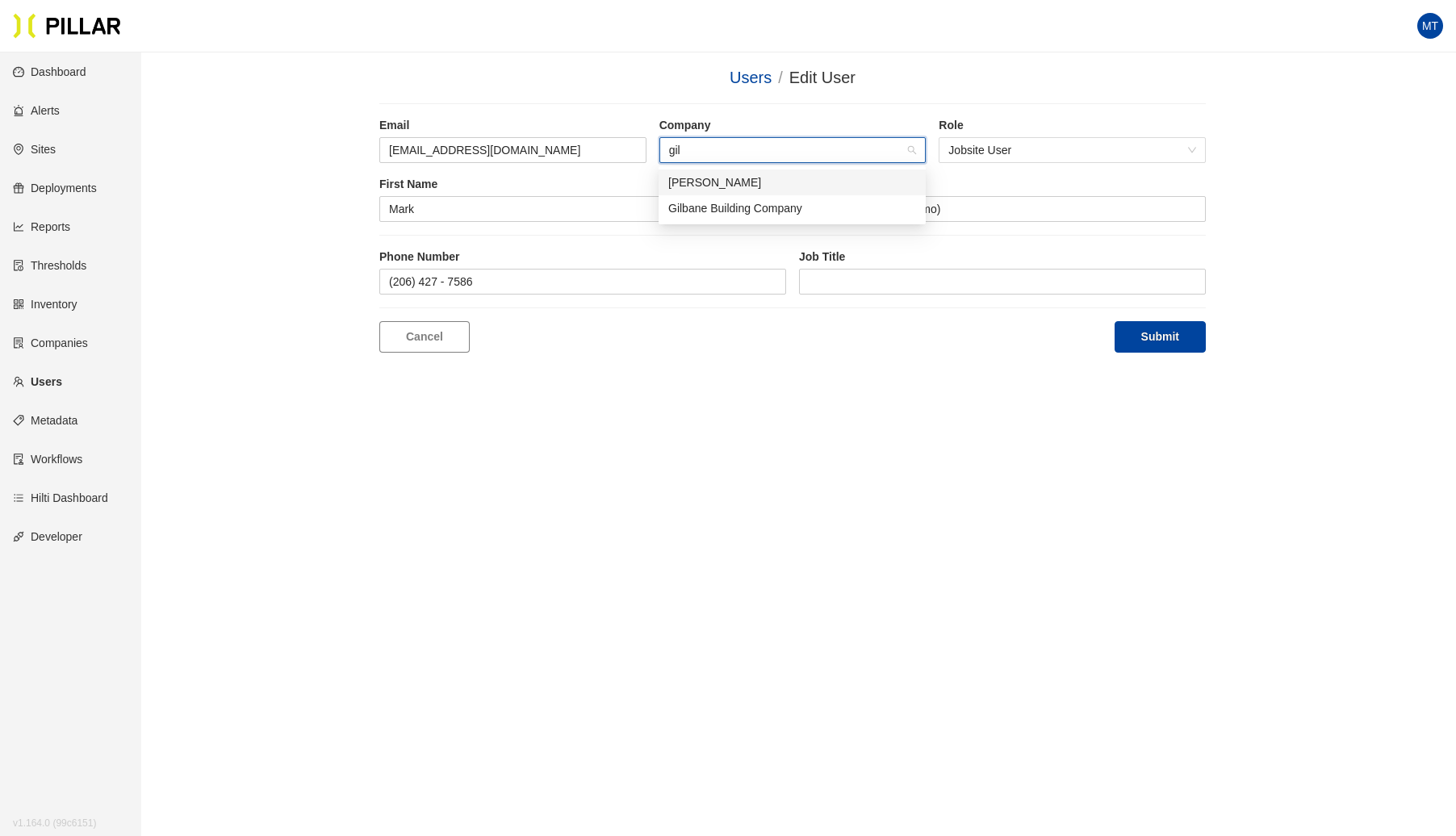 type on "[PERSON_NAME]" 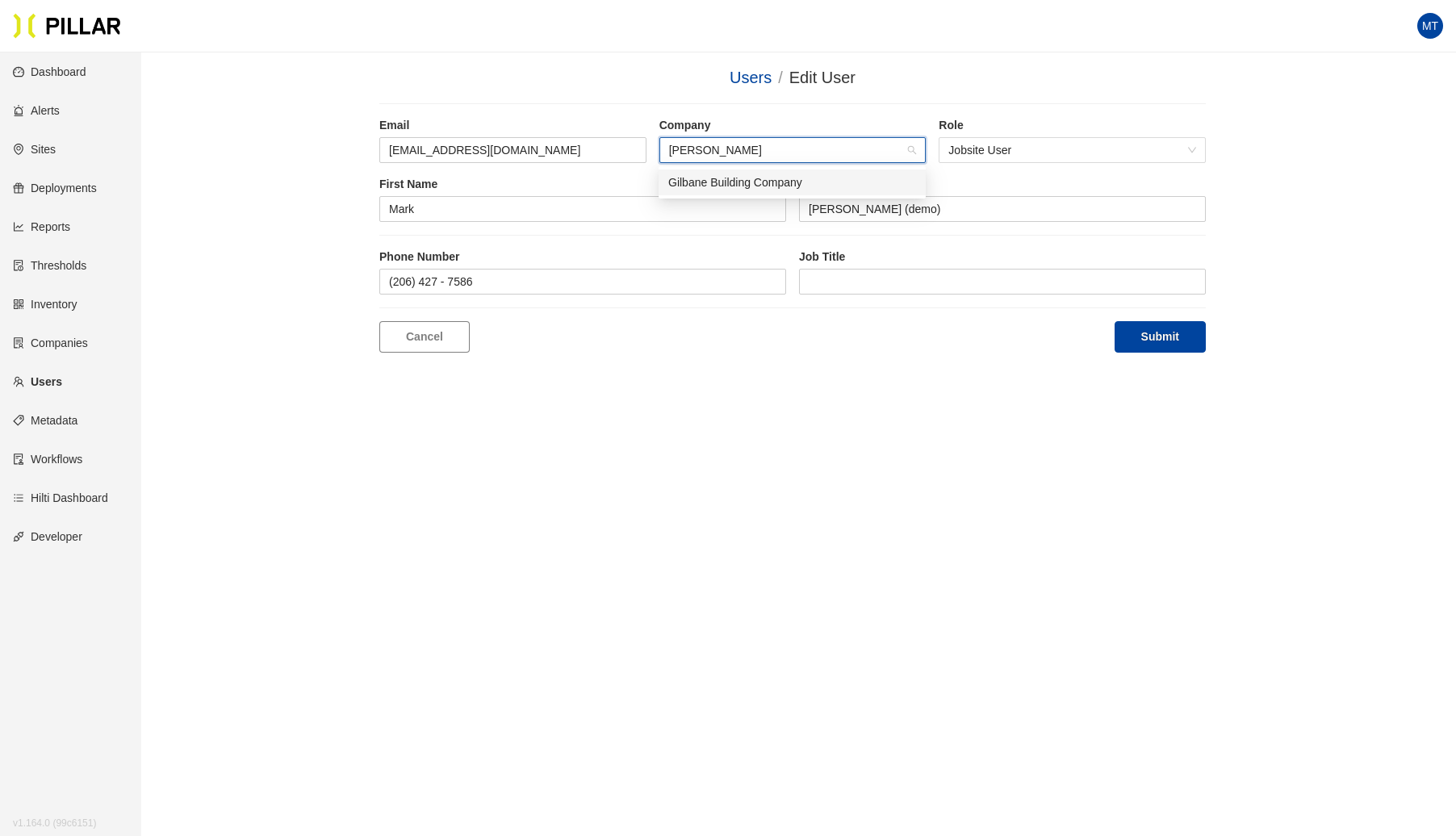 drag, startPoint x: 710, startPoint y: 174, endPoint x: 694, endPoint y: 192, distance: 24.083189 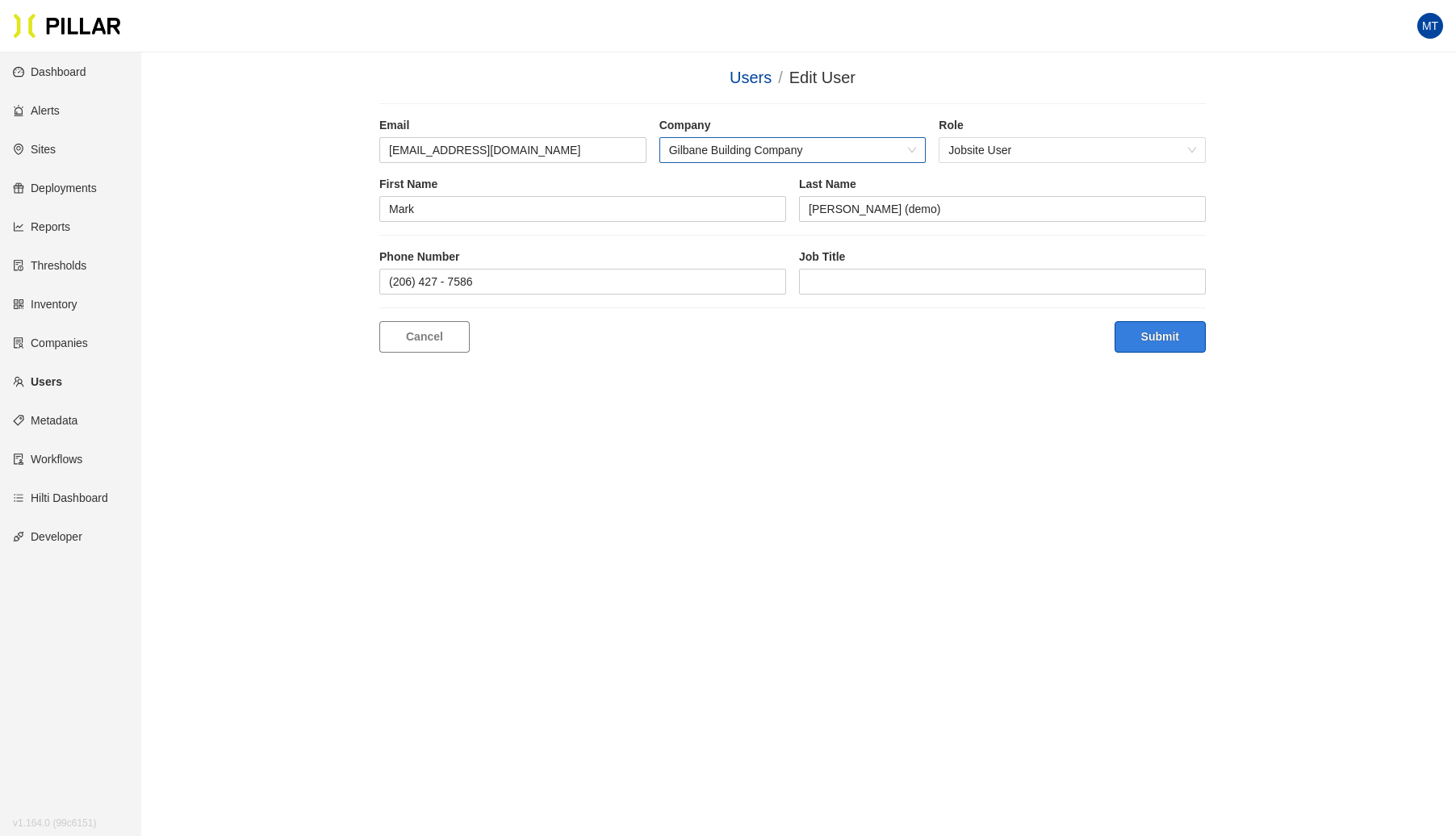 click on "Submit" at bounding box center (1160, 336) 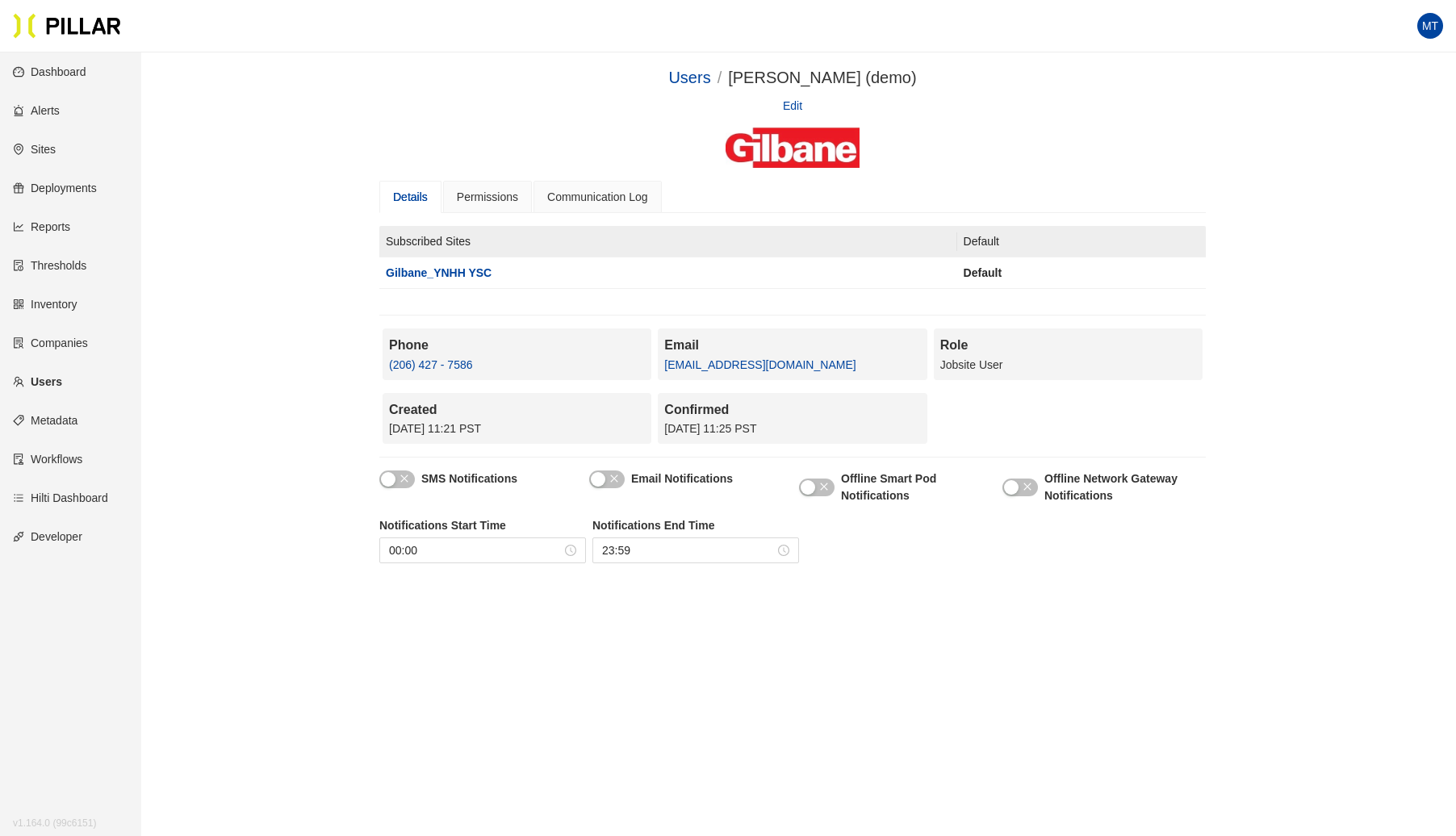 click on "Sites" at bounding box center (34, 149) 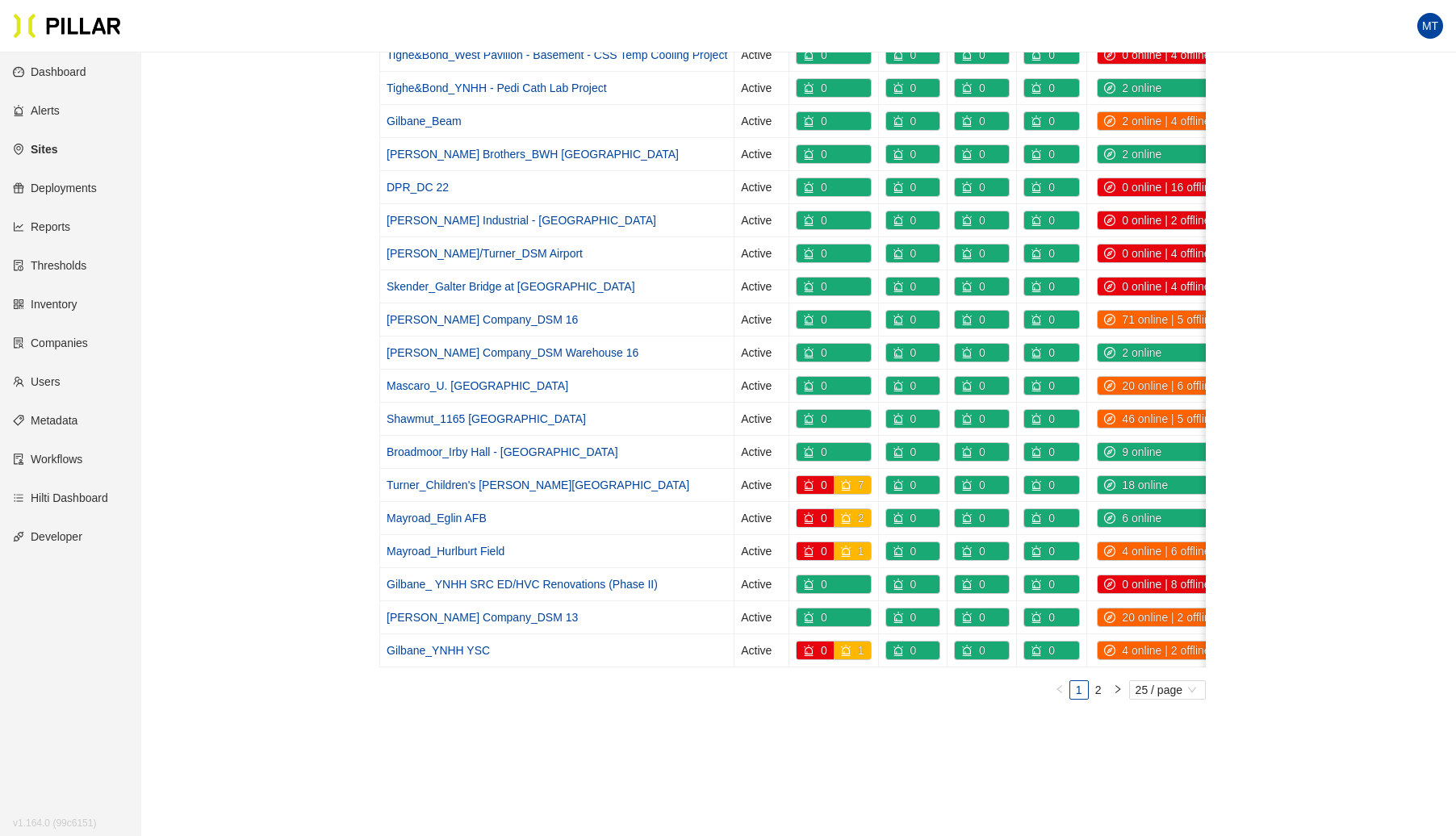 scroll, scrollTop: 454, scrollLeft: 0, axis: vertical 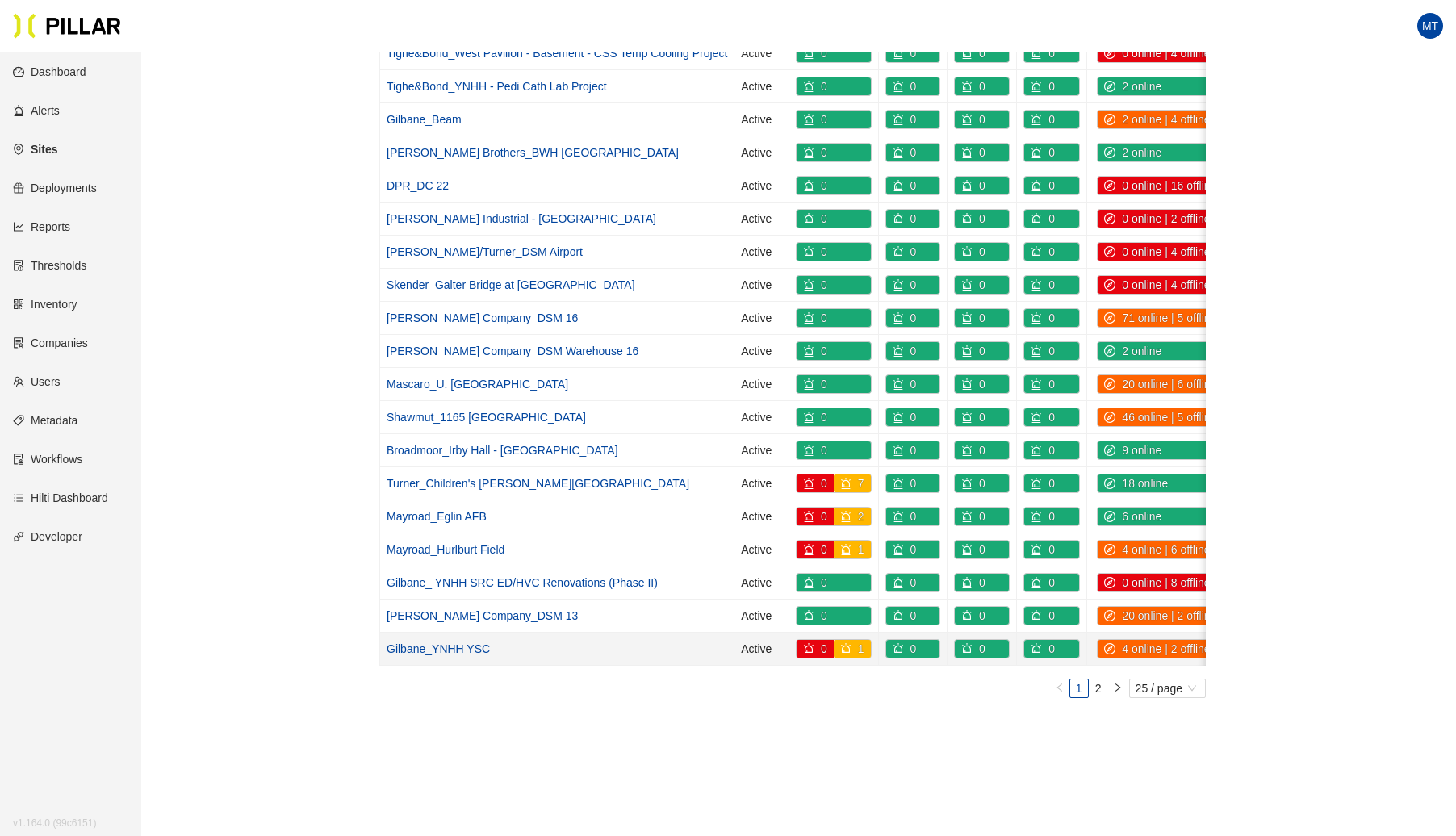 click on "Gilbane_YNHH YSC" at bounding box center (438, 649) 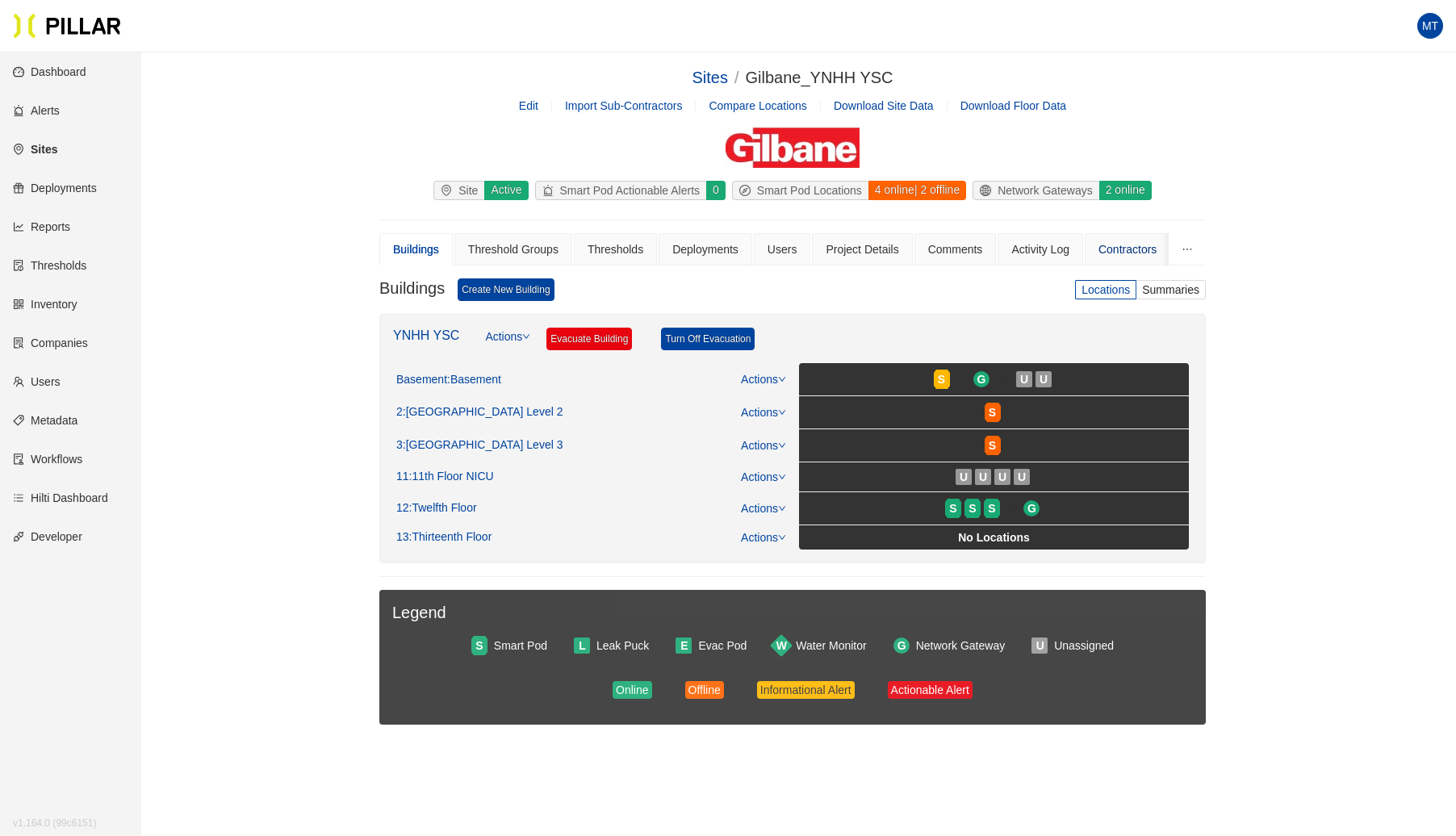 click on "Contractors" at bounding box center [1128, 249] 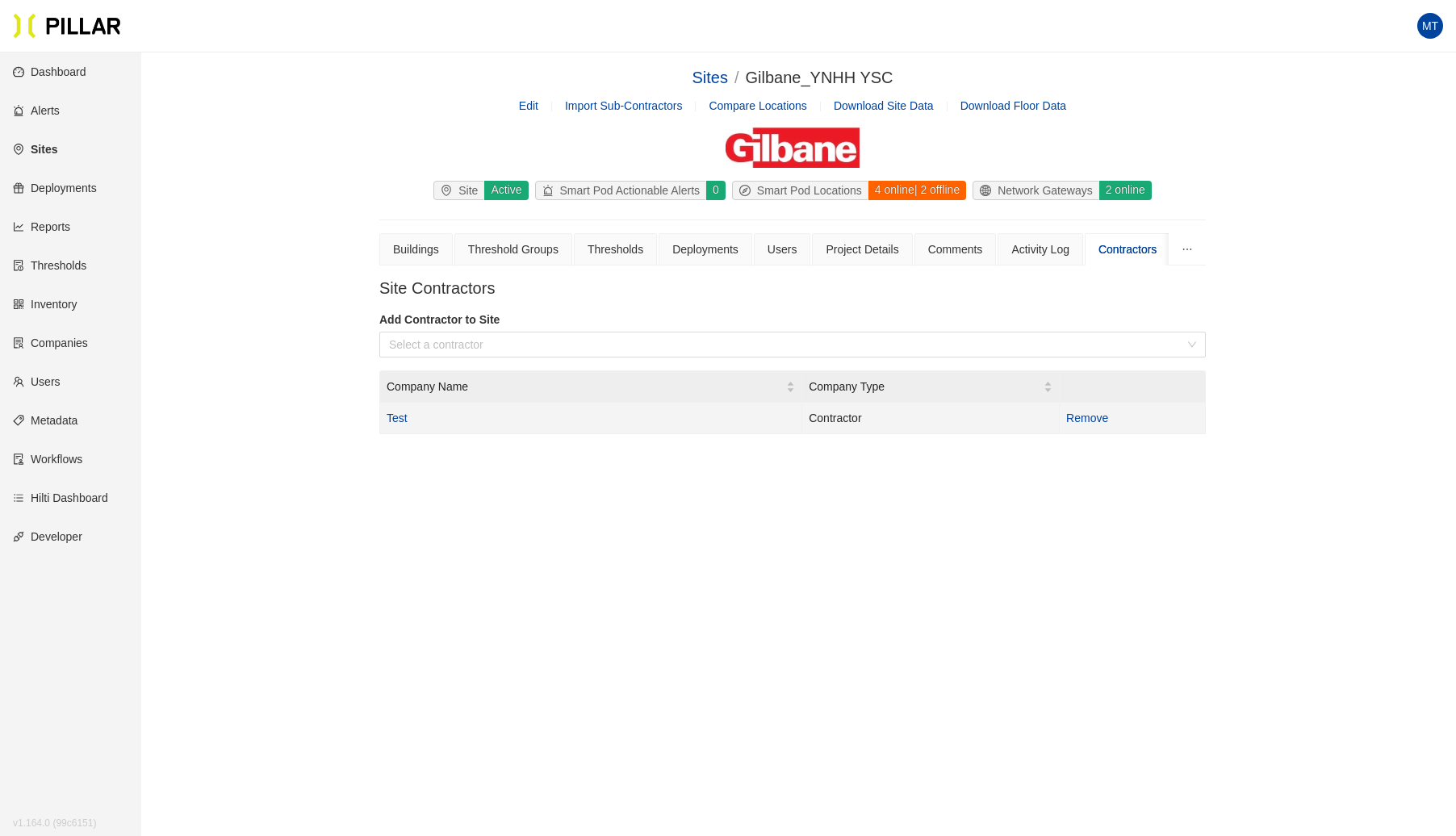 click on "Remove" at bounding box center (1087, 418) 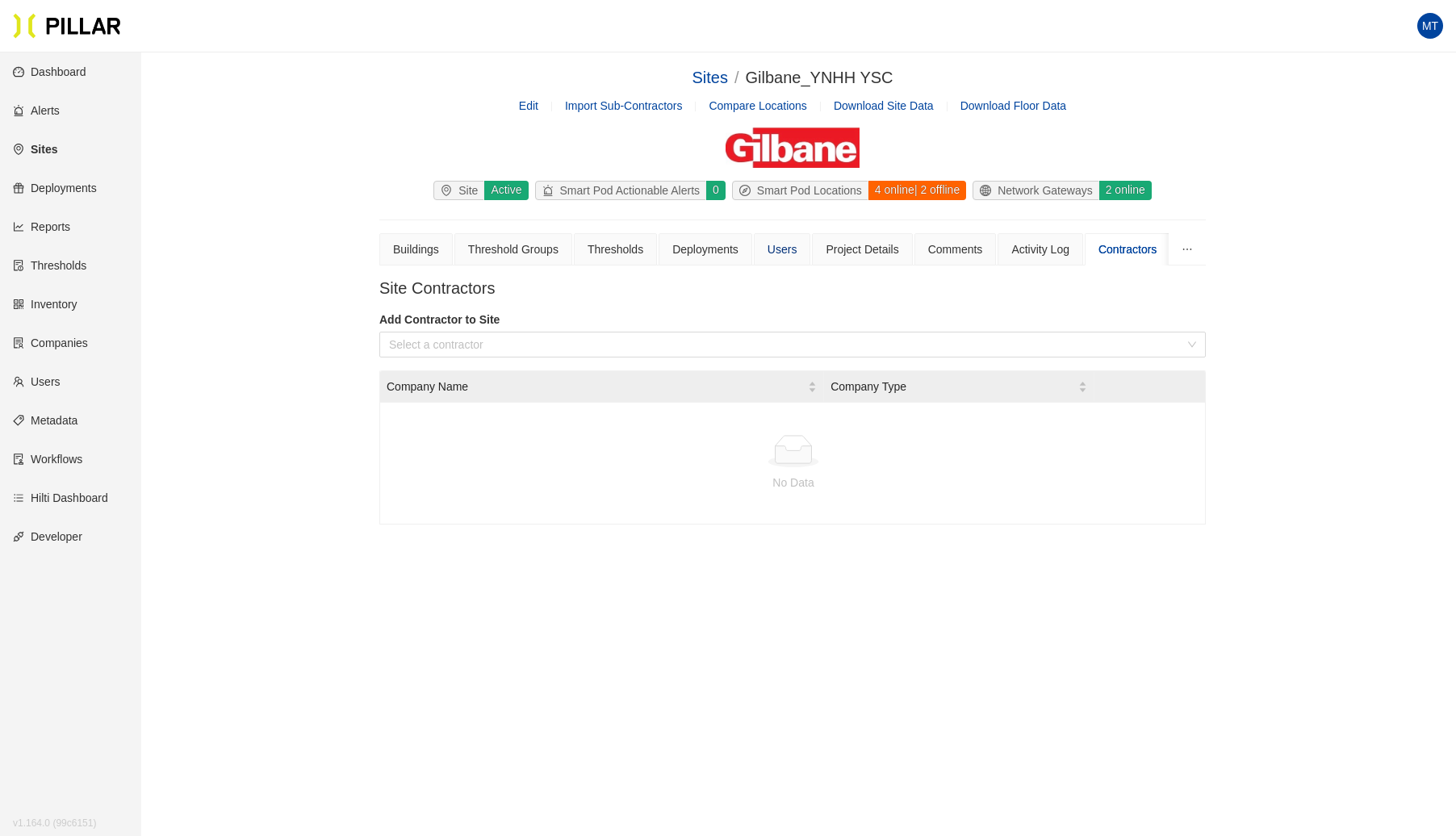 click on "Users" at bounding box center (782, 249) 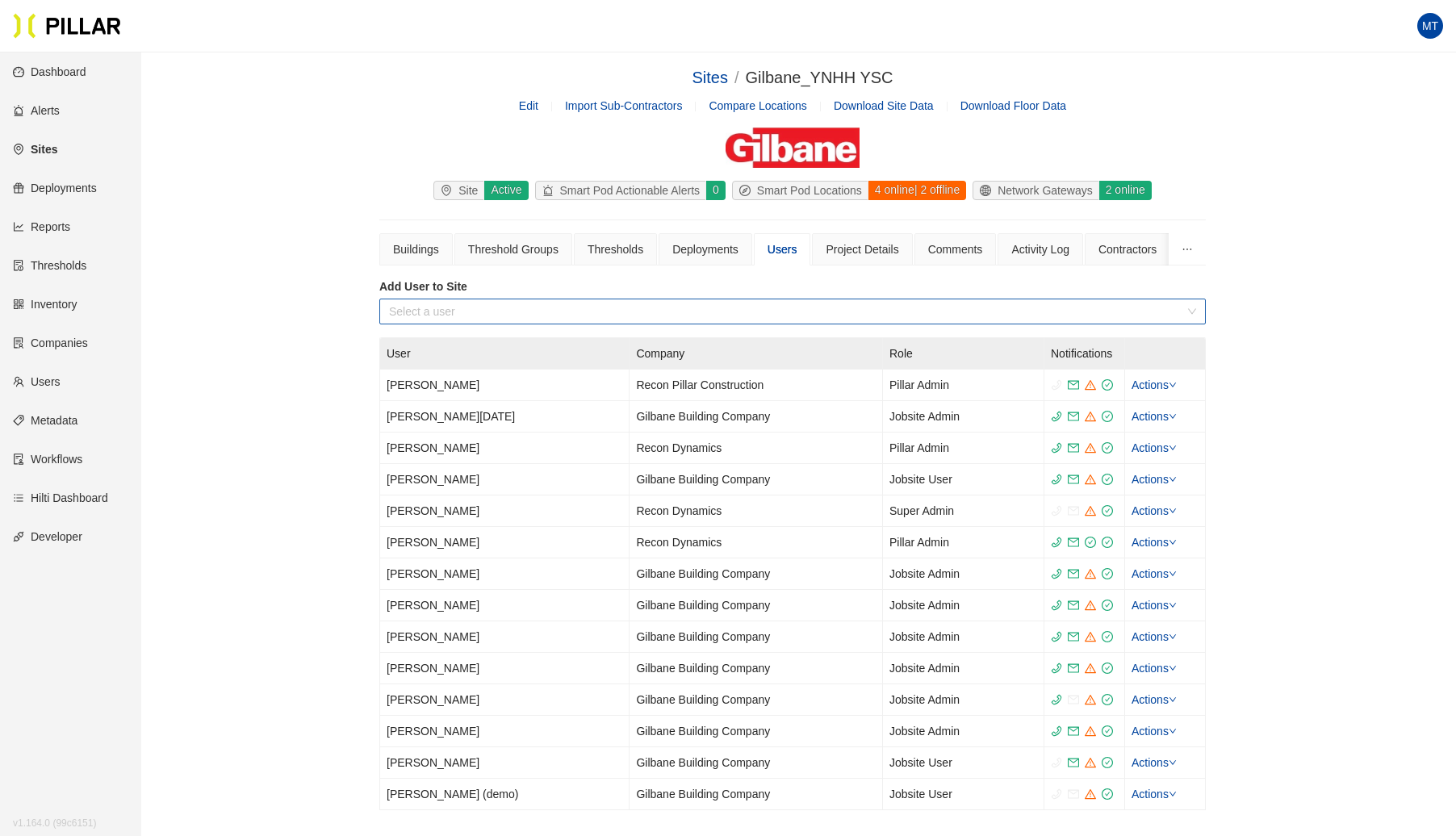 click at bounding box center (787, 311) 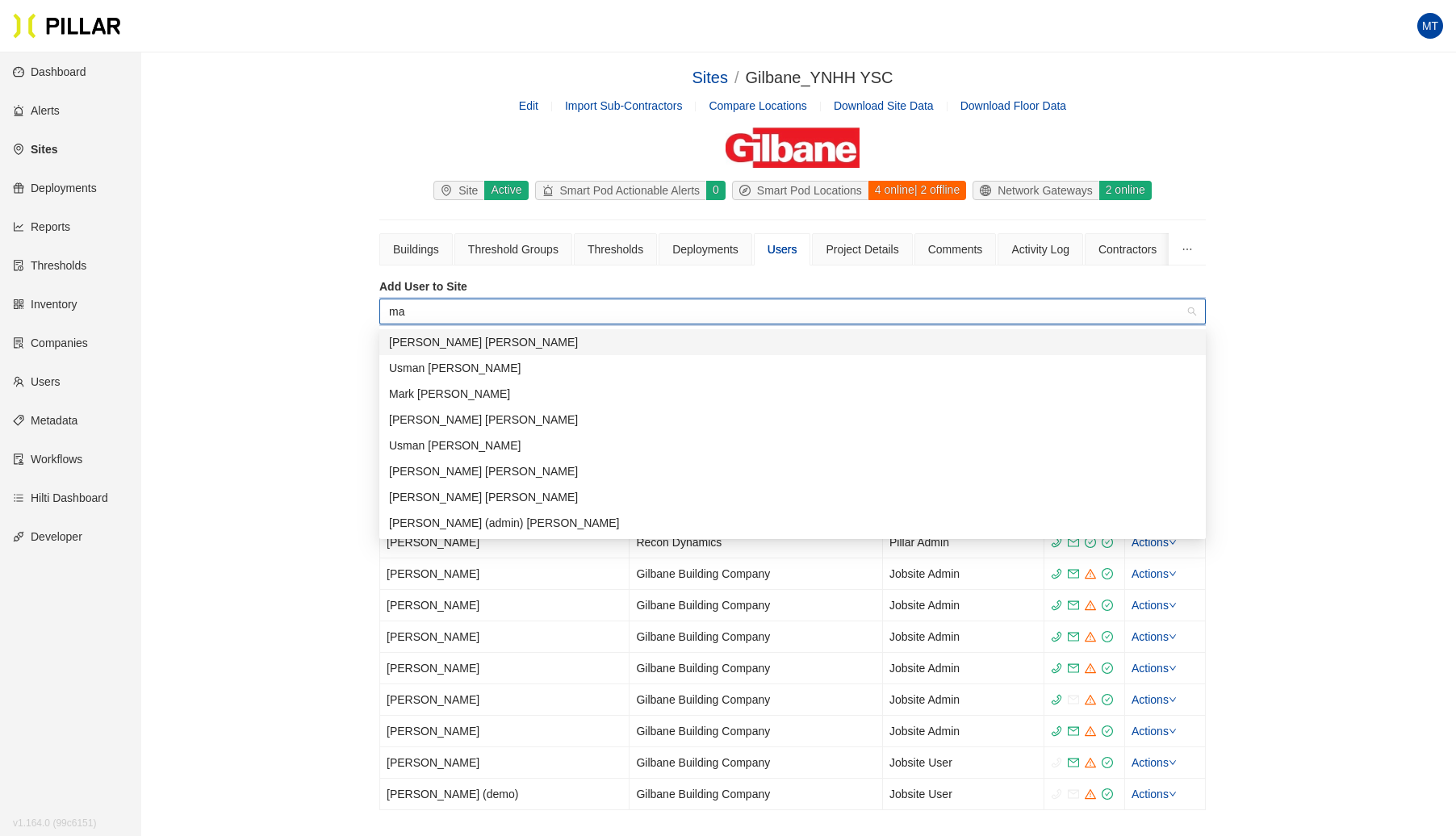 type on "mar" 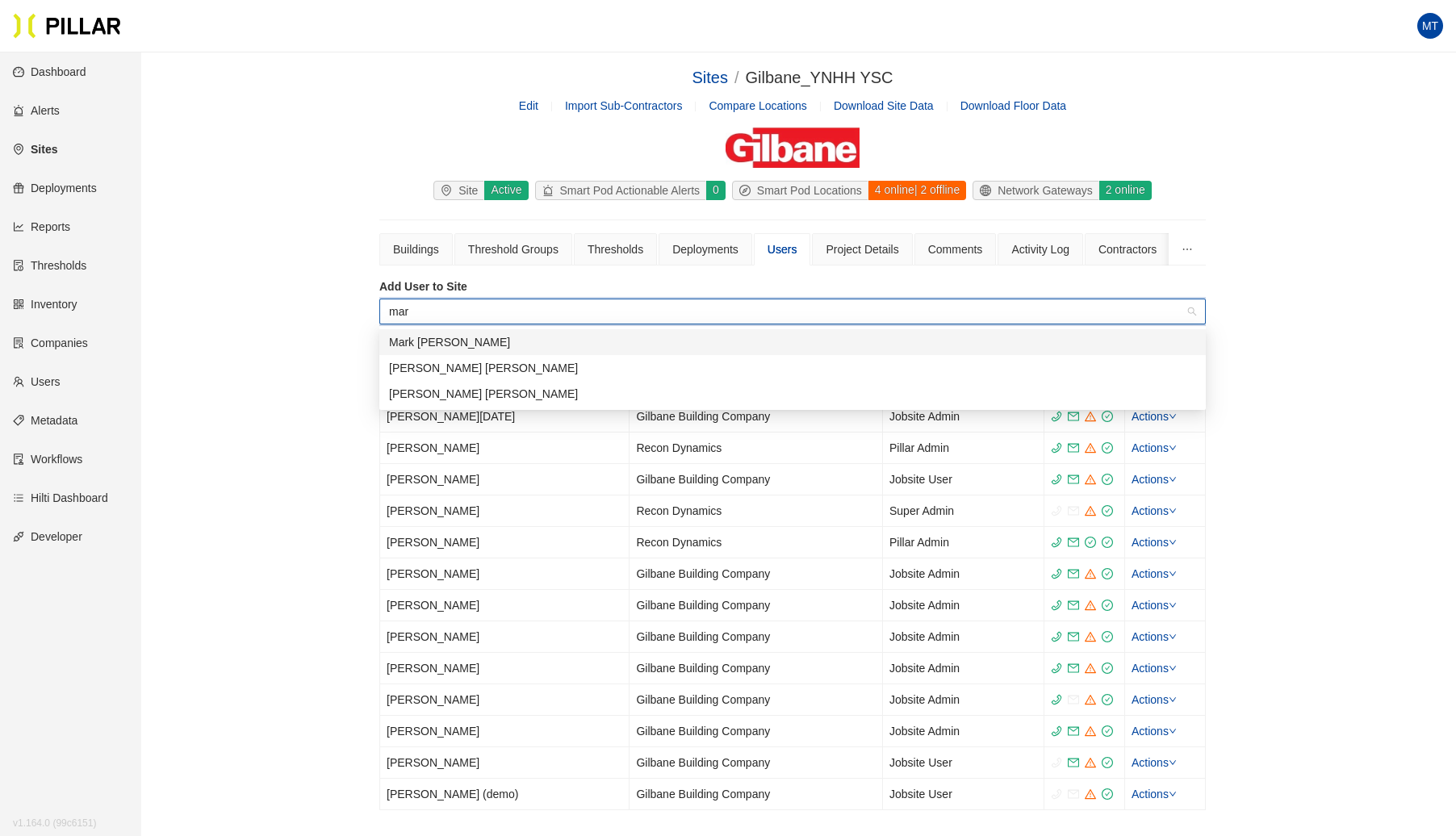 type 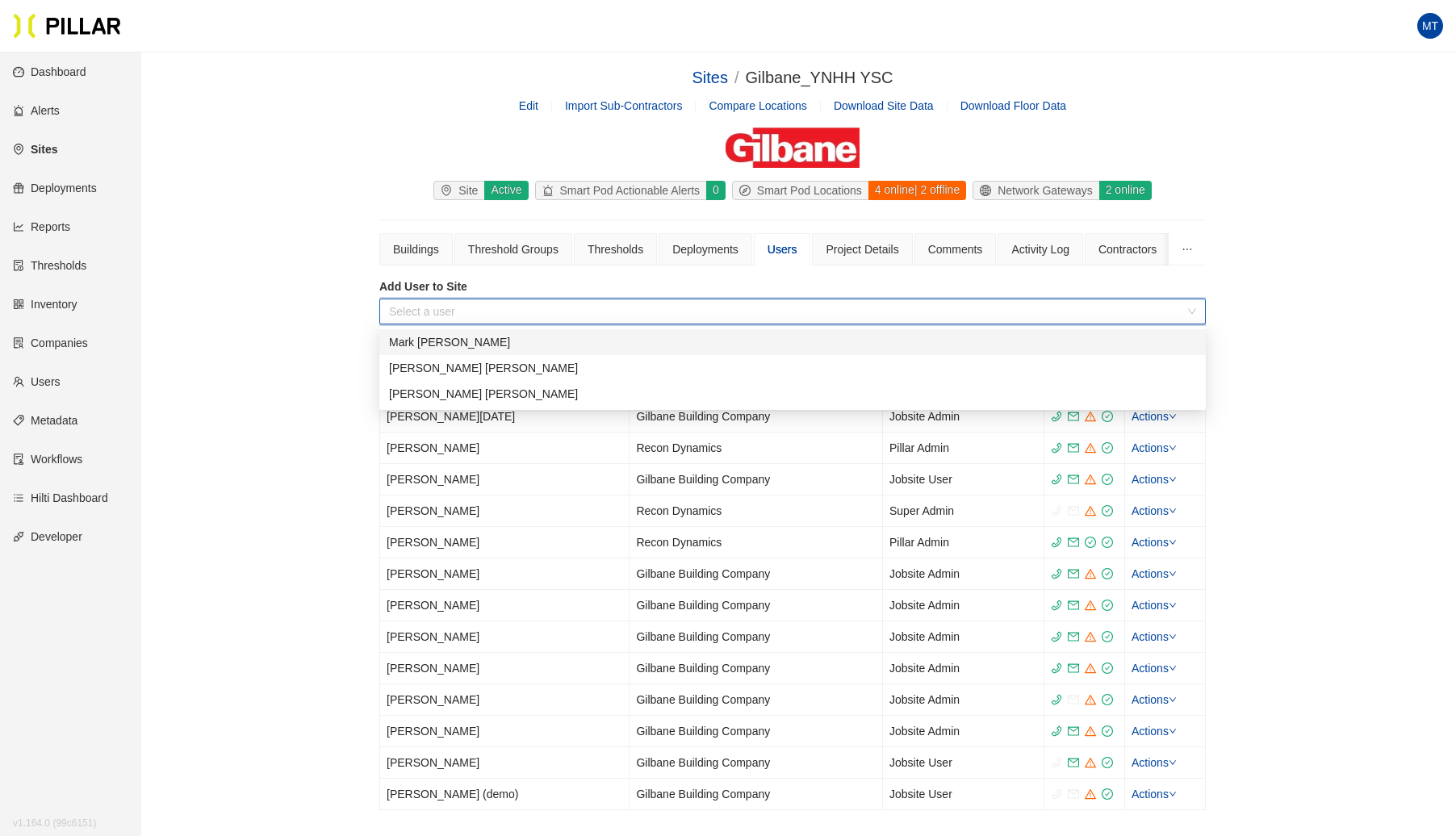 click on "Sites / Gilbane_YNHH YSC / Edit Import Sub-Contractors Compare Locations Download Site Data Download Floor Data Site Active Smart Pod Actionable Alerts 0 Smart Pod Locations 4 online  | 2 offline Network Gateways 2 online Buildings Threshold Groups Thresholds Deployments Users Project Details Comments Activity Log Contractors Smart Pod Assignment History Site Equipment Reliability Index Metrics Billing Floor Plan Documents Add User to Site Select a user User Company Role Notifications [PERSON_NAME] Pillar Construction Pillar Admin Actions  [PERSON_NAME][DATE] [PERSON_NAME] Building Company Jobsite Admin Actions  [PERSON_NAME] Recon Dynamics Pillar Admin Actions  [PERSON_NAME] [PERSON_NAME] Building Company Jobsite User Actions  [PERSON_NAME] Recon Dynamics Super Admin Actions  [PERSON_NAME] Recon Dynamics Pillar Admin Actions  [PERSON_NAME] [PERSON_NAME] Building Company Jobsite Admin Actions  [PERSON_NAME] [PERSON_NAME] Building Company Jobsite Admin Actions  [PERSON_NAME] Building Company Jobsite Admin Actions  [PERSON_NAME]" at bounding box center [793, 450] 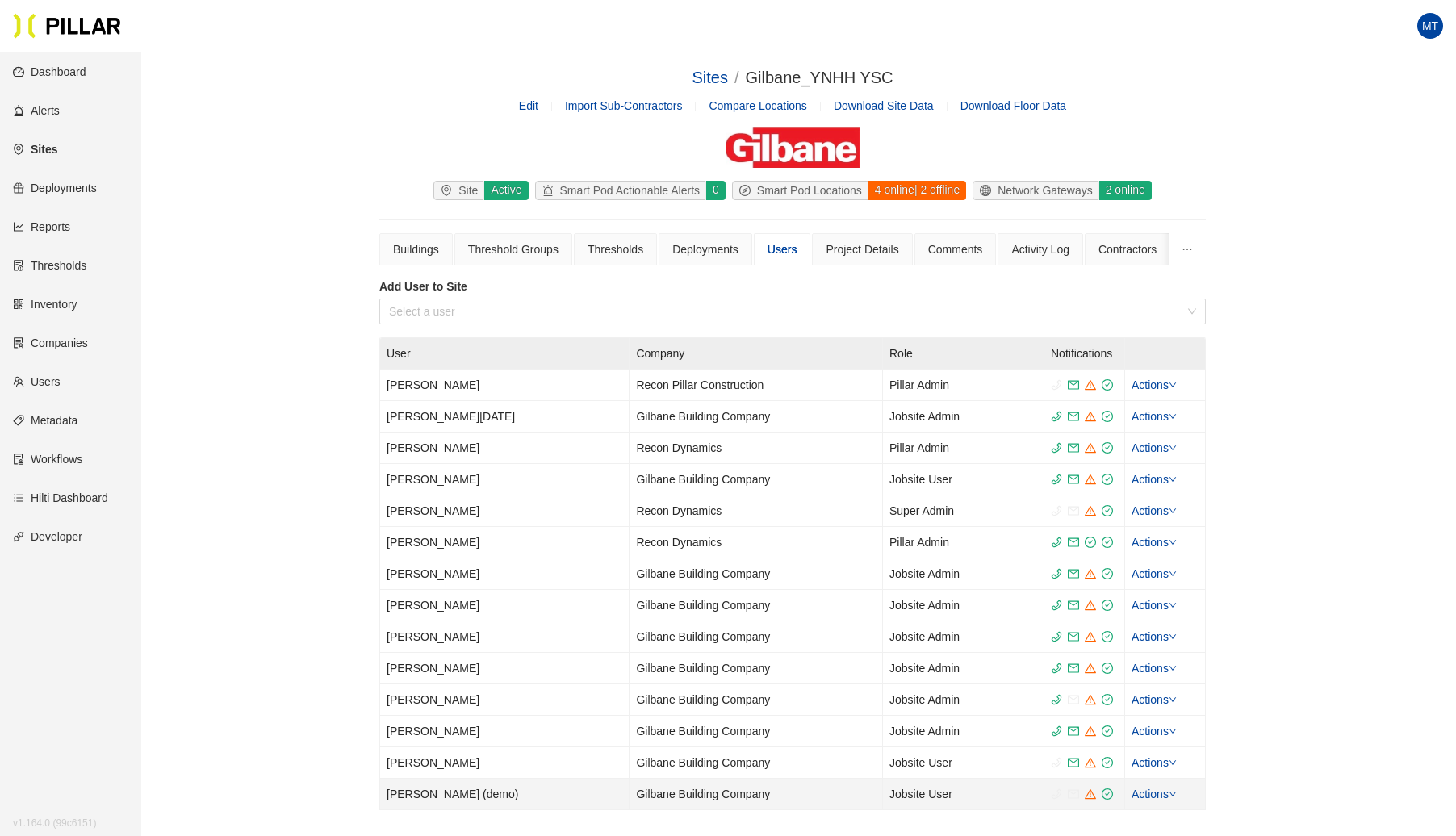 click on "[PERSON_NAME] (demo)" at bounding box center [504, 794] 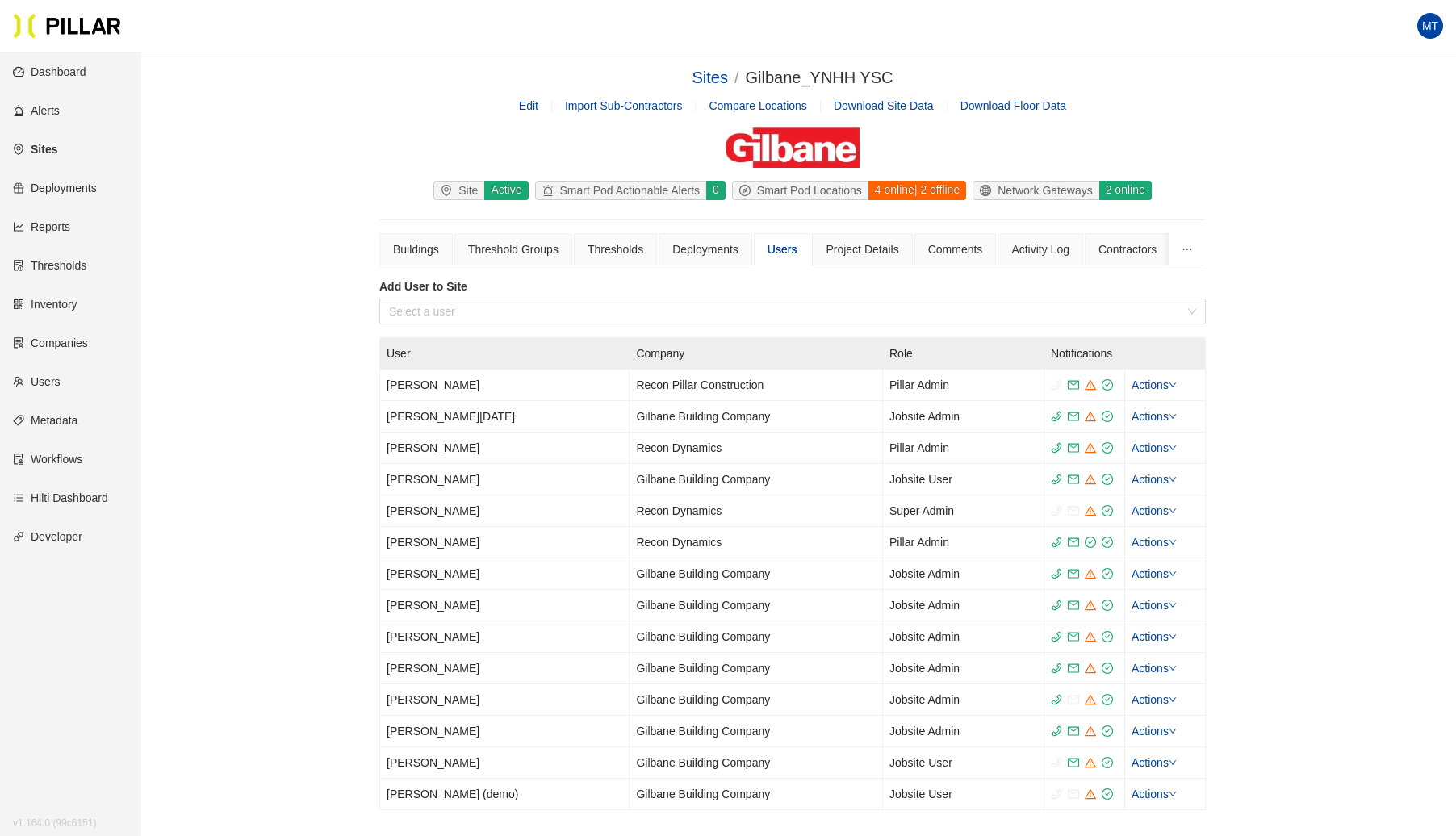 click on "MT" at bounding box center [1430, 26] 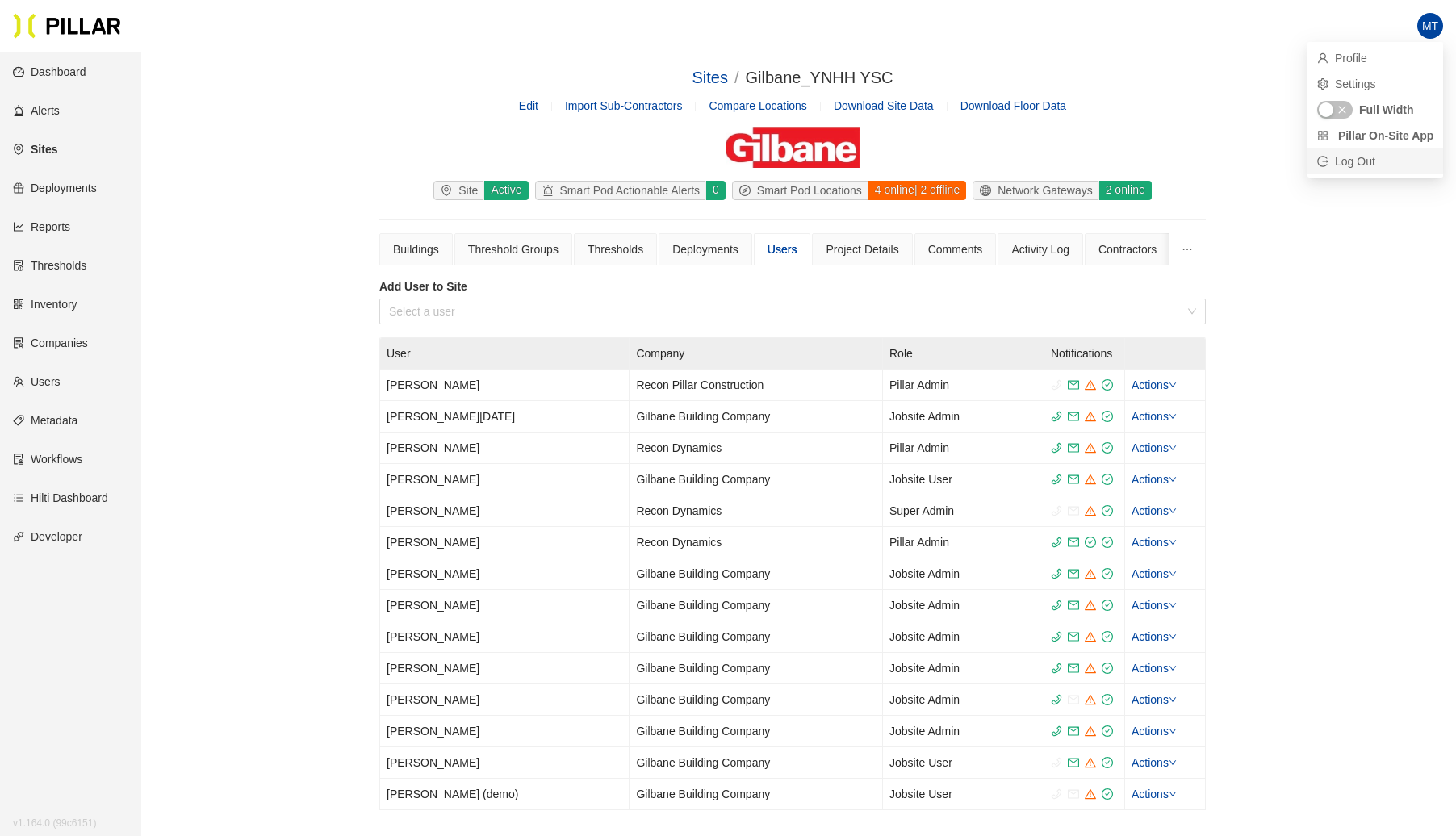 click on "Log Out" at bounding box center (1375, 161) 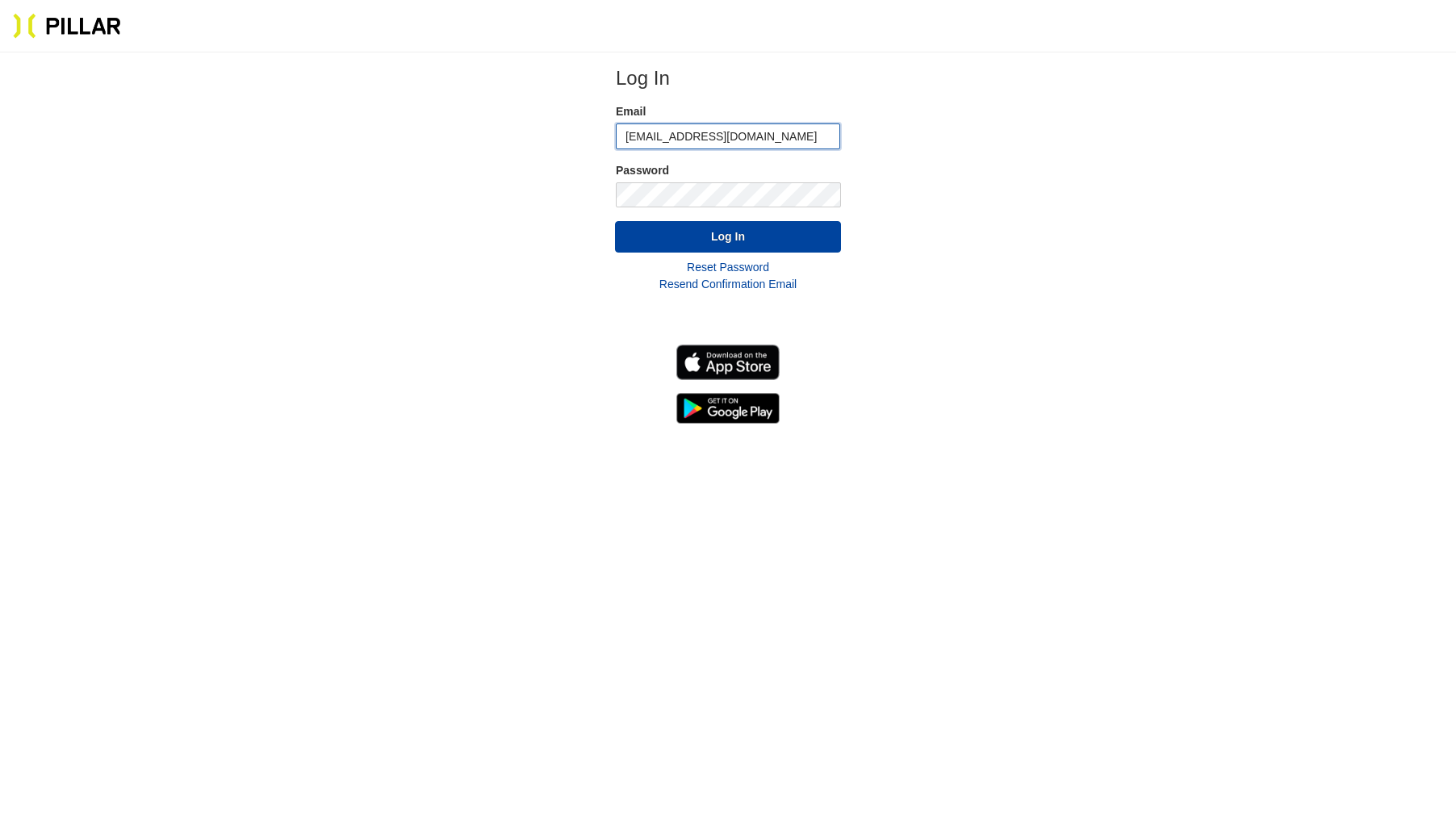 click on "[EMAIL_ADDRESS][DOMAIN_NAME]" at bounding box center (728, 136) 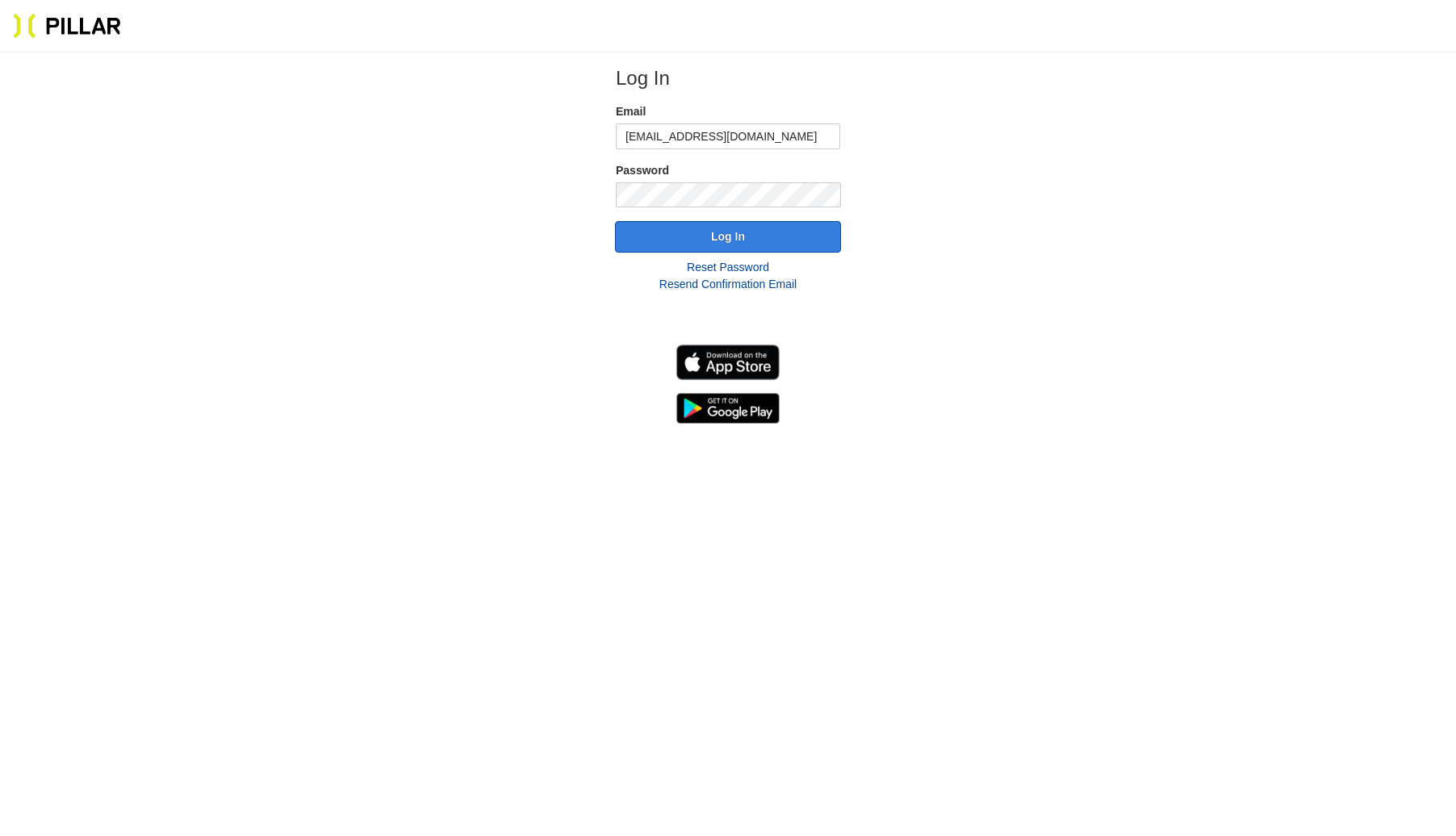 click on "Log In" at bounding box center (728, 236) 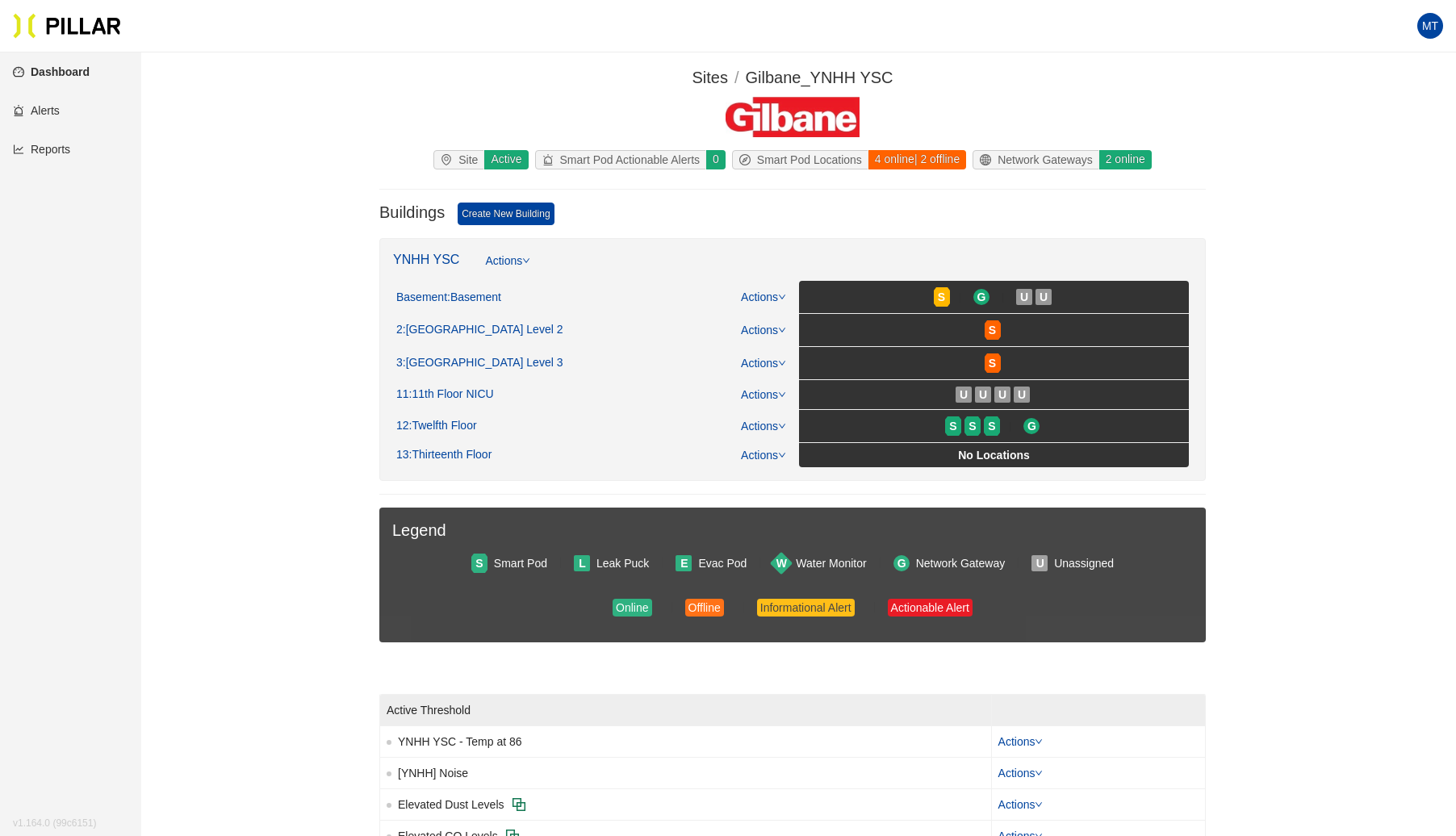 click on "MT" at bounding box center (1430, 26) 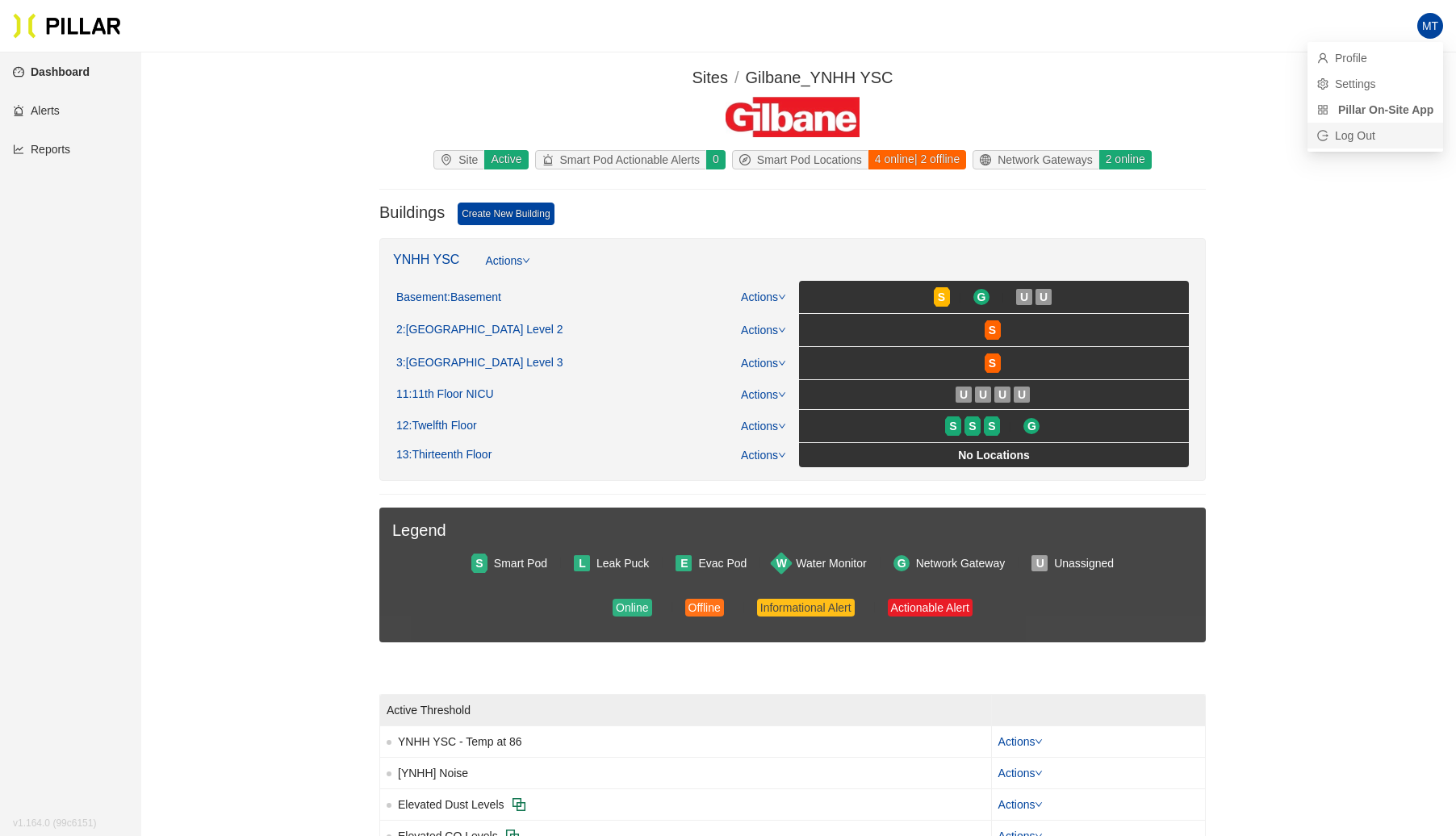 click on "Log Out" at bounding box center [1375, 136] 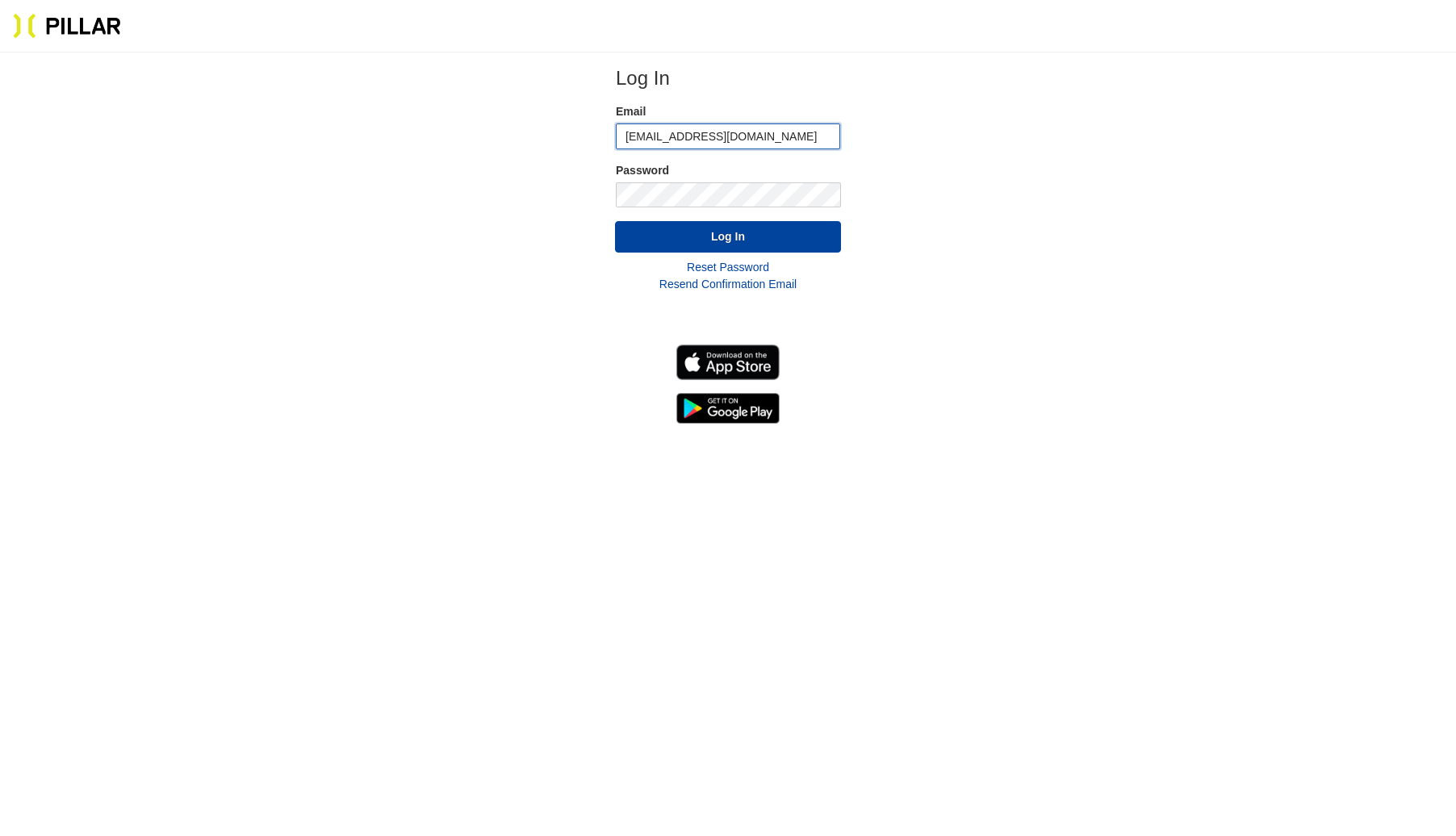 click on "[EMAIL_ADDRESS][DOMAIN_NAME]" at bounding box center (728, 136) 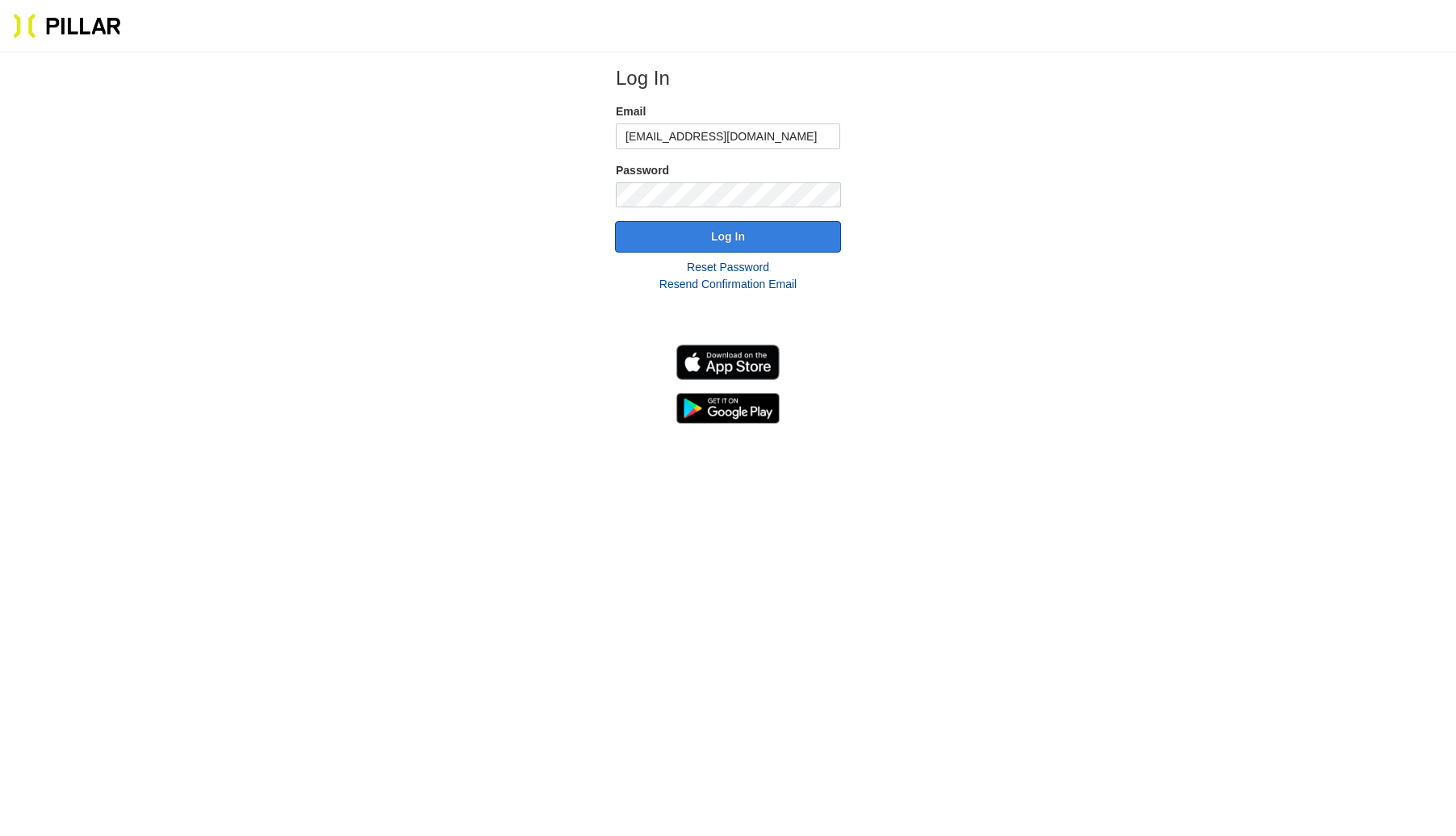 click on "Log In" at bounding box center [728, 236] 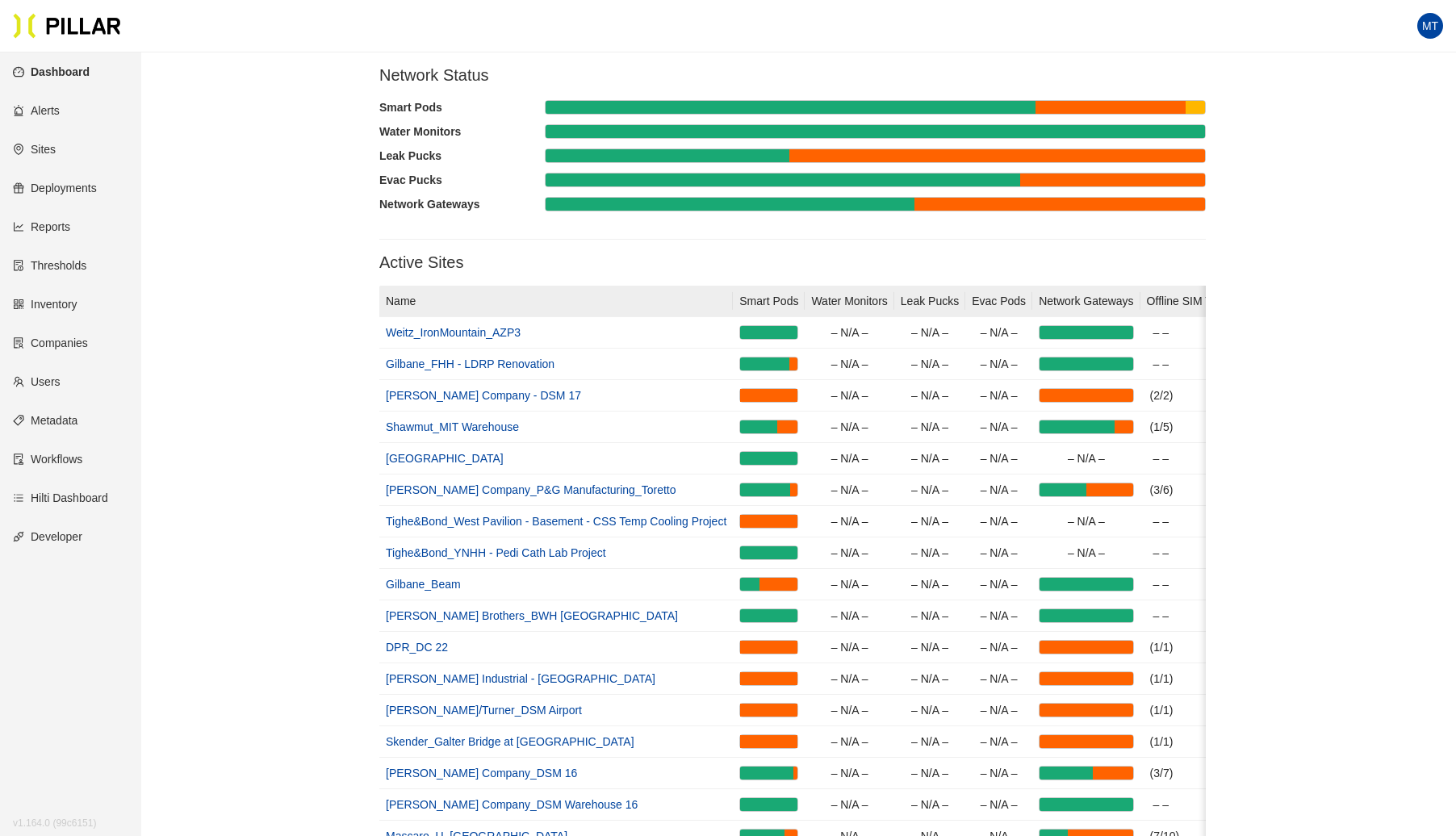 click on "Users" at bounding box center (36, 382) 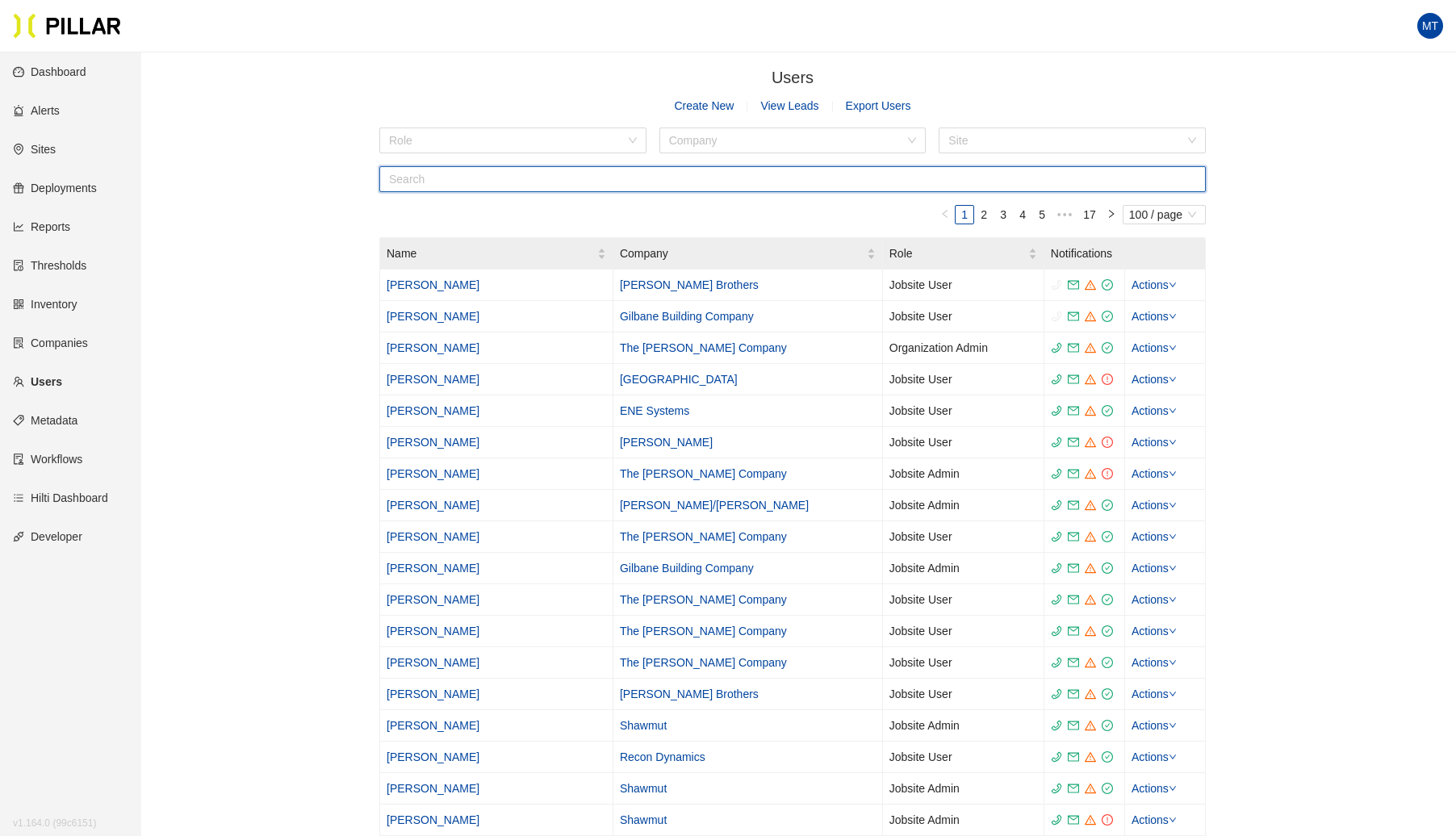 click at bounding box center (793, 179) 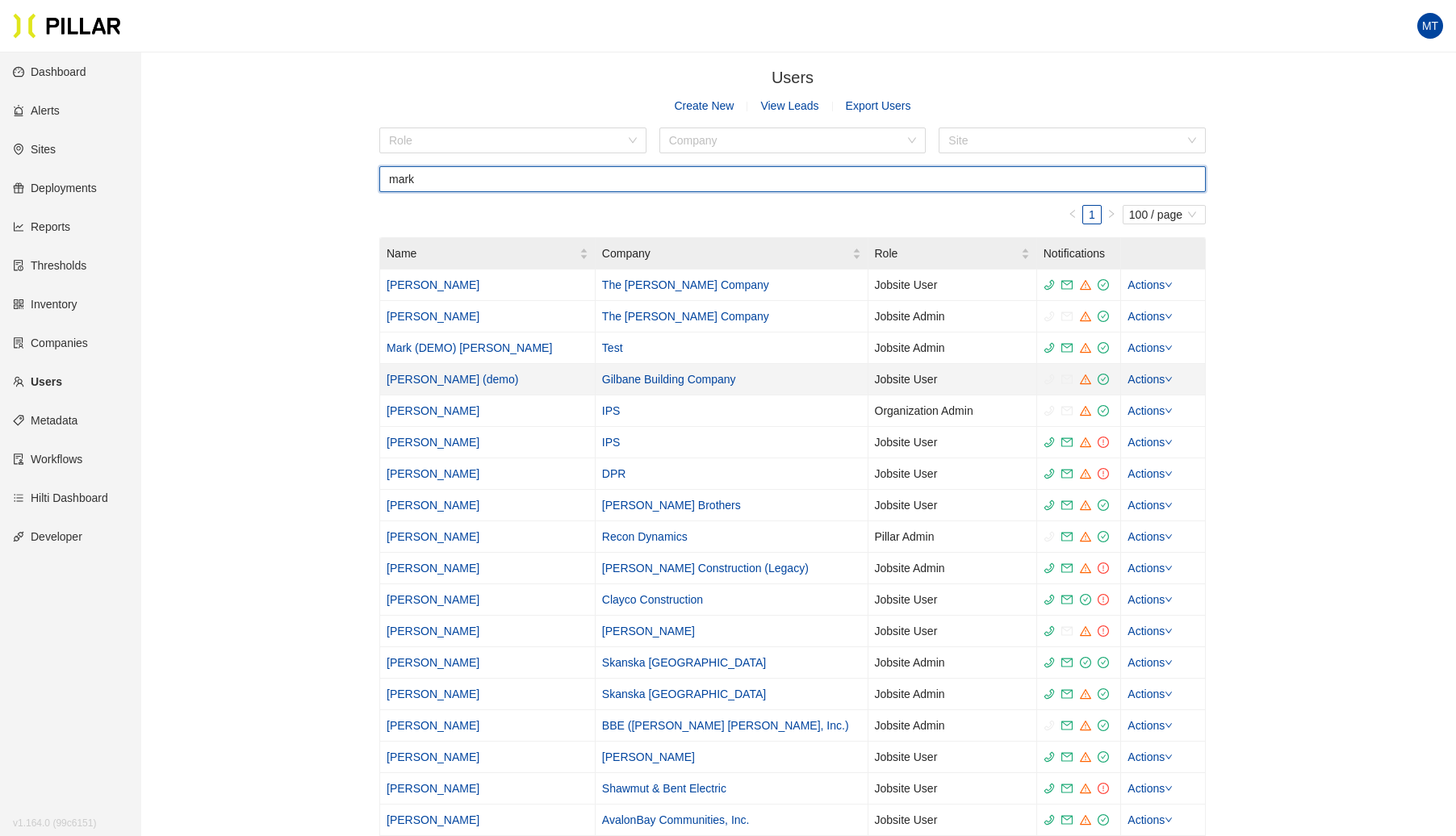 type on "mark" 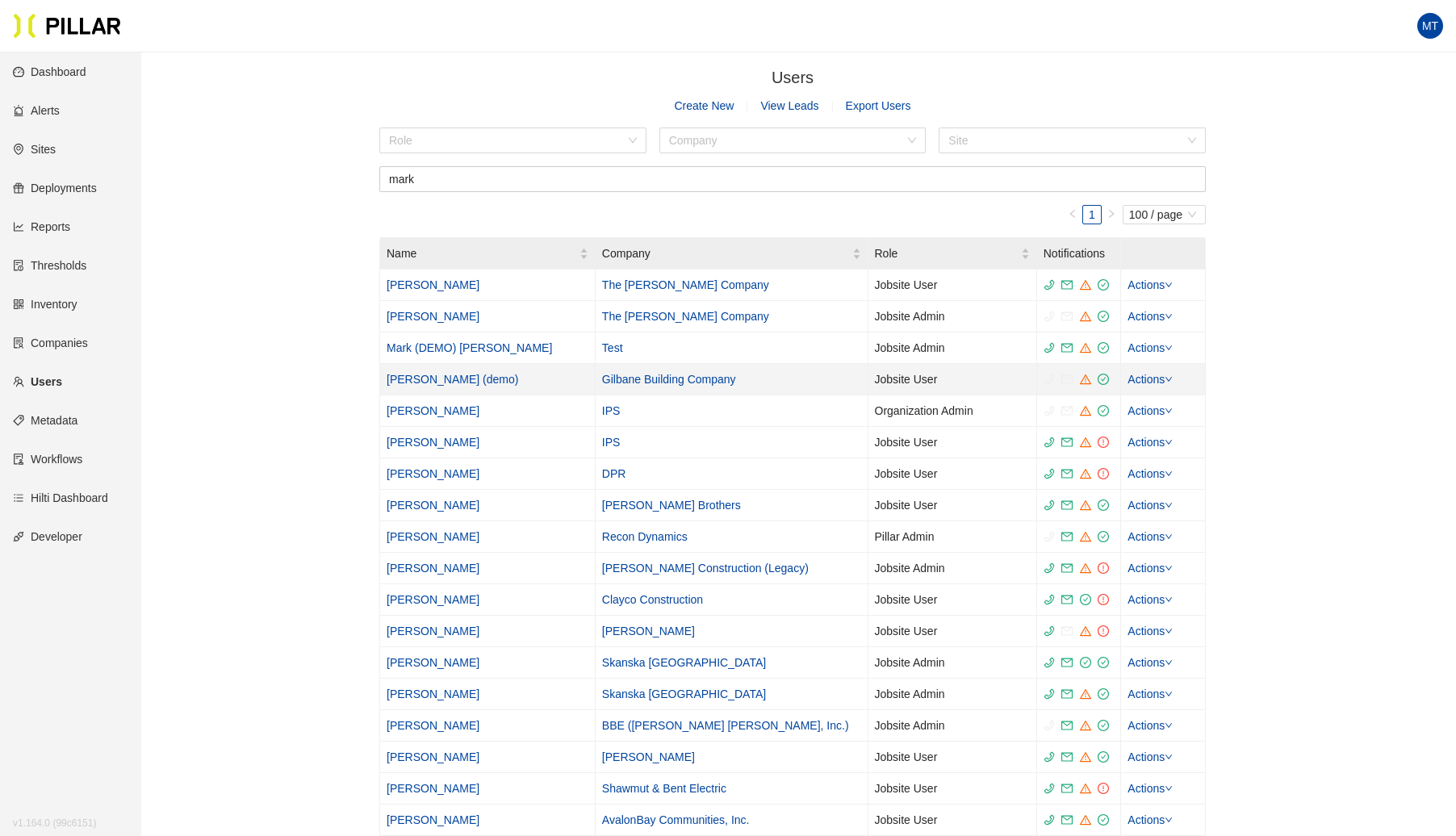 click on "[PERSON_NAME] (demo)" at bounding box center (452, 379) 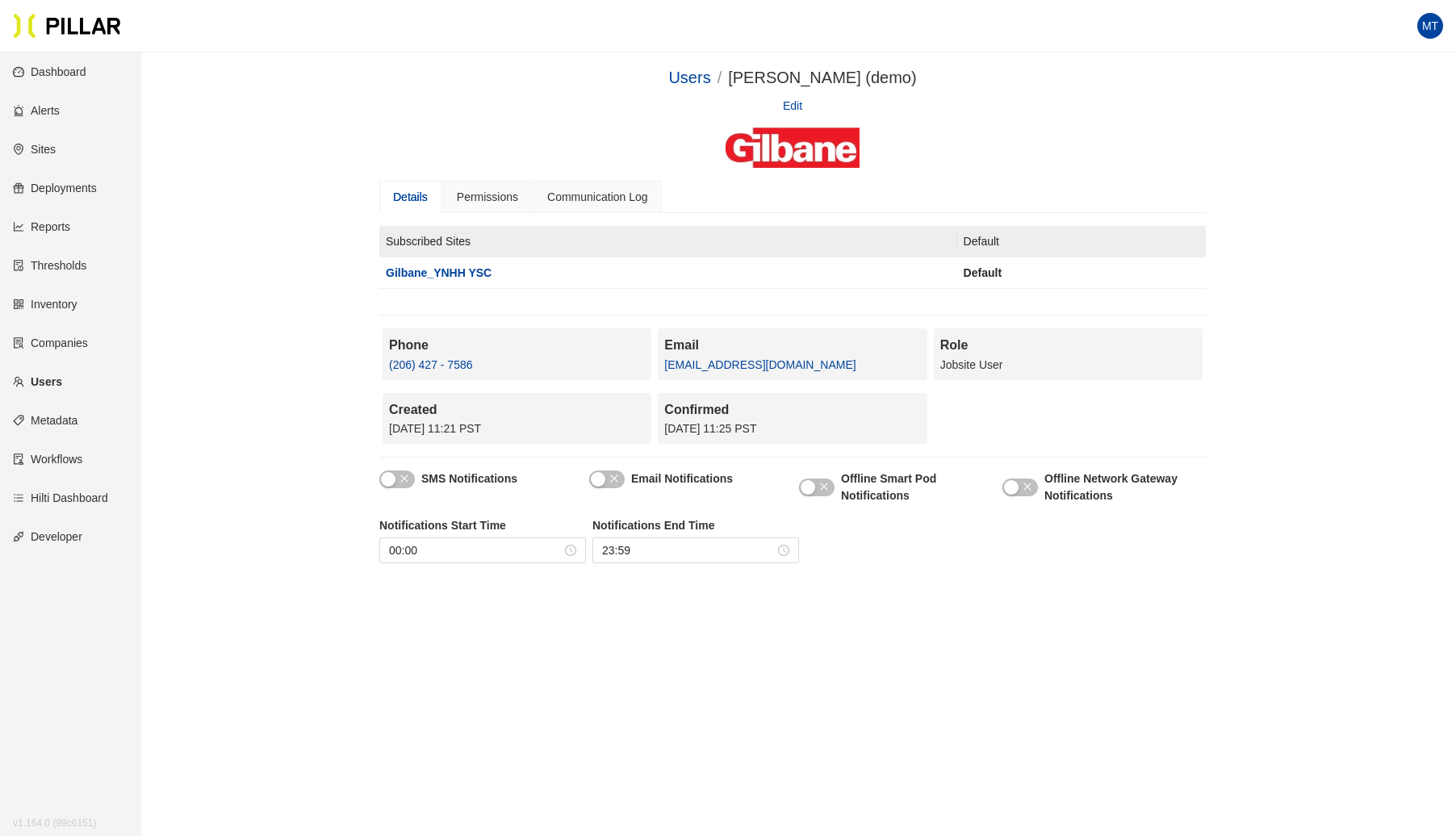 click on "Edit" at bounding box center [793, 106] 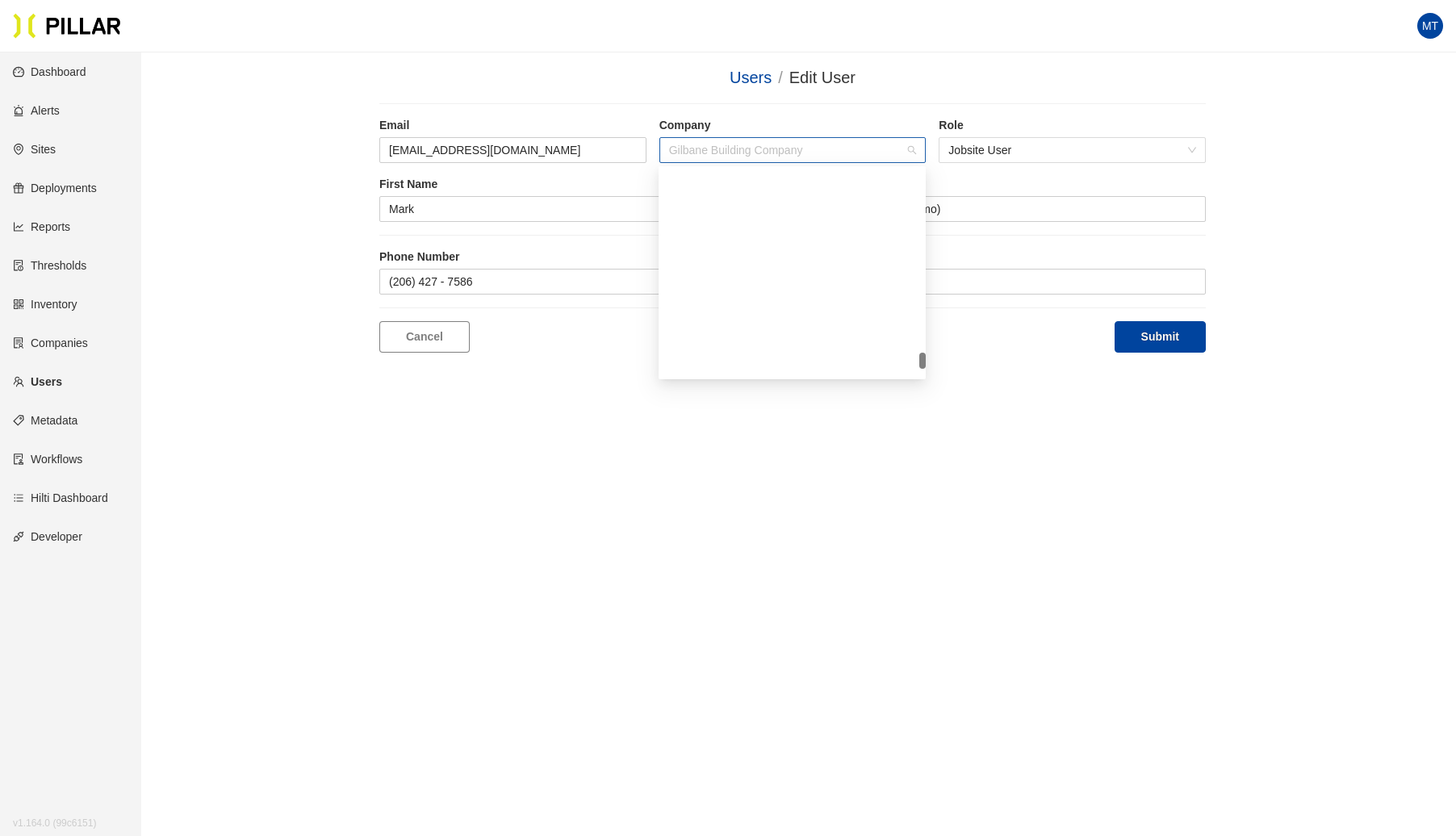 scroll, scrollTop: 3680, scrollLeft: 0, axis: vertical 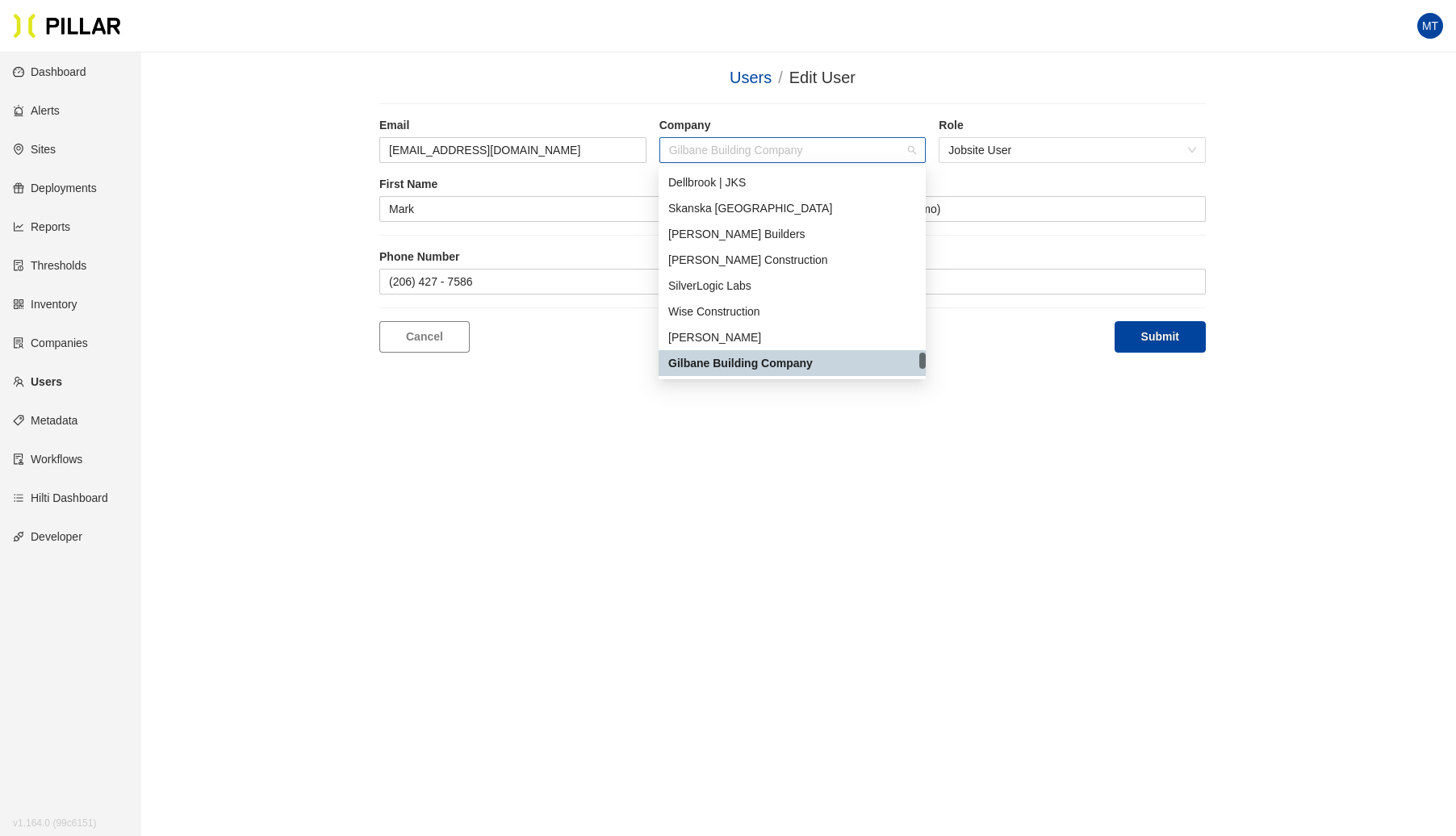 click on "Gilbane Building Company" at bounding box center (793, 150) 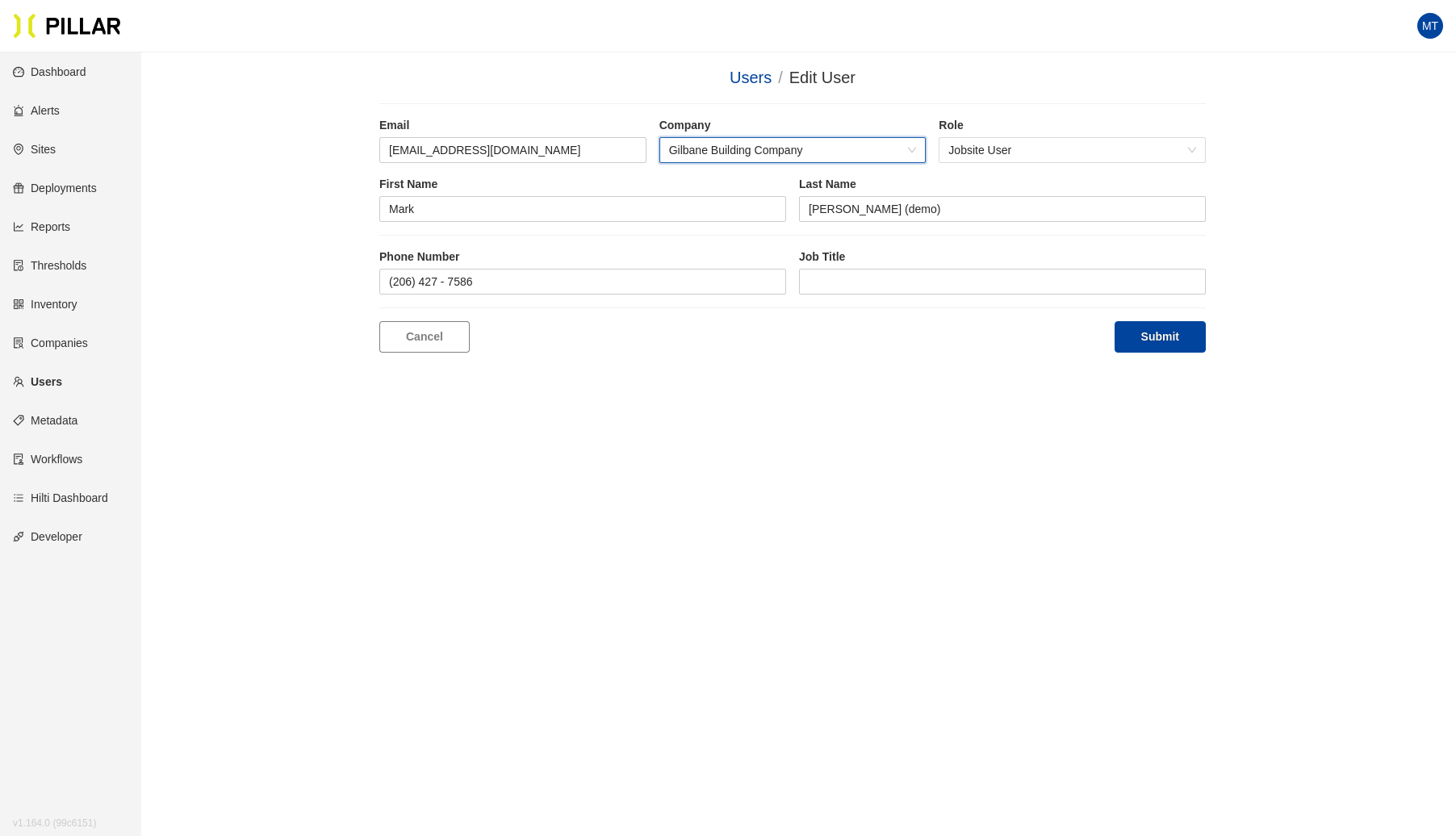 click on "Gilbane Building Company" at bounding box center [793, 150] 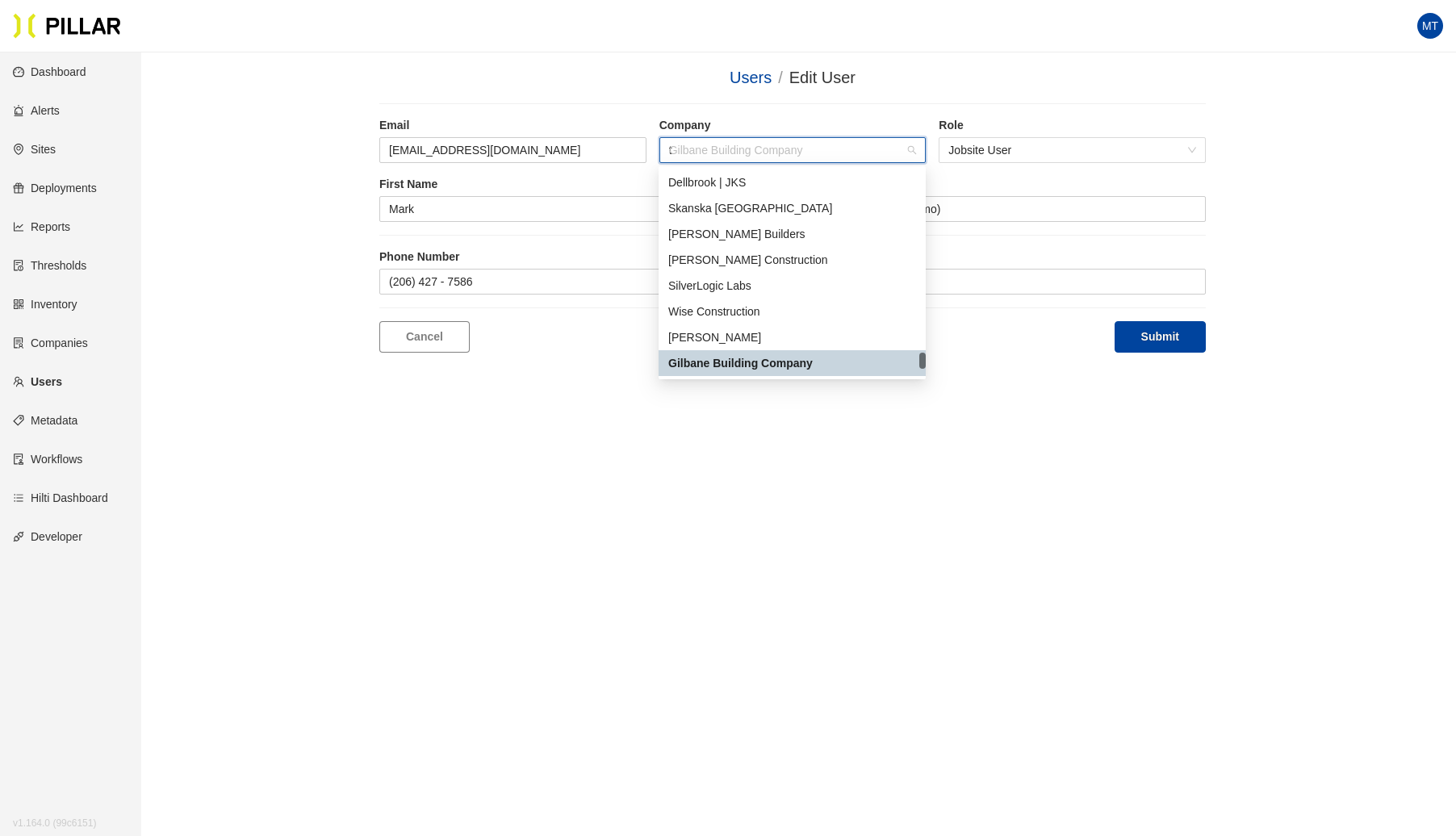 scroll, scrollTop: 0, scrollLeft: 0, axis: both 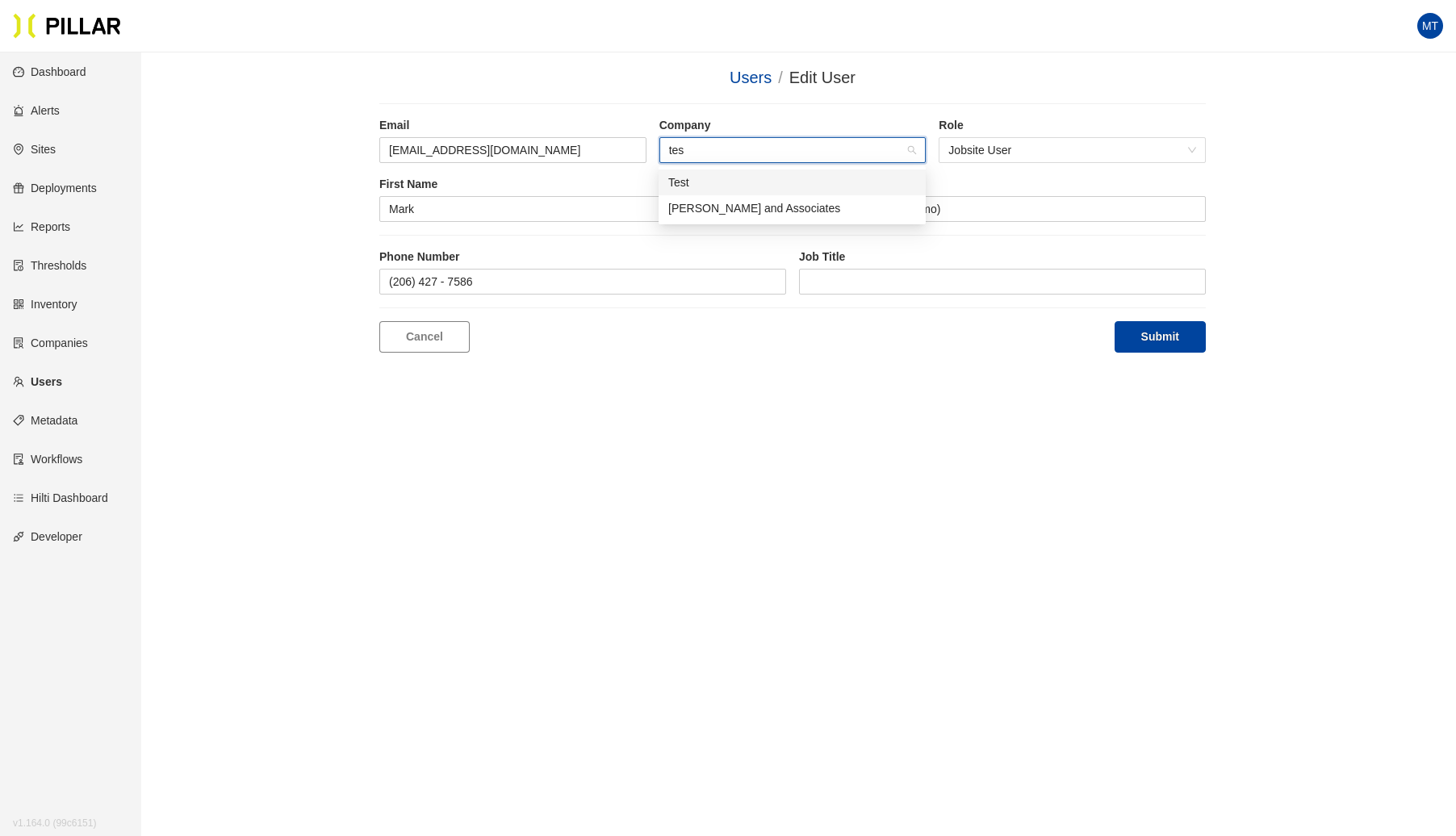 type on "test" 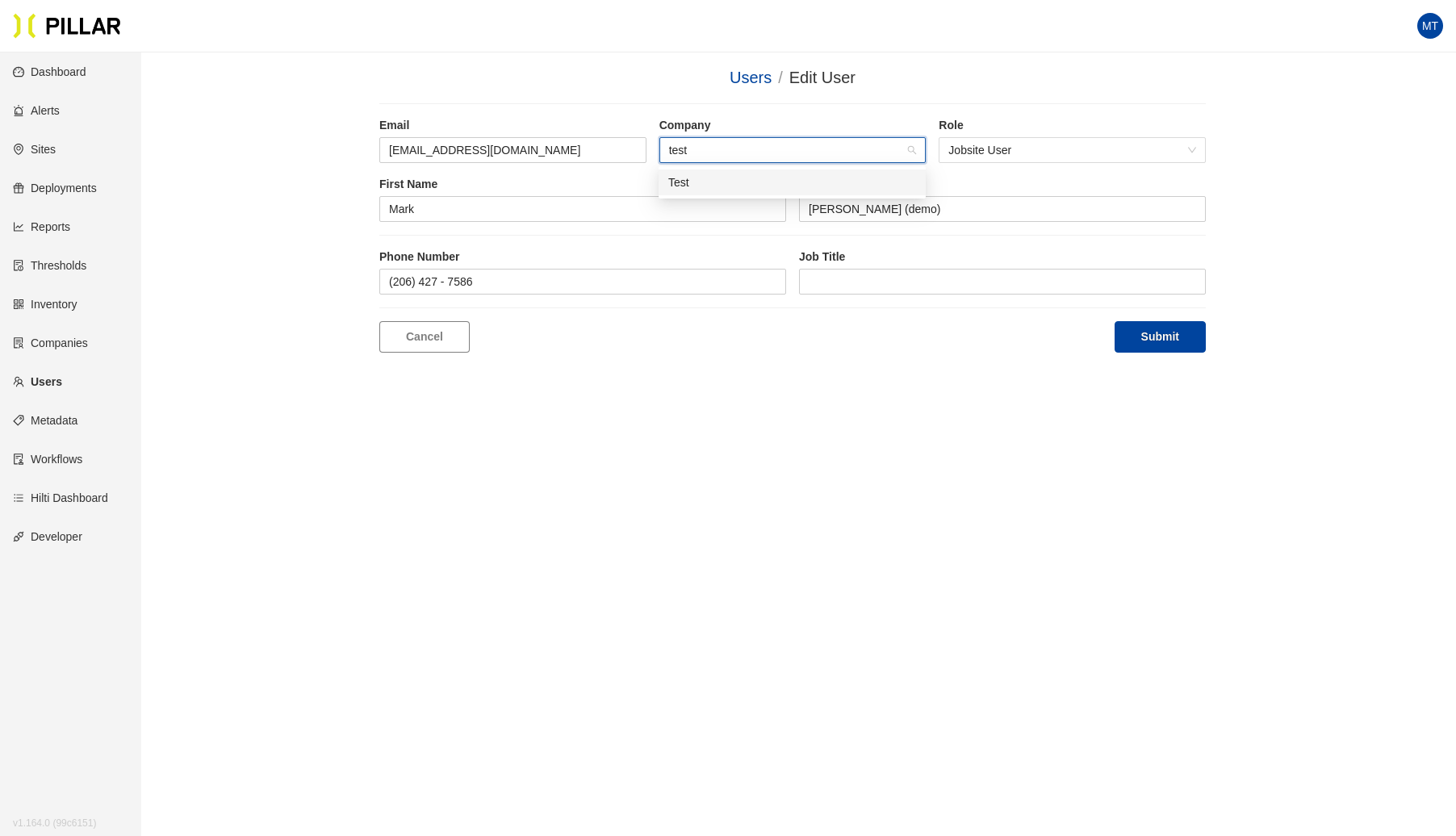 click on "Test" at bounding box center (792, 182) 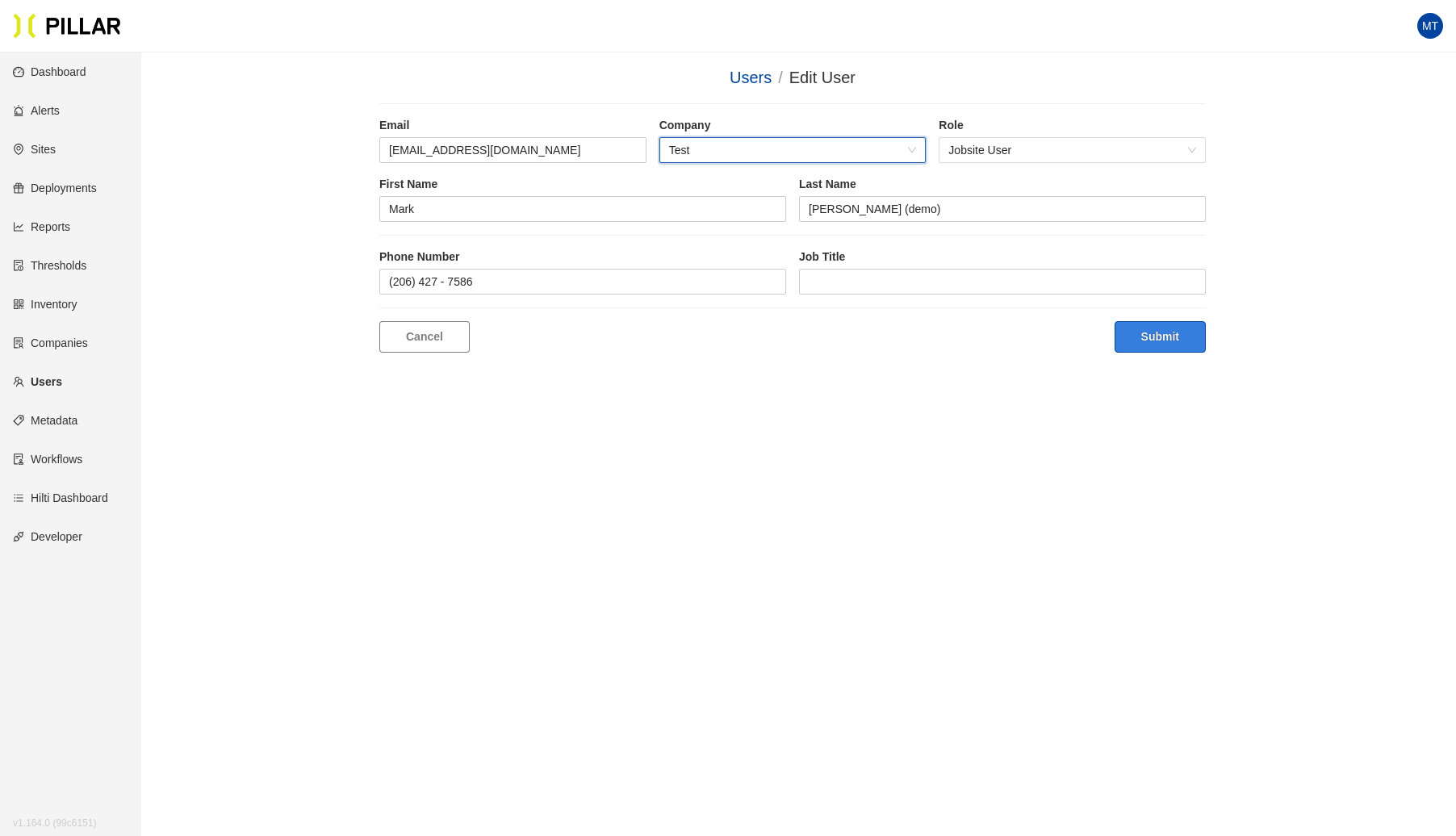 click on "Submit" at bounding box center (1160, 336) 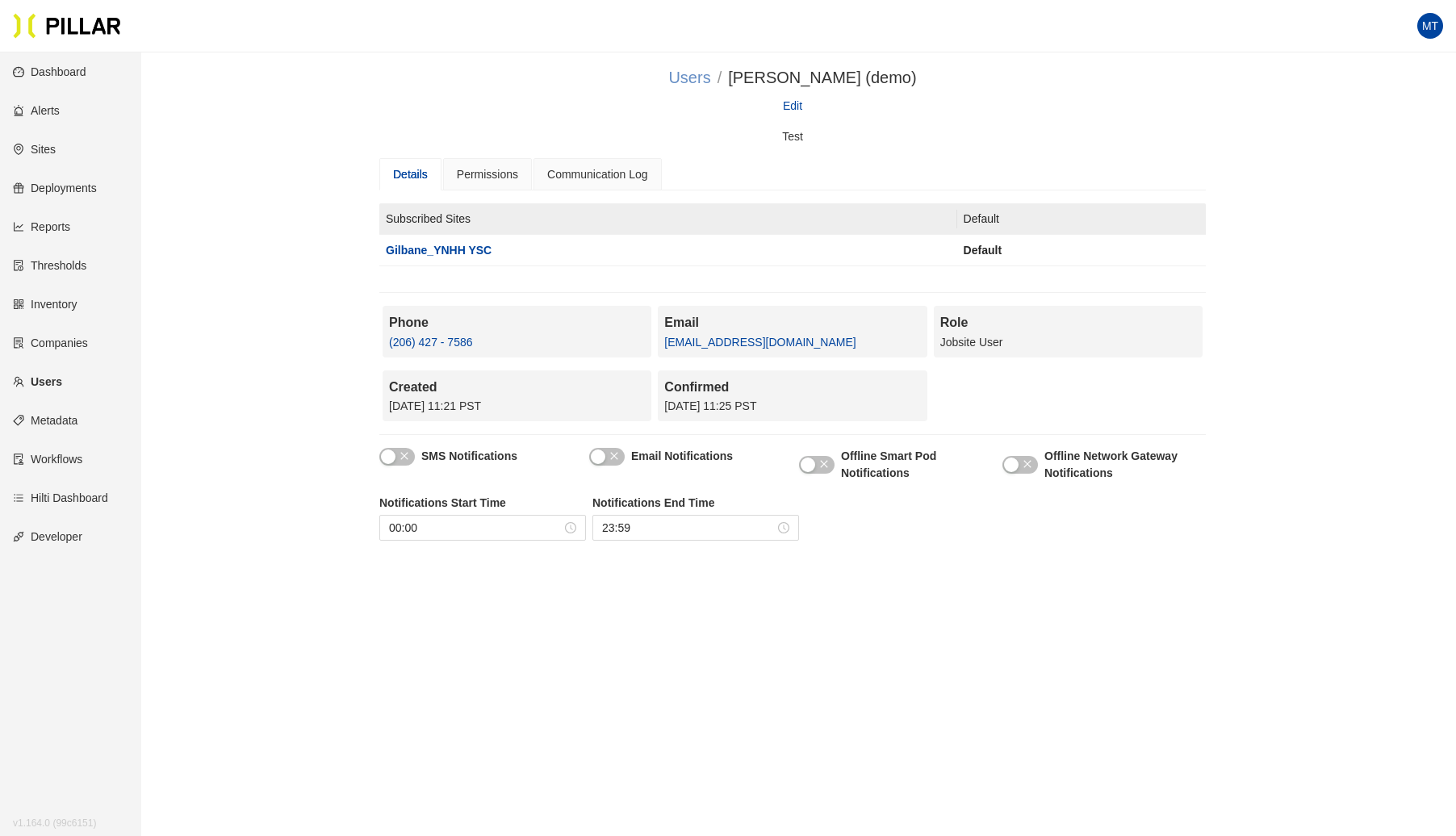 click on "Users" at bounding box center (689, 77) 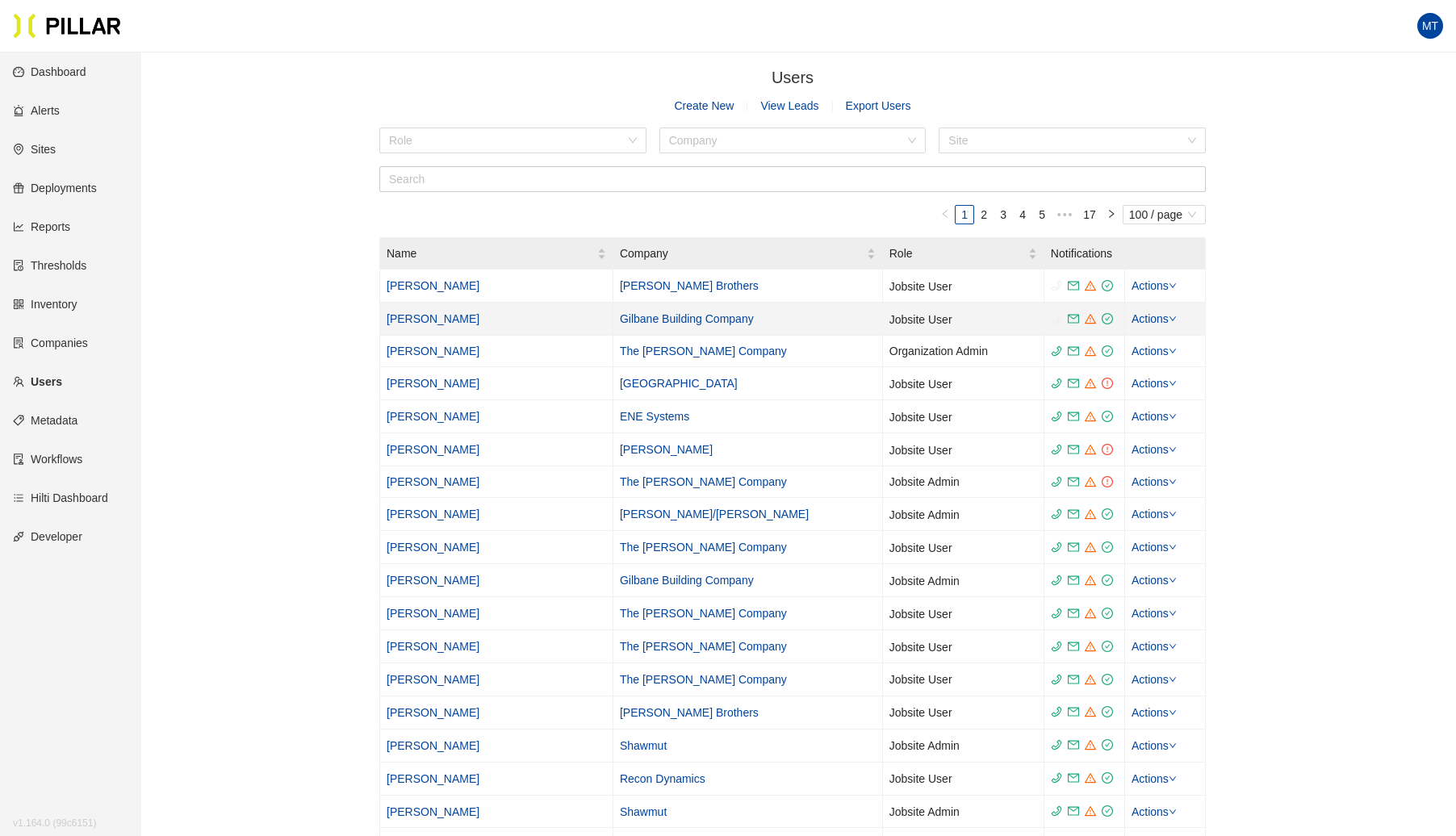click on "[PERSON_NAME]" at bounding box center (433, 319) 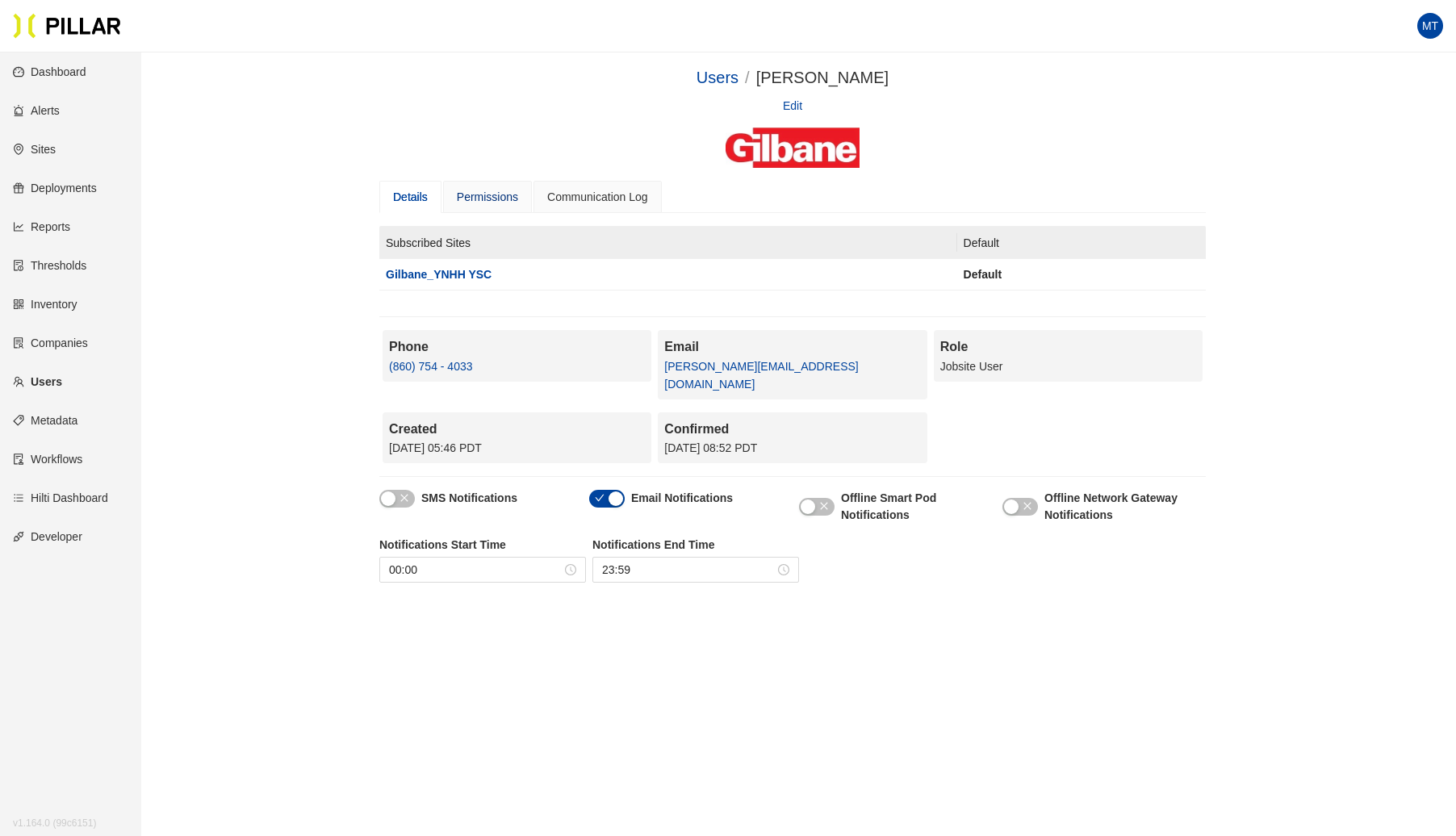 click on "Permissions" at bounding box center (487, 197) 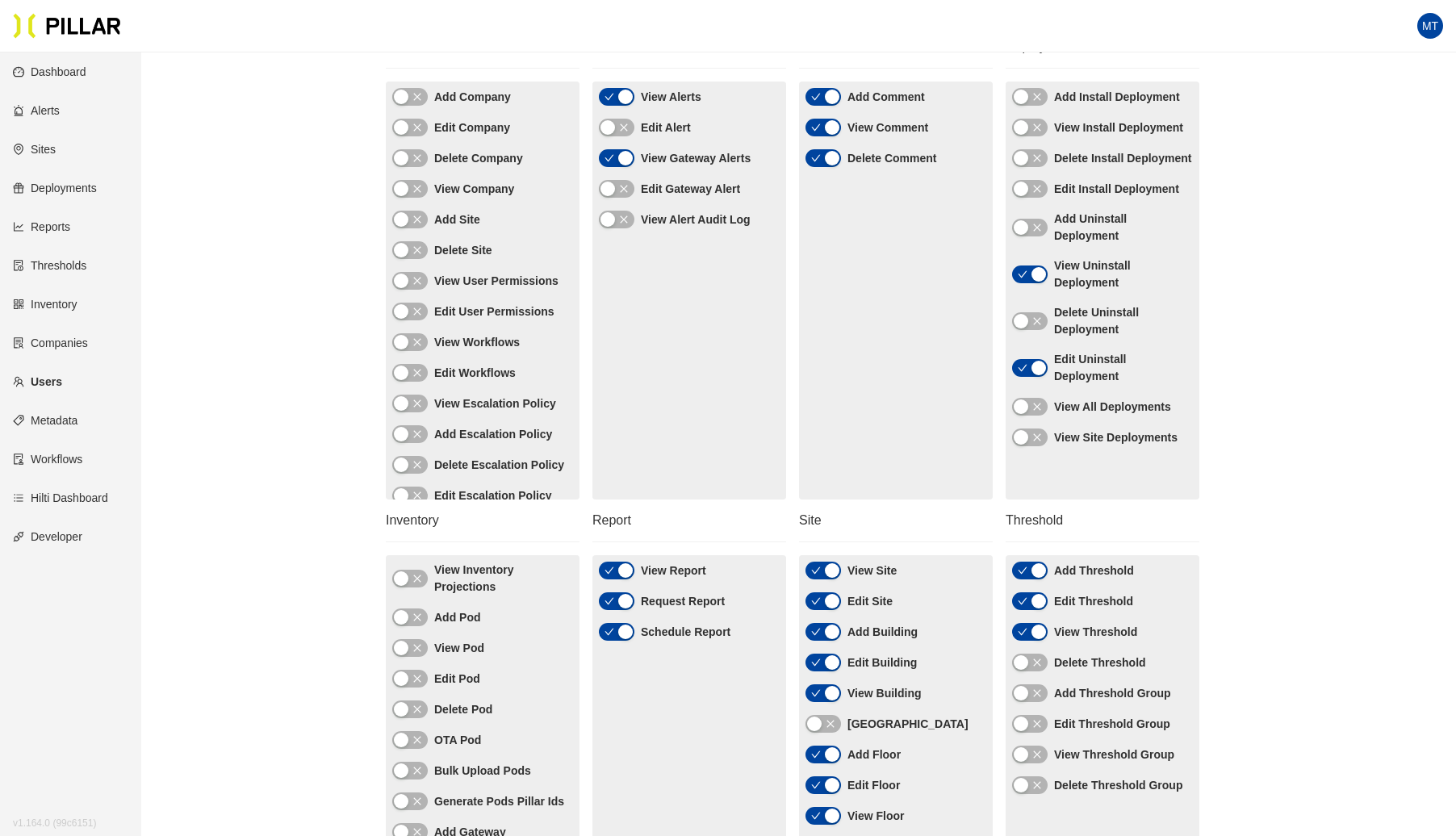 scroll, scrollTop: 186, scrollLeft: 0, axis: vertical 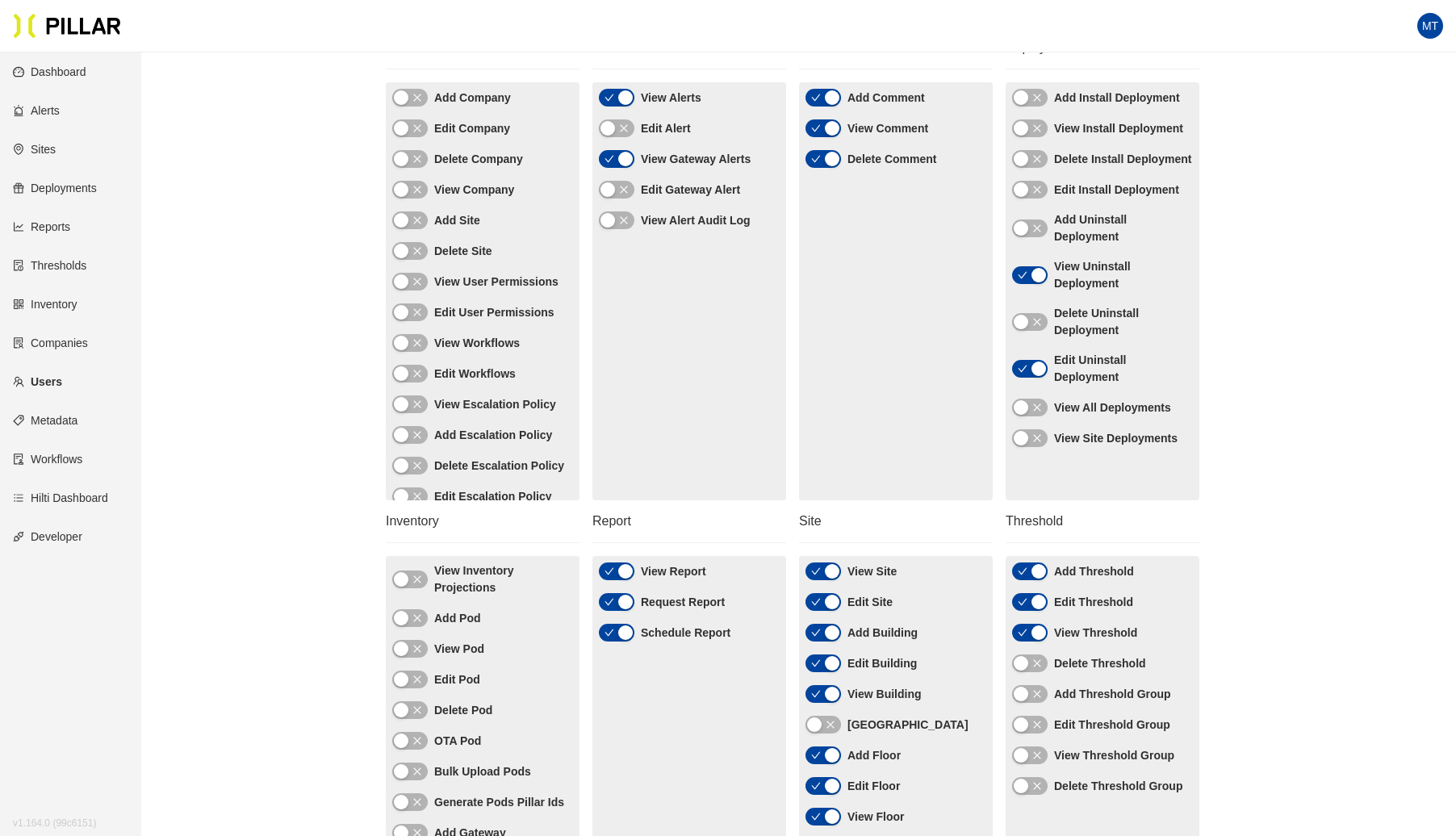 click at bounding box center [832, 159] 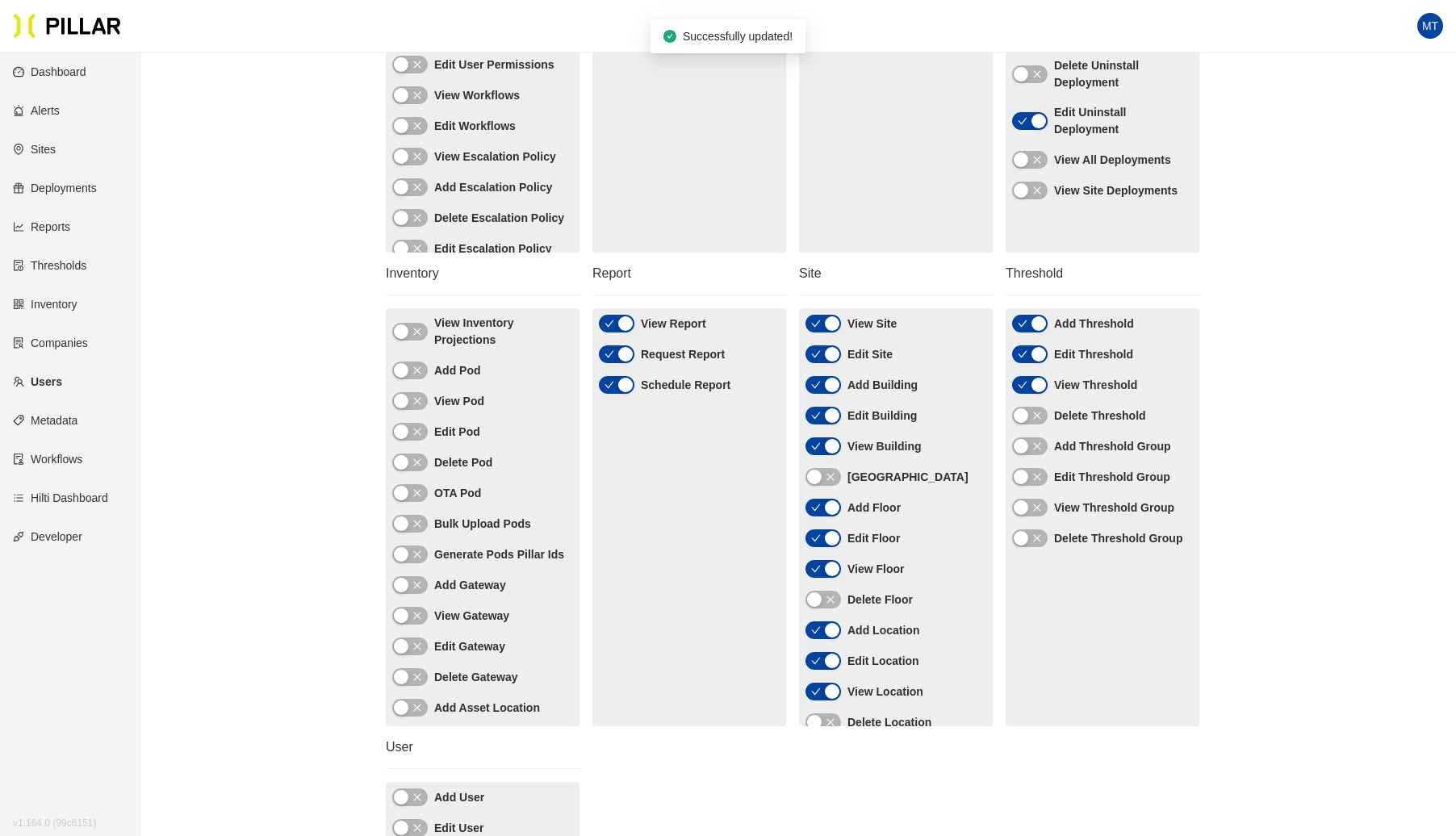 scroll, scrollTop: 438, scrollLeft: 0, axis: vertical 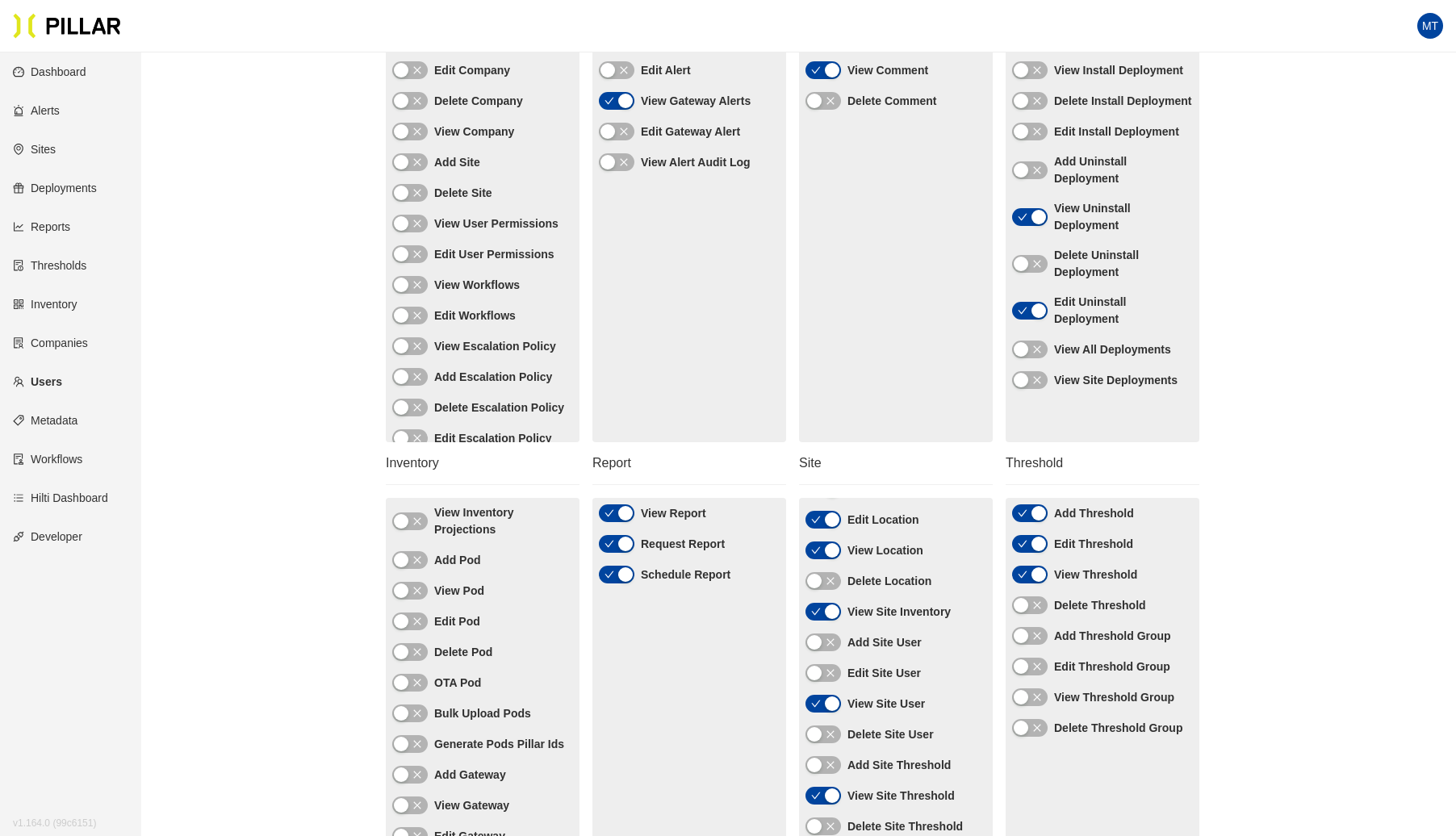click at bounding box center (625, 513) 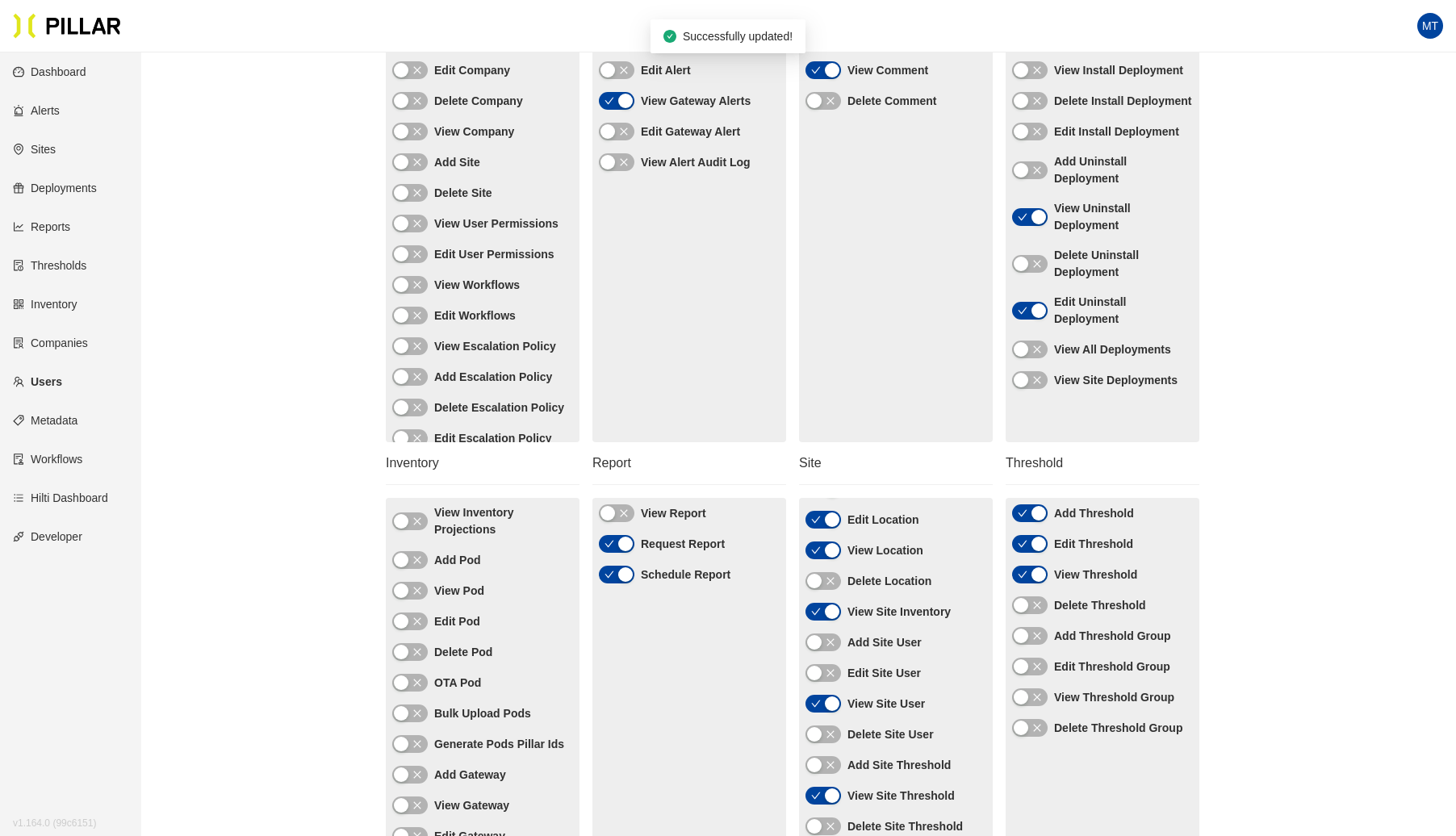 click 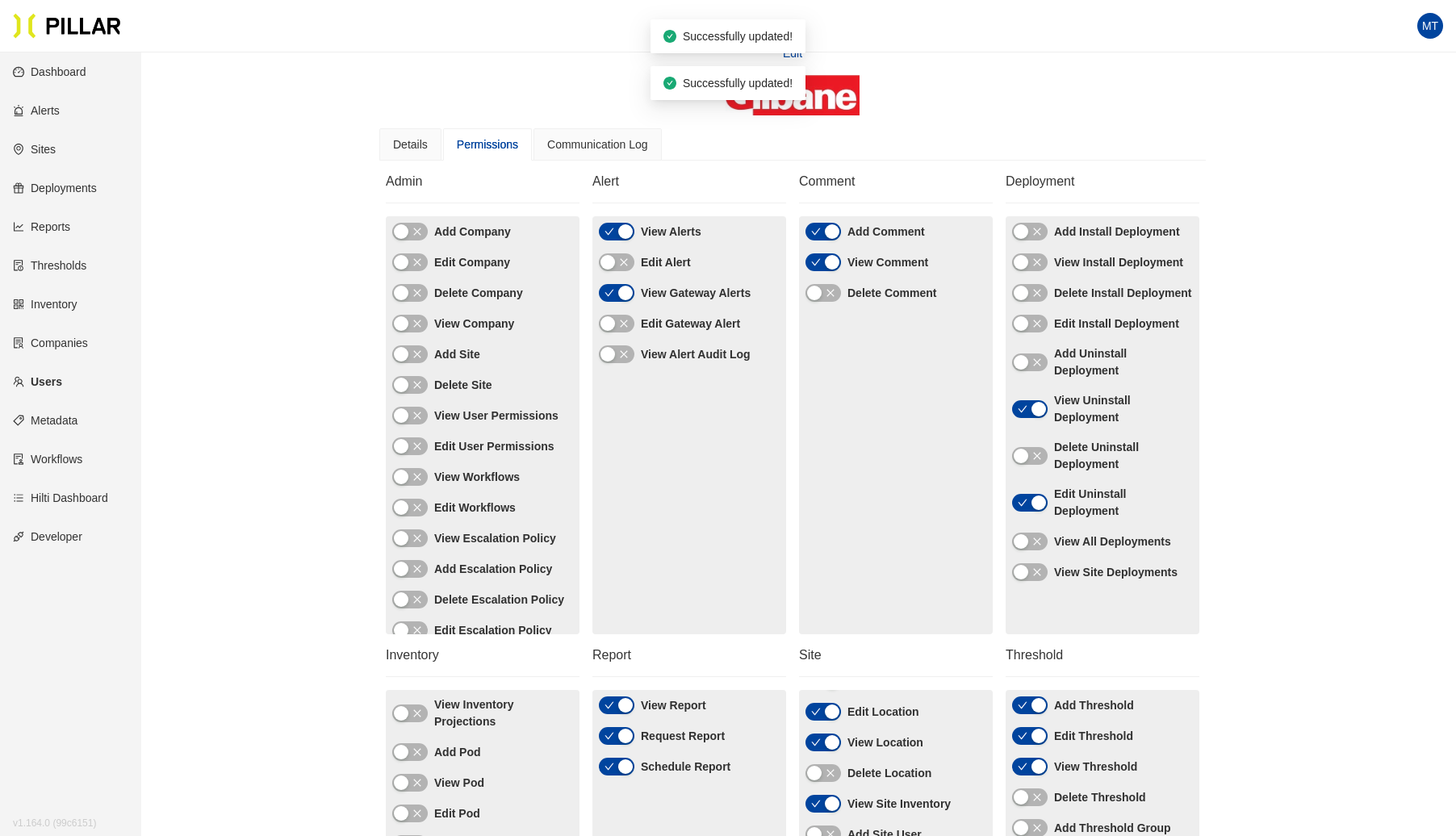 scroll, scrollTop: 0, scrollLeft: 0, axis: both 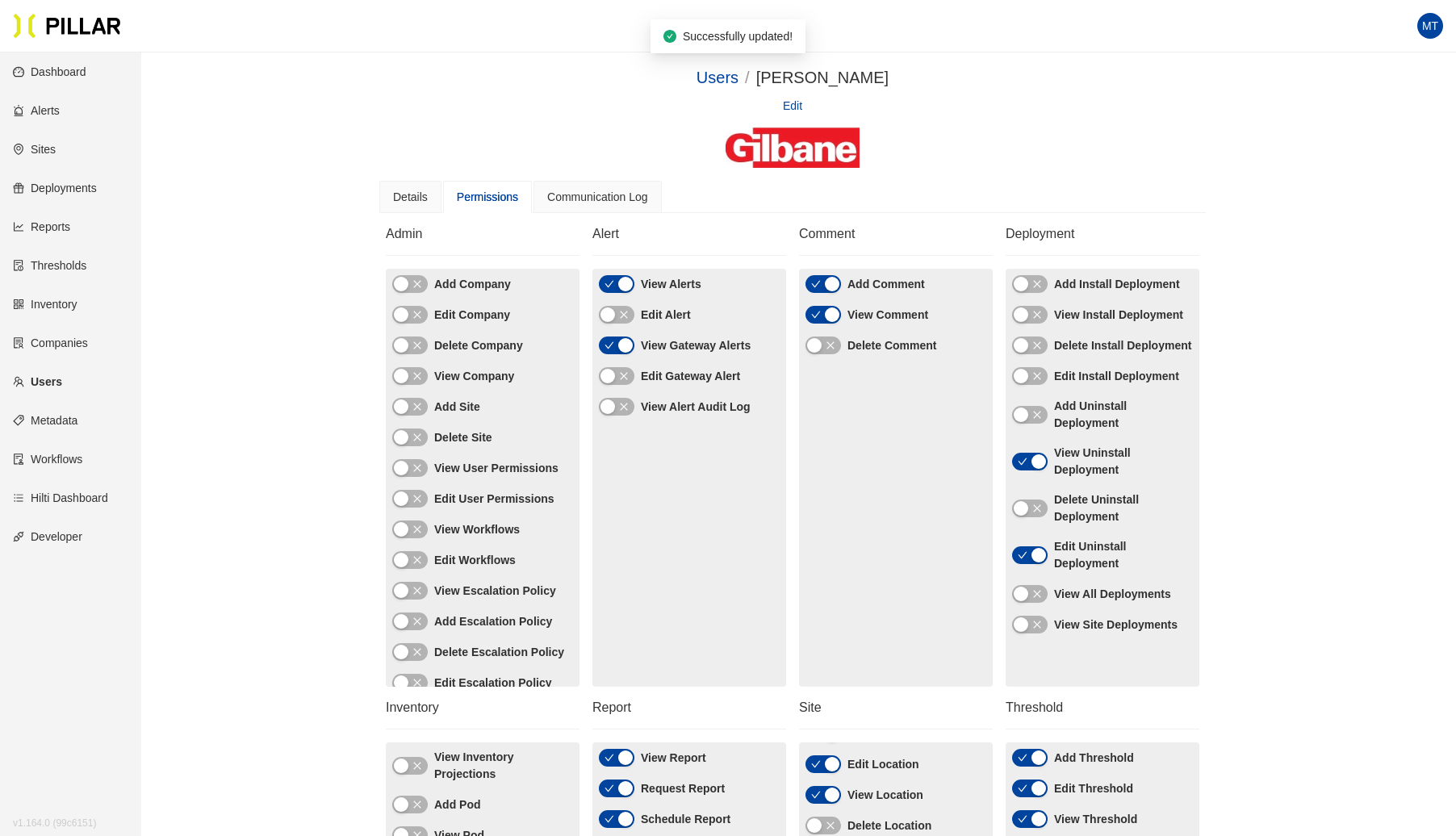 click on "Edit" at bounding box center (793, 106) 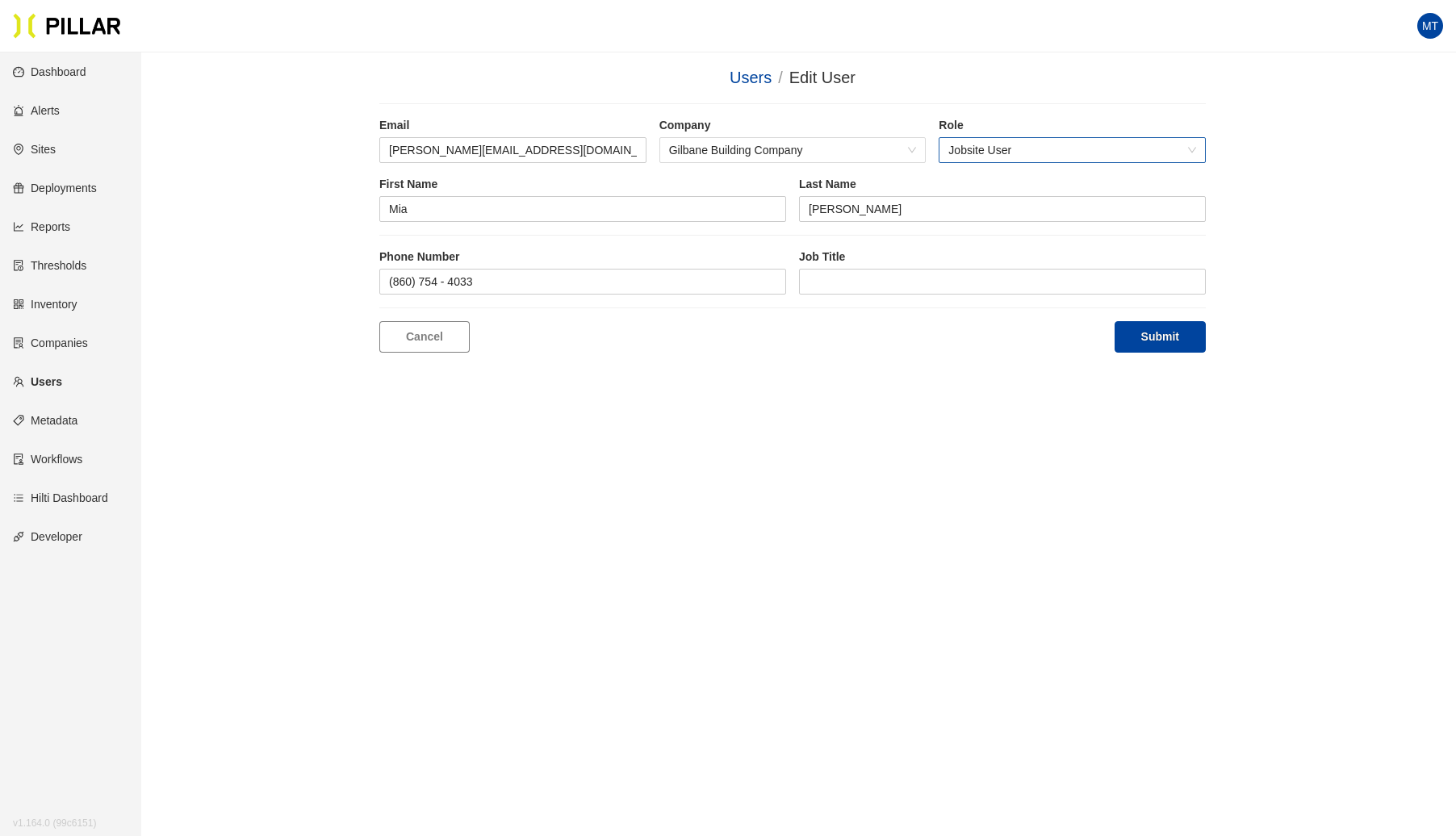 click on "Jobsite User" at bounding box center [1072, 150] 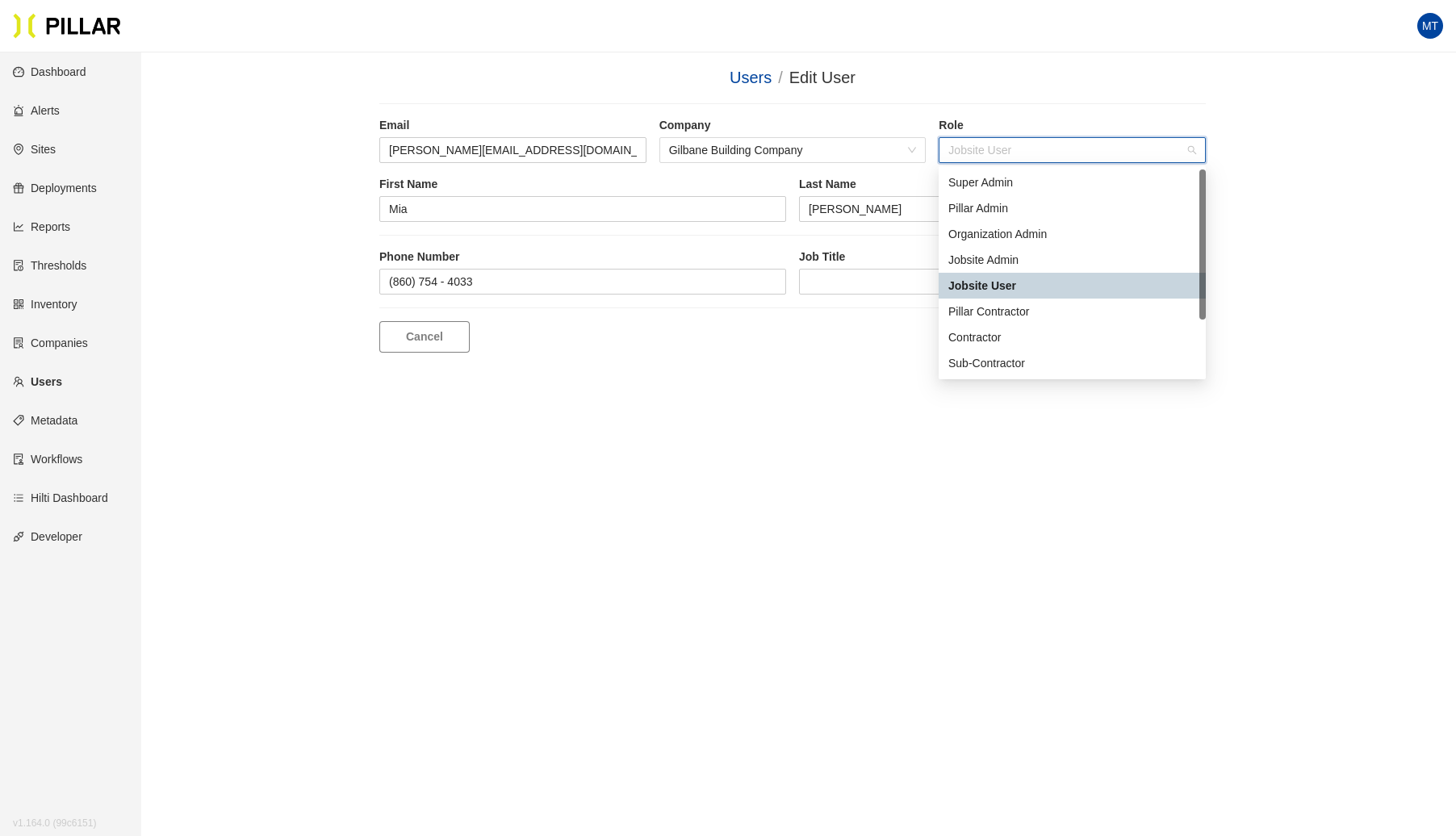 click on "Jobsite Admin" at bounding box center [1072, 260] 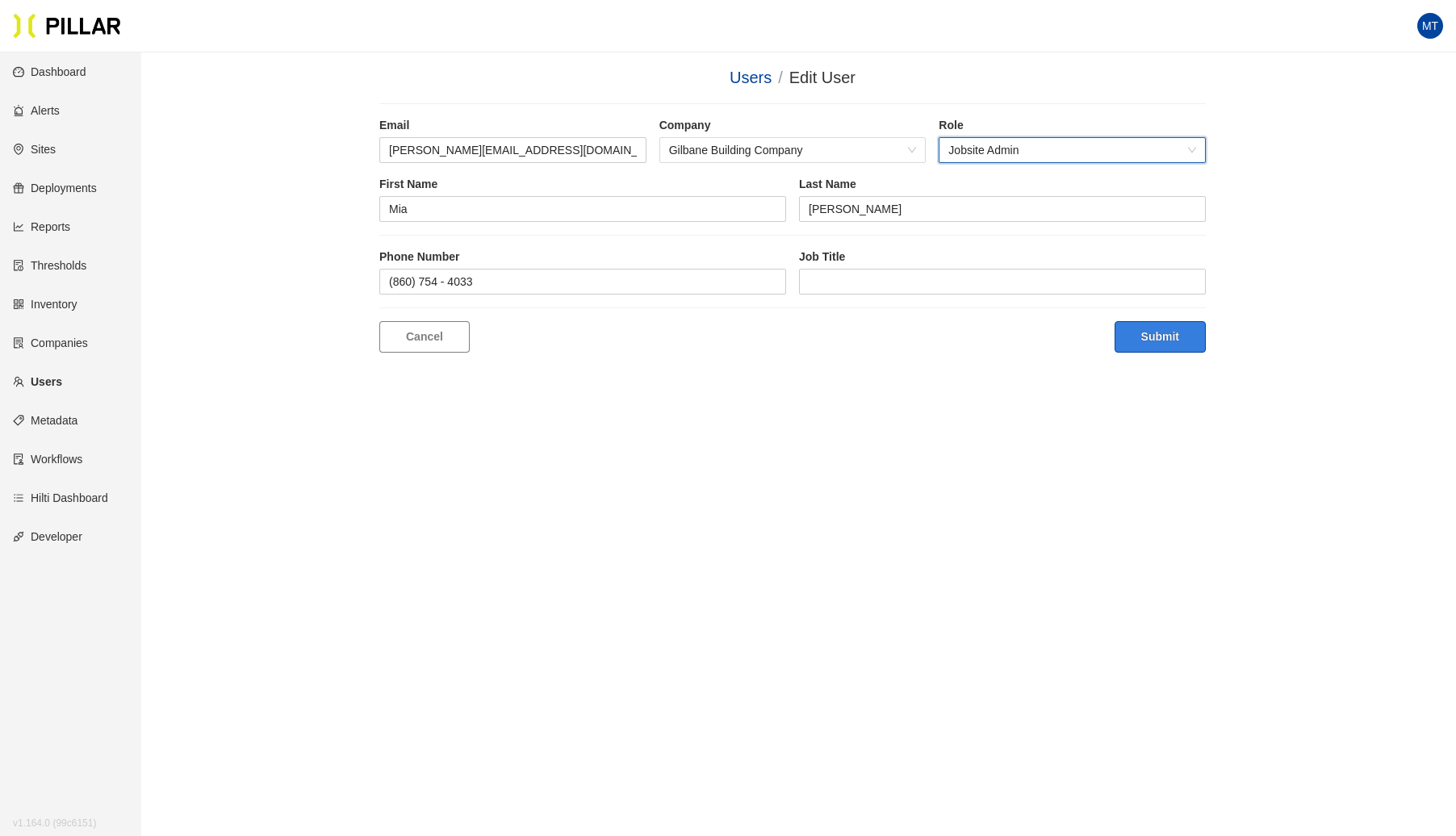 click on "Submit" at bounding box center [1160, 336] 